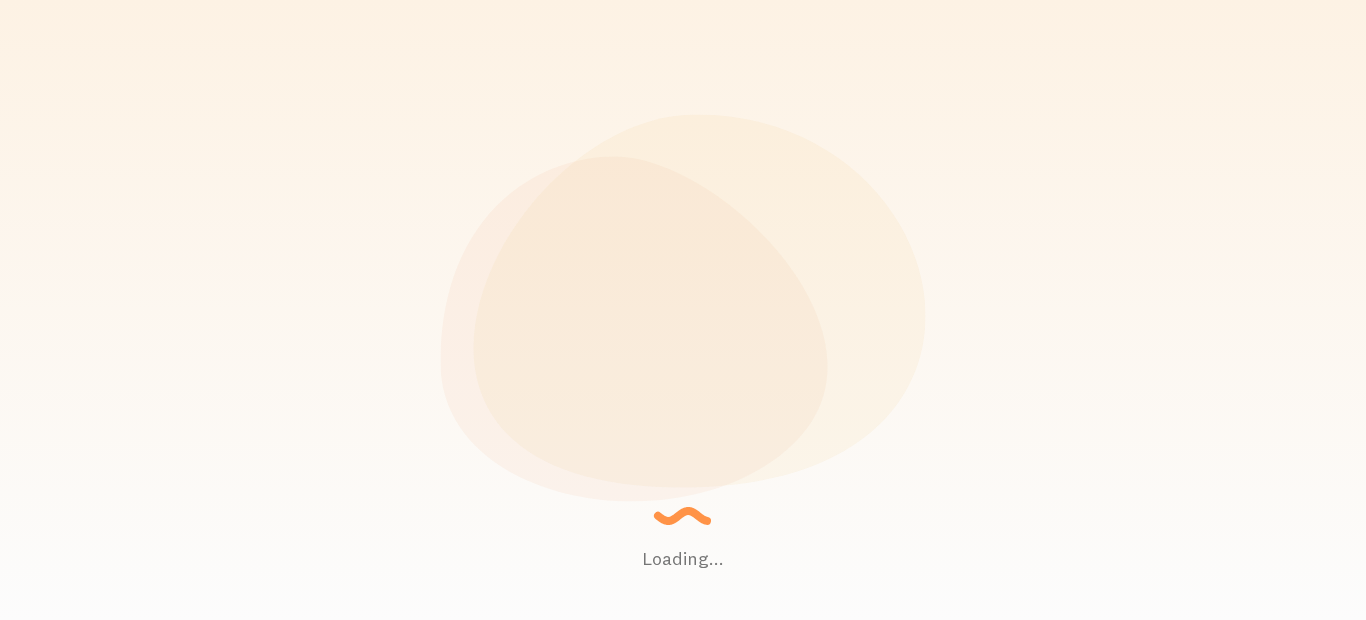 scroll, scrollTop: 0, scrollLeft: 0, axis: both 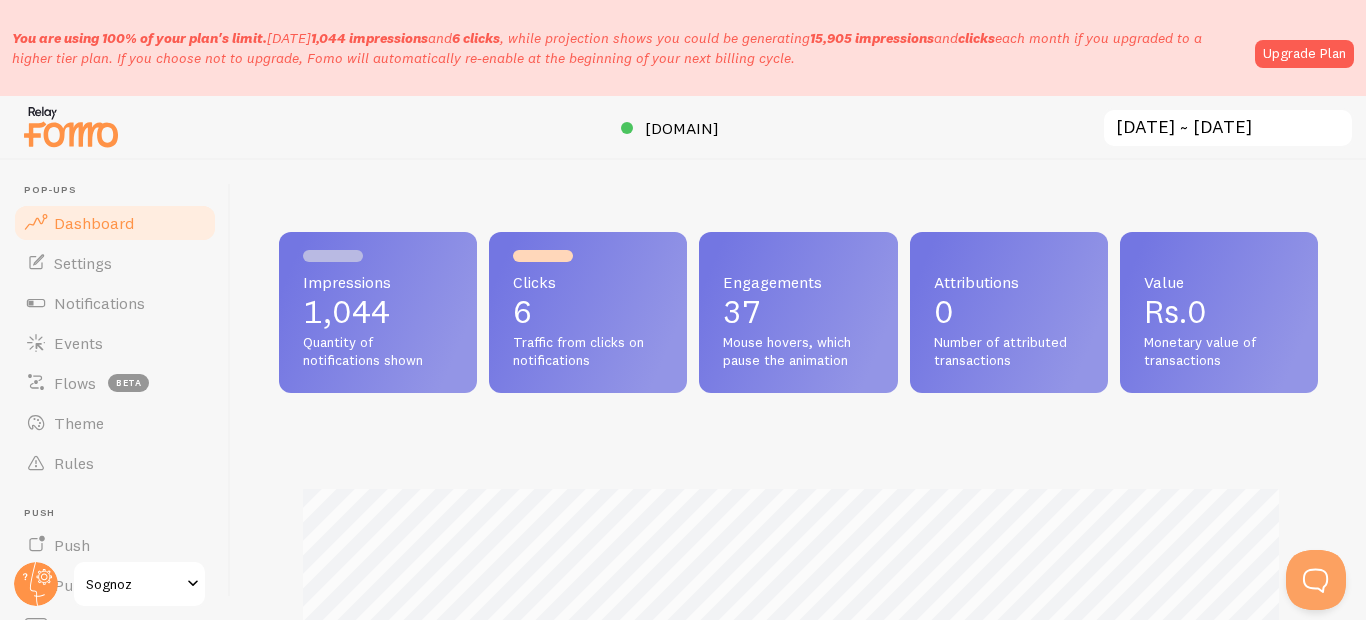 click on "Dashboard" at bounding box center (94, 223) 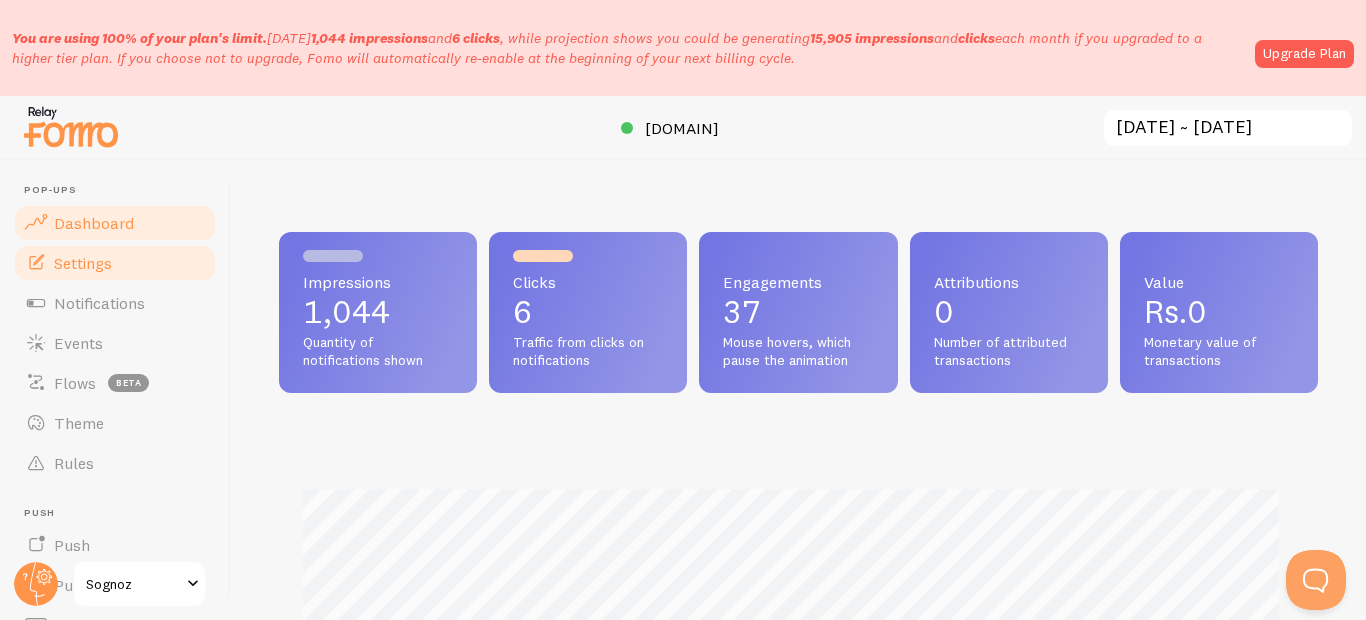 click on "Settings" at bounding box center (83, 263) 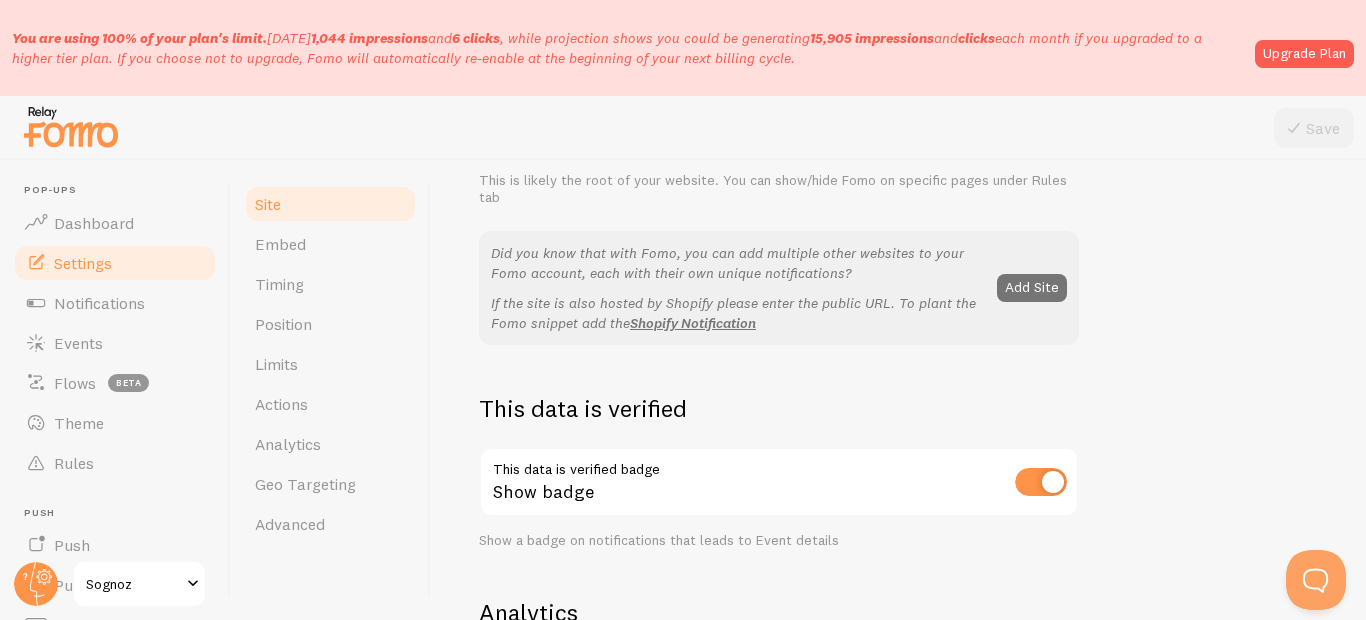 scroll, scrollTop: 240, scrollLeft: 0, axis: vertical 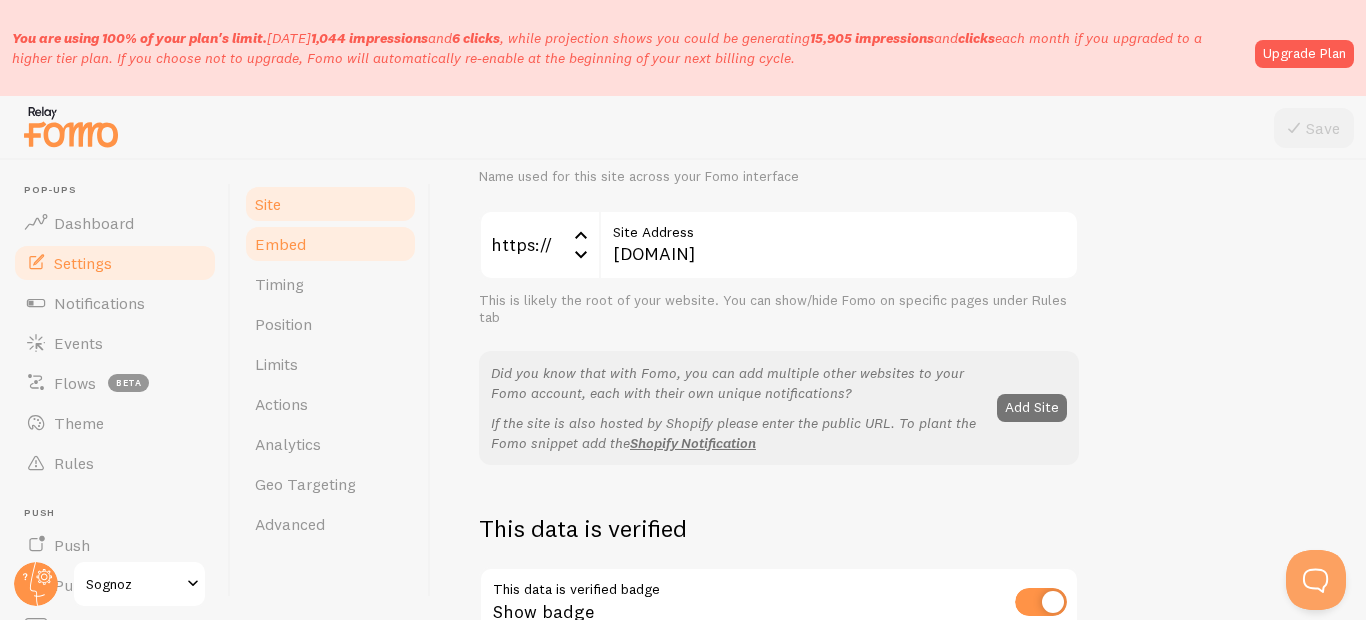 click on "Embed" at bounding box center [330, 244] 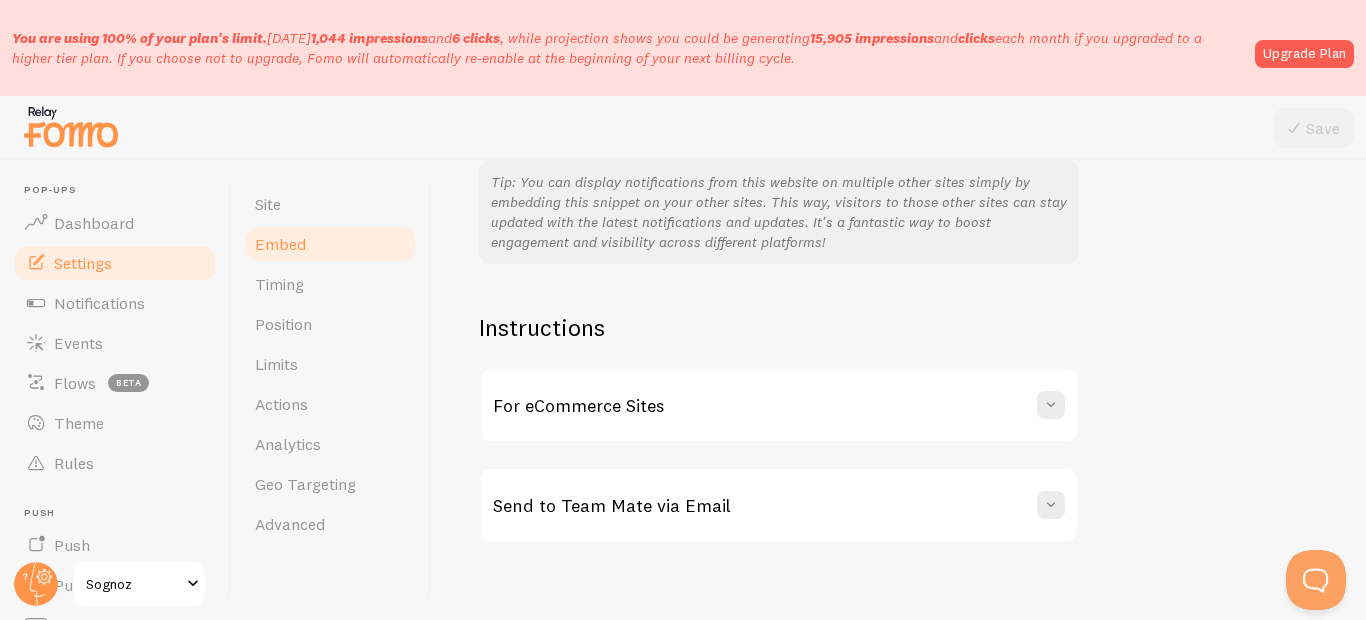 scroll, scrollTop: 549, scrollLeft: 0, axis: vertical 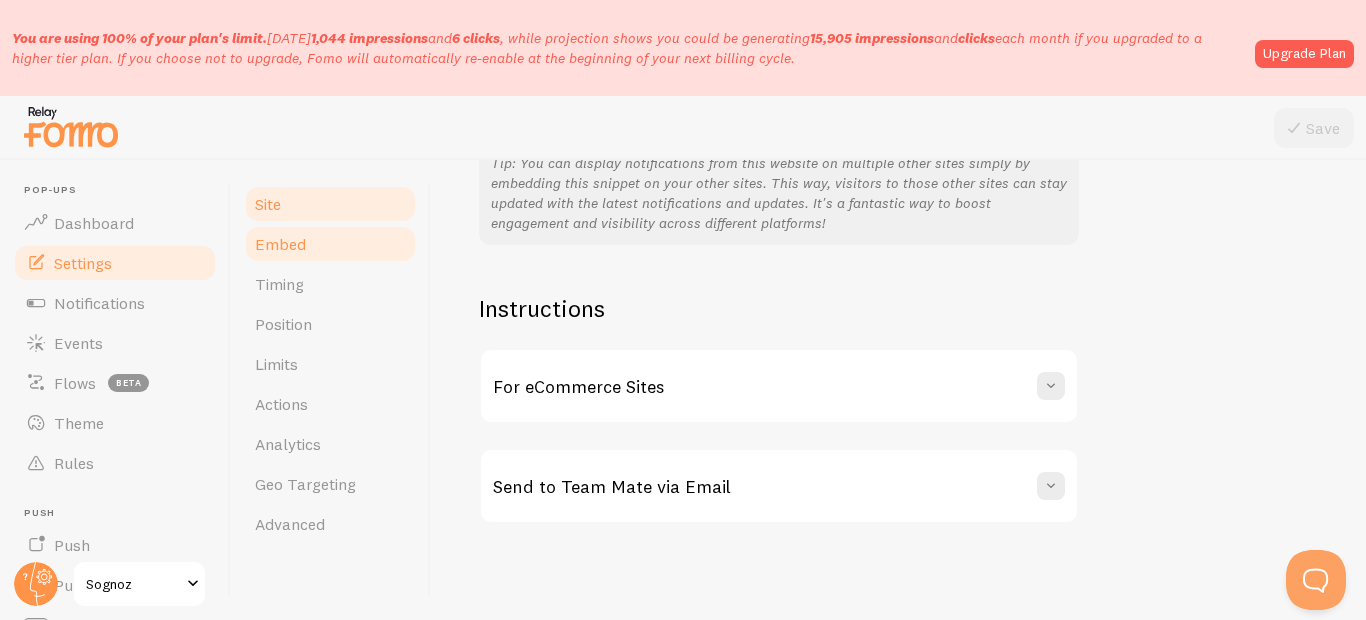 click on "Site" at bounding box center [330, 204] 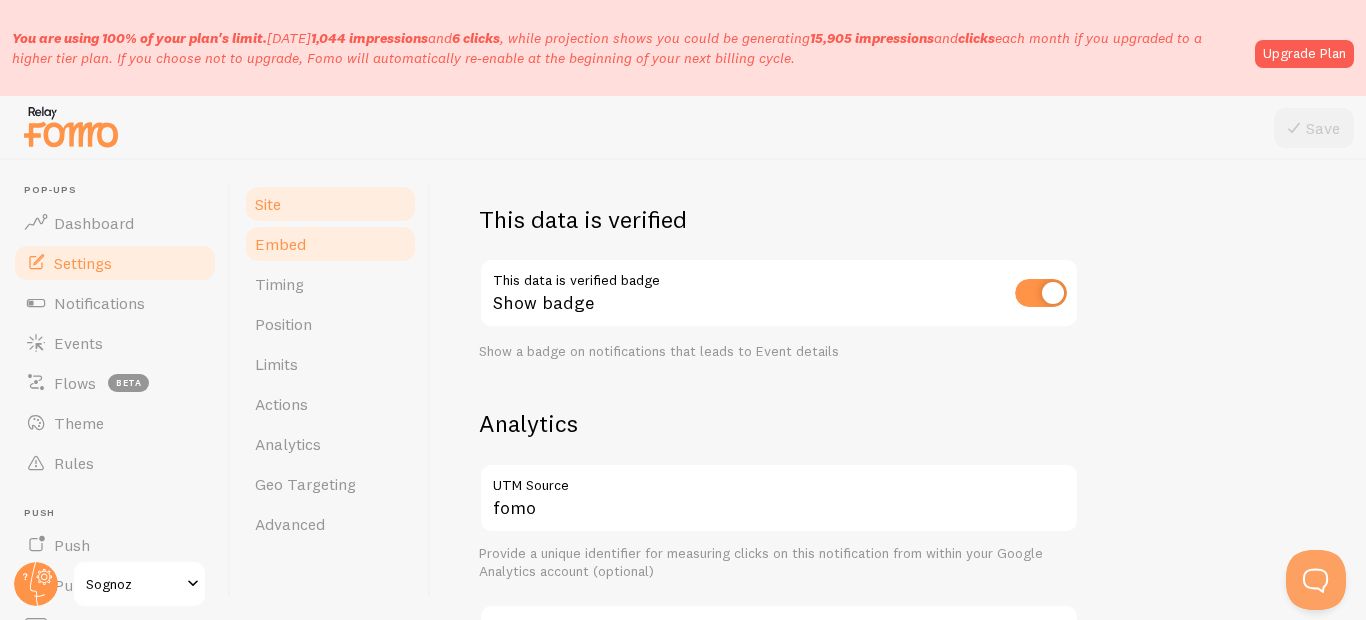scroll, scrollTop: 0, scrollLeft: 0, axis: both 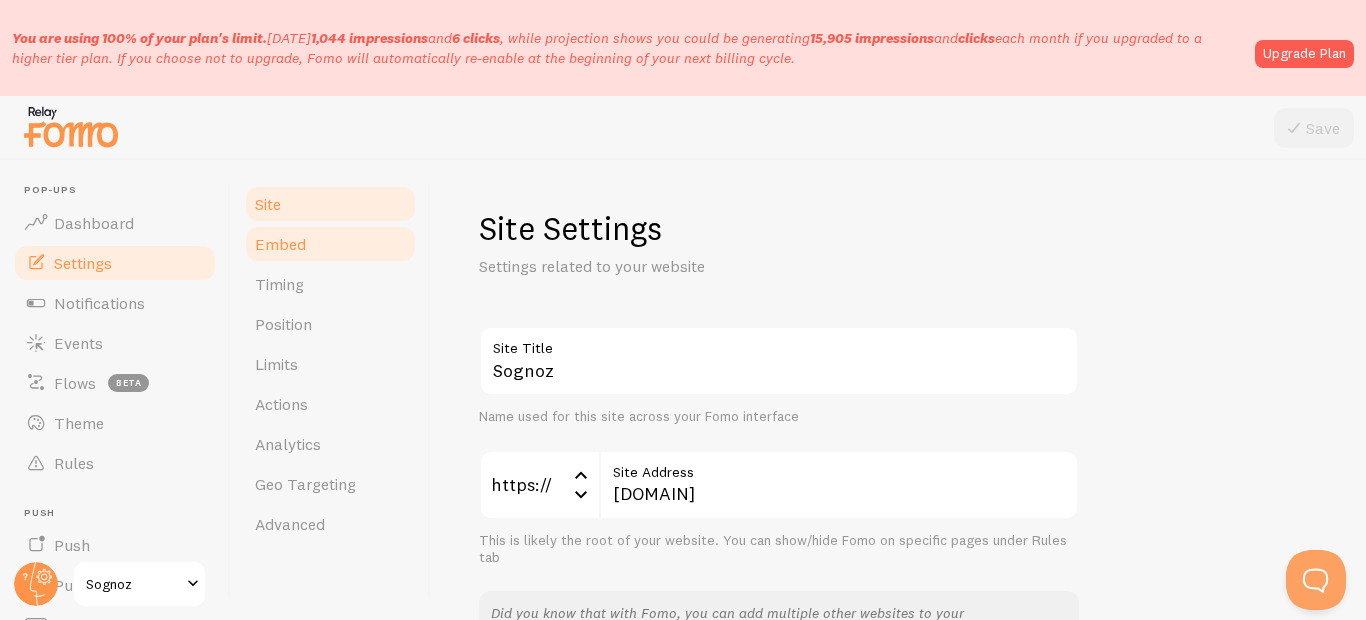 click on "Embed" at bounding box center (280, 244) 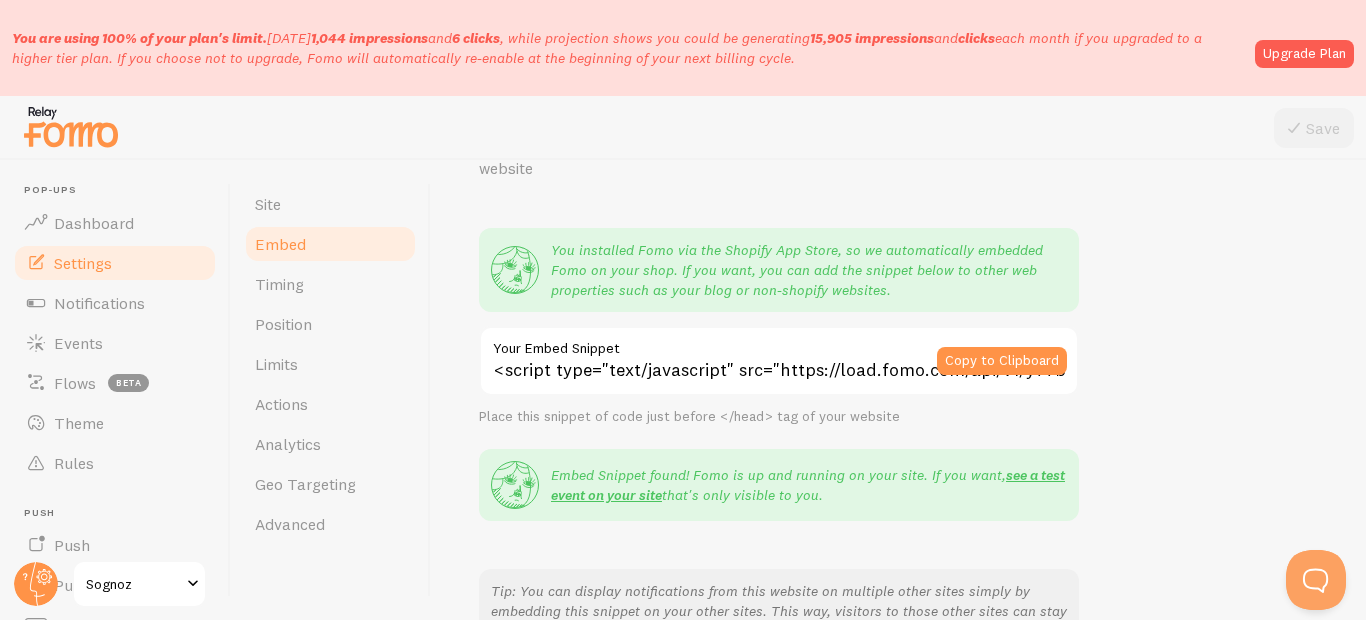 scroll, scrollTop: 120, scrollLeft: 0, axis: vertical 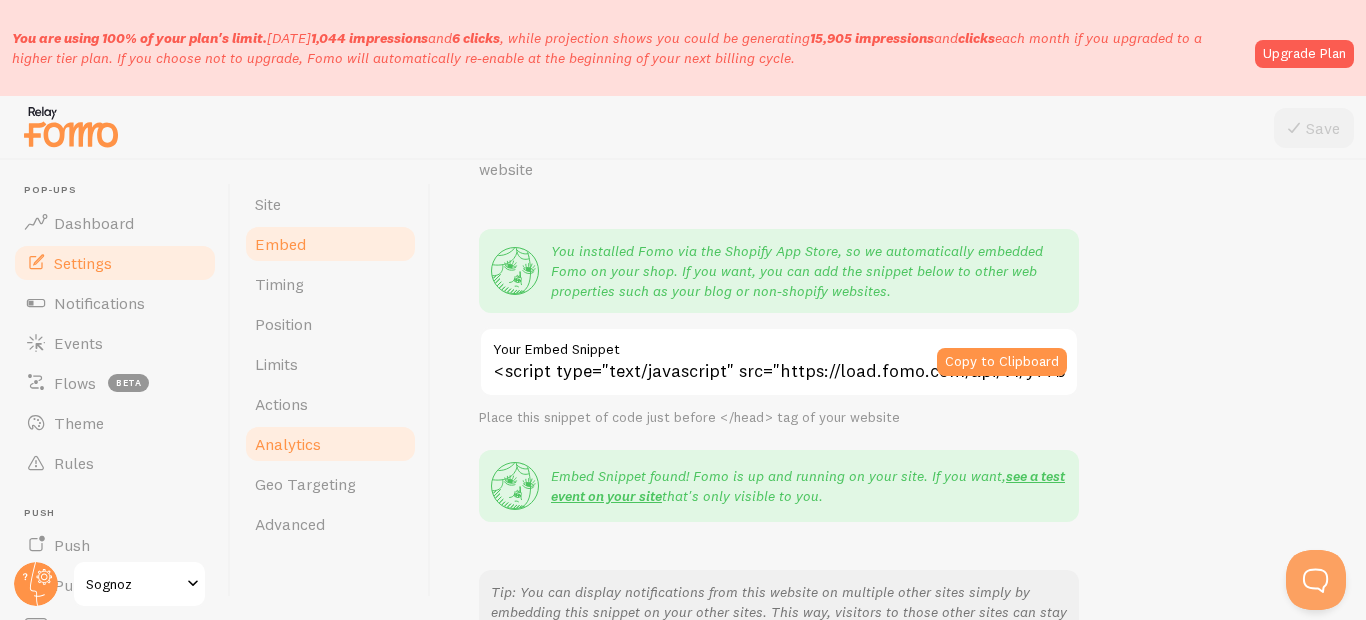 click on "Analytics" at bounding box center (288, 444) 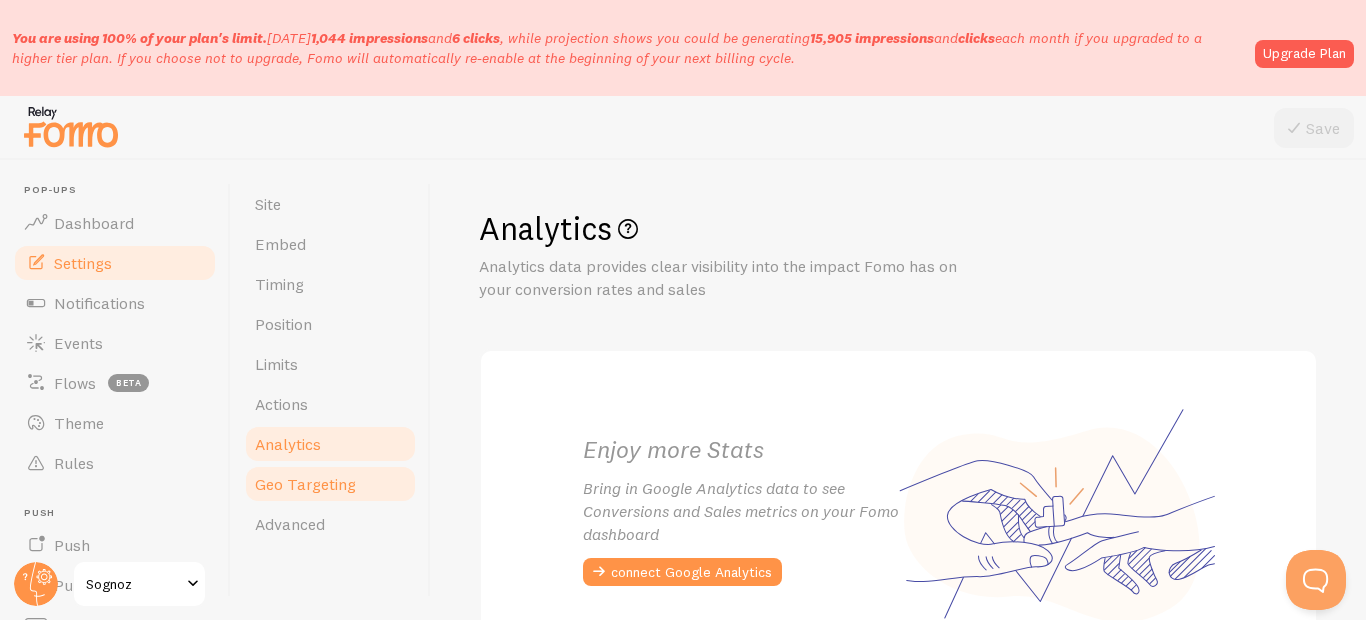 click on "Geo Targeting" at bounding box center [305, 484] 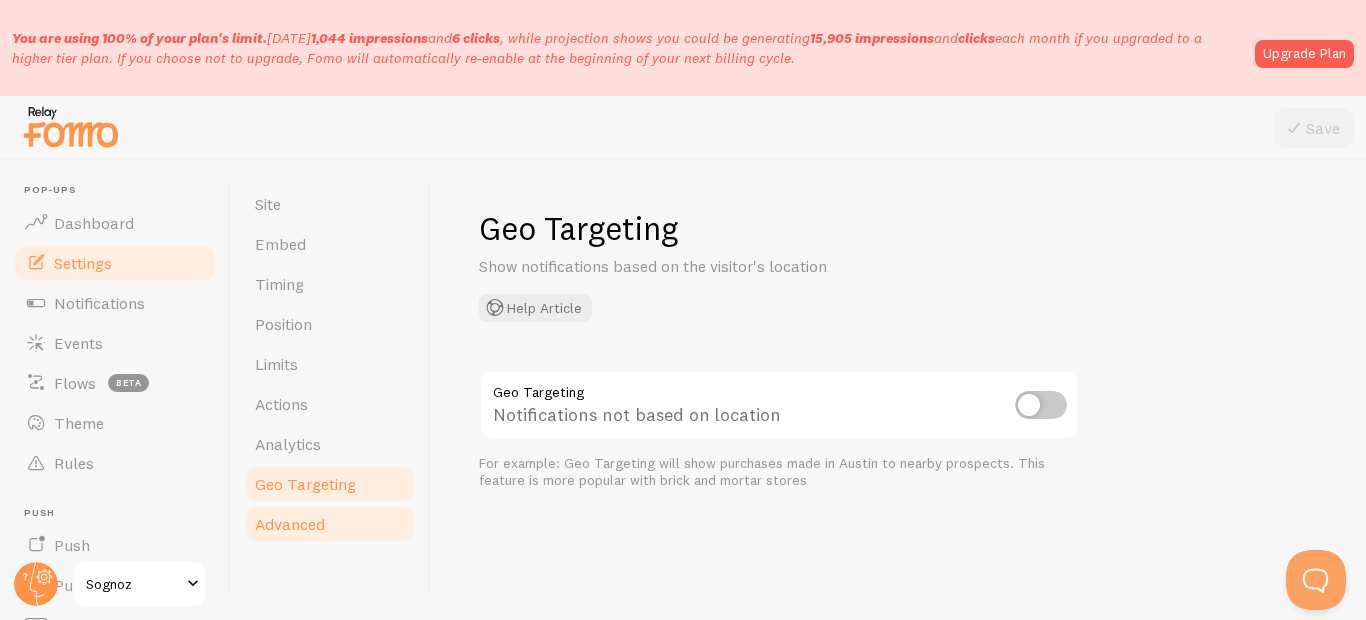 click on "Advanced" at bounding box center (290, 524) 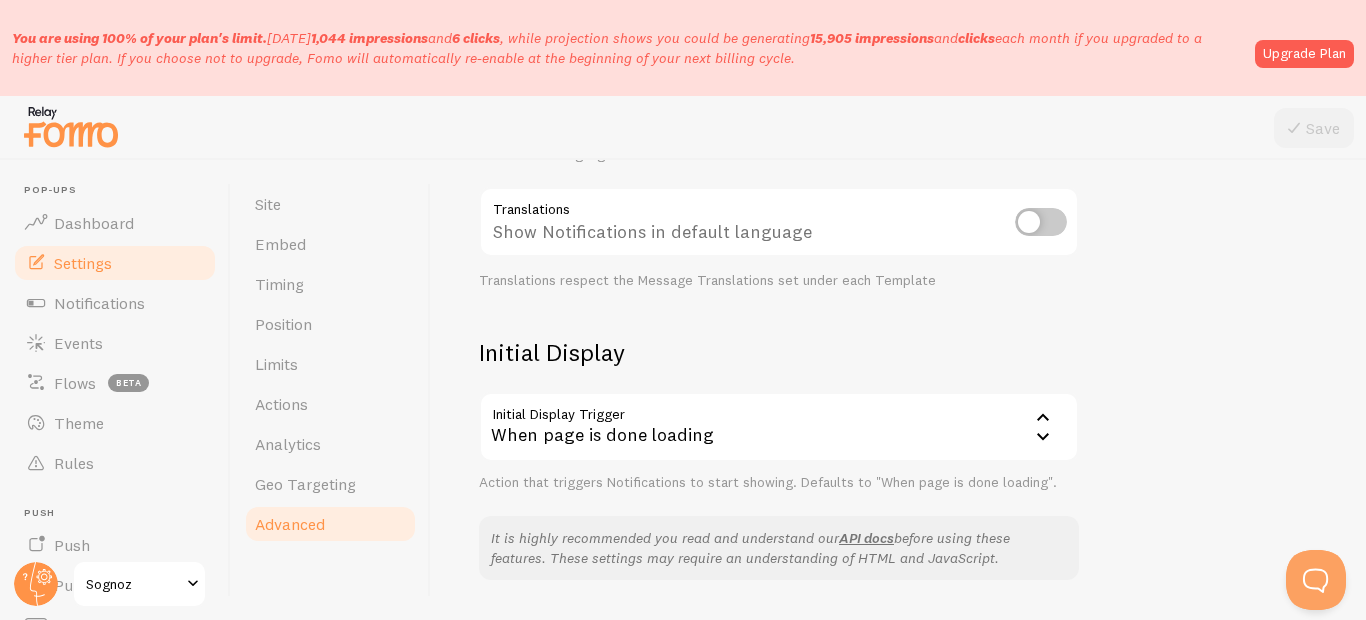 scroll, scrollTop: 276, scrollLeft: 0, axis: vertical 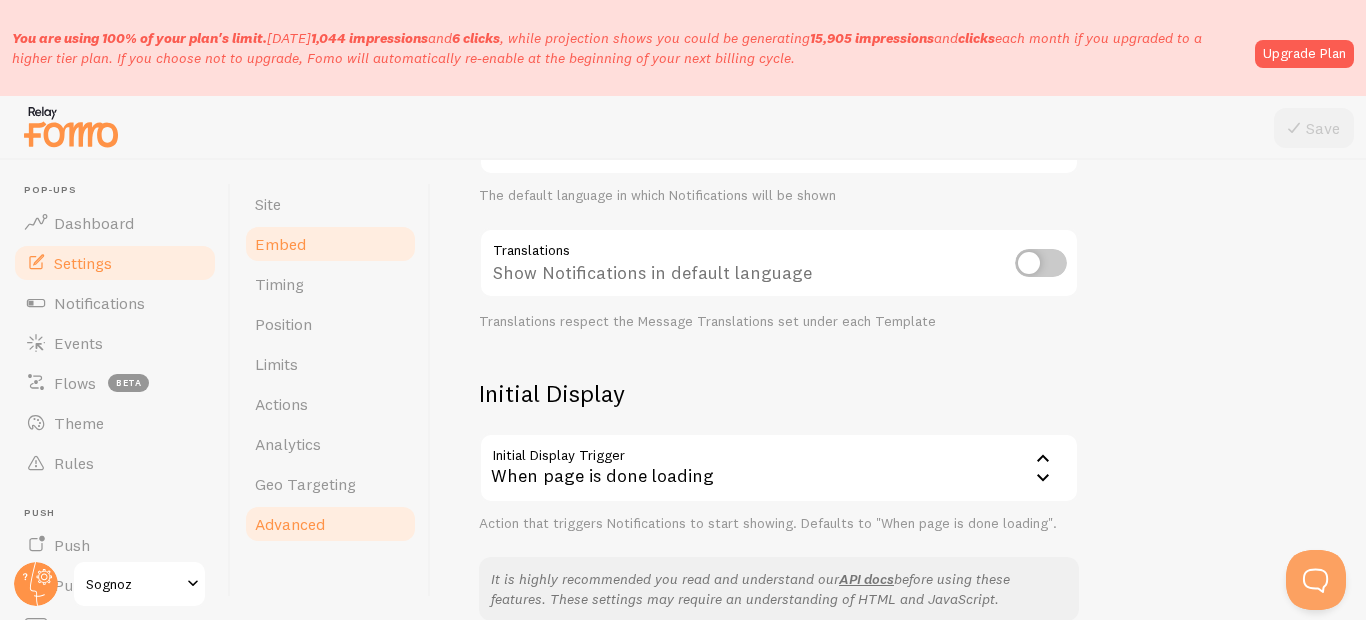 click on "Embed" at bounding box center (280, 244) 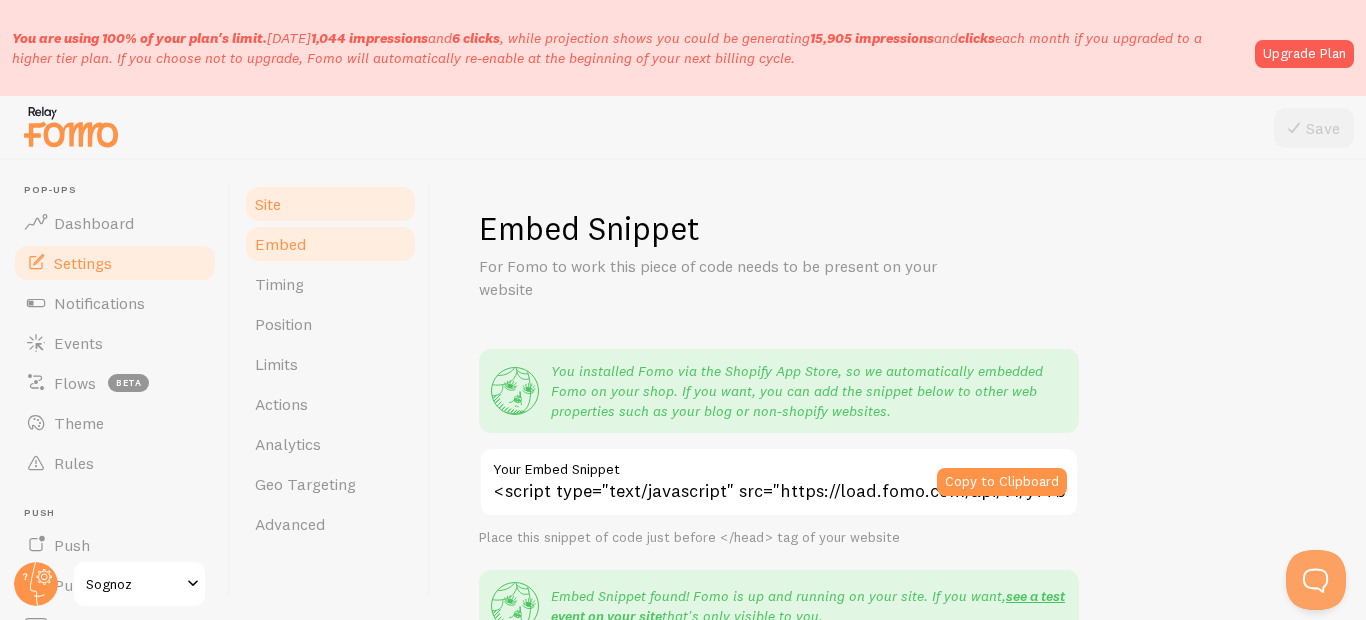 click on "Site" at bounding box center [268, 204] 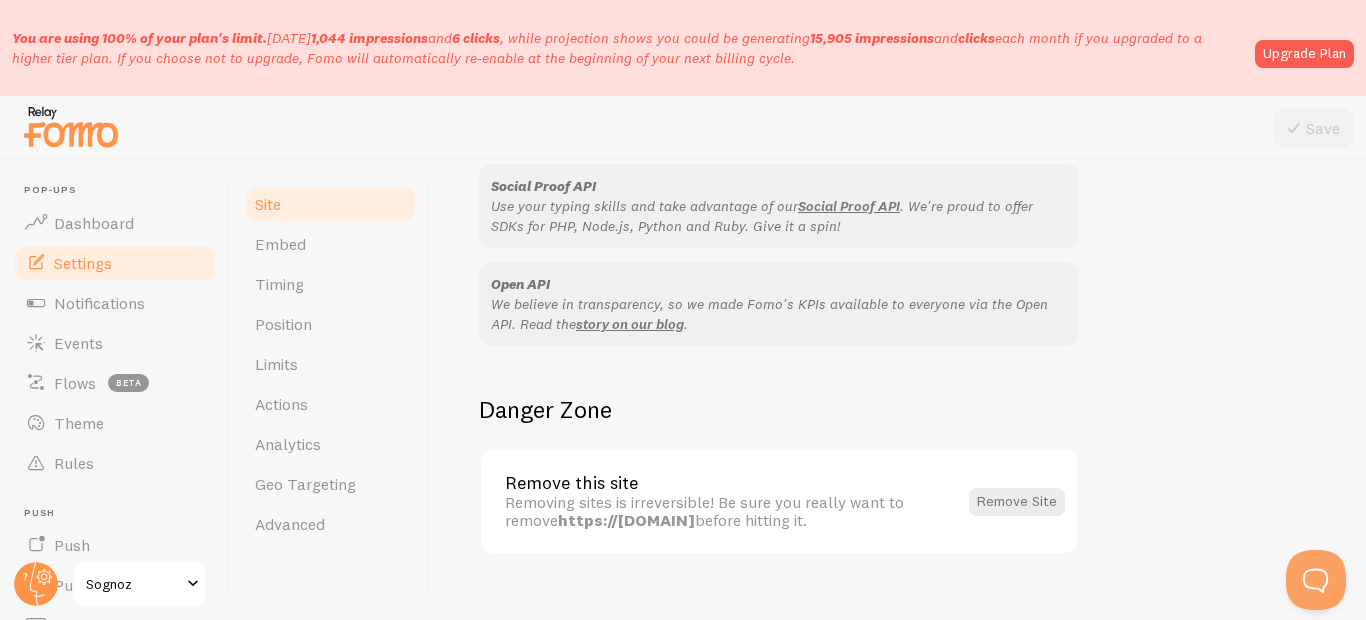 scroll, scrollTop: 1364, scrollLeft: 0, axis: vertical 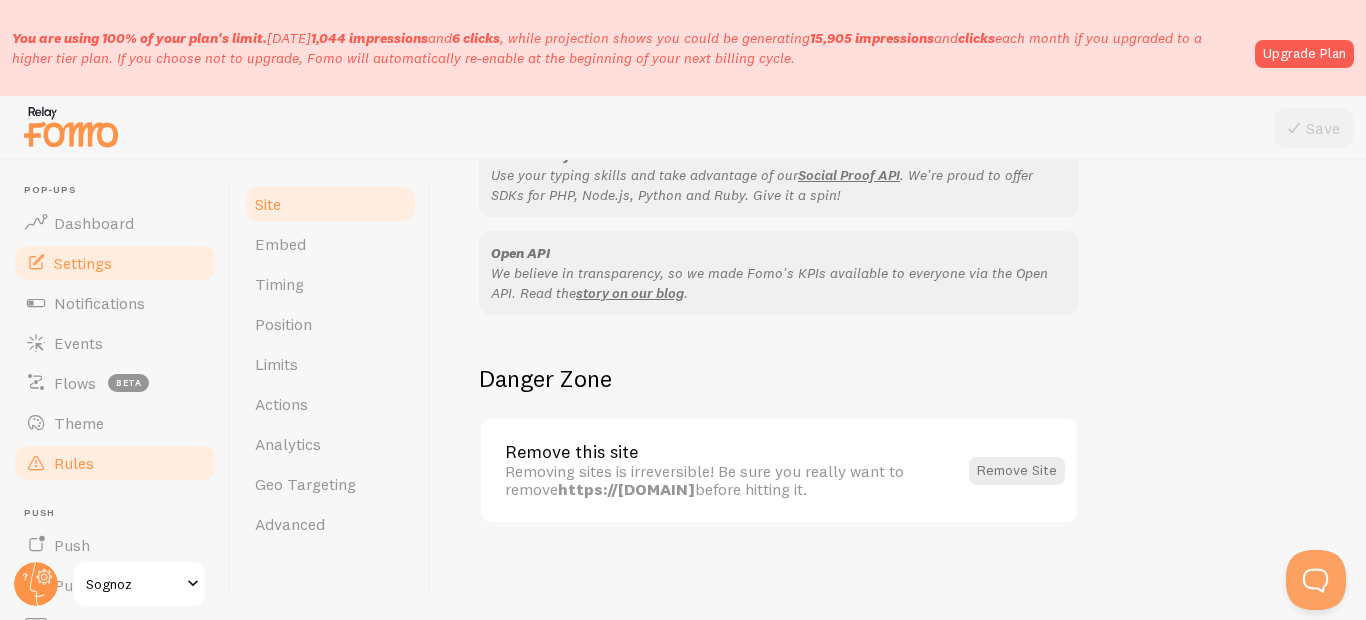 click on "Rules" at bounding box center (115, 463) 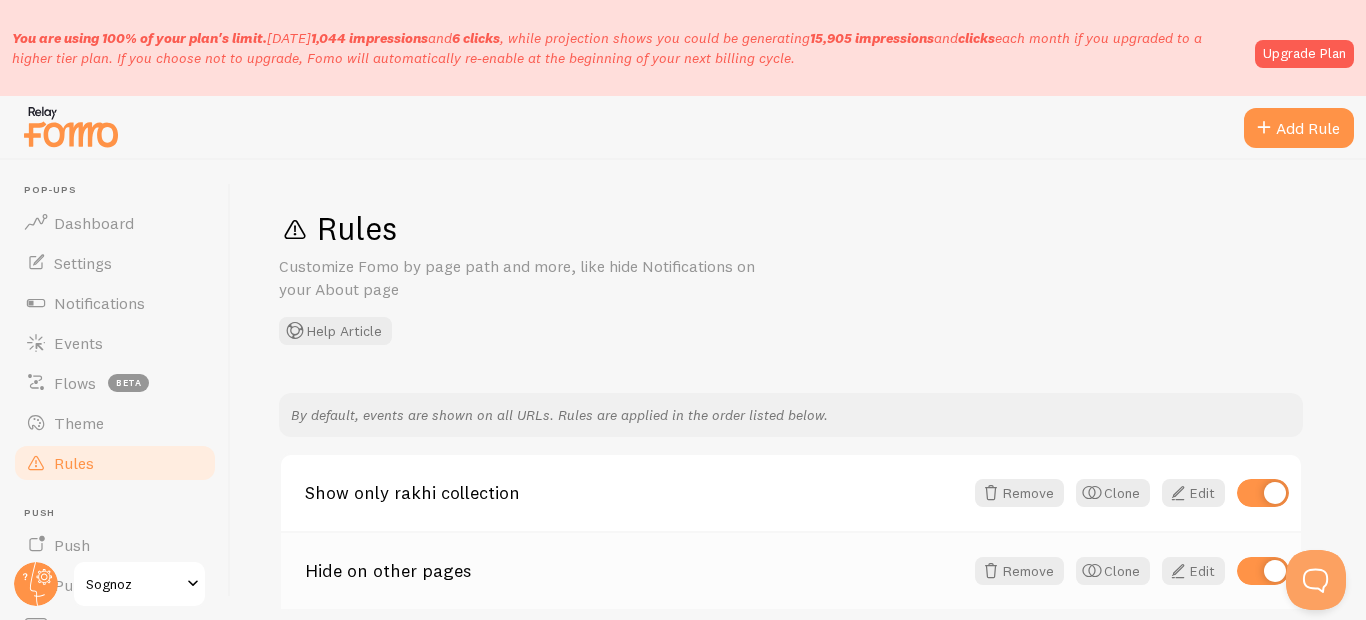 scroll, scrollTop: 87, scrollLeft: 0, axis: vertical 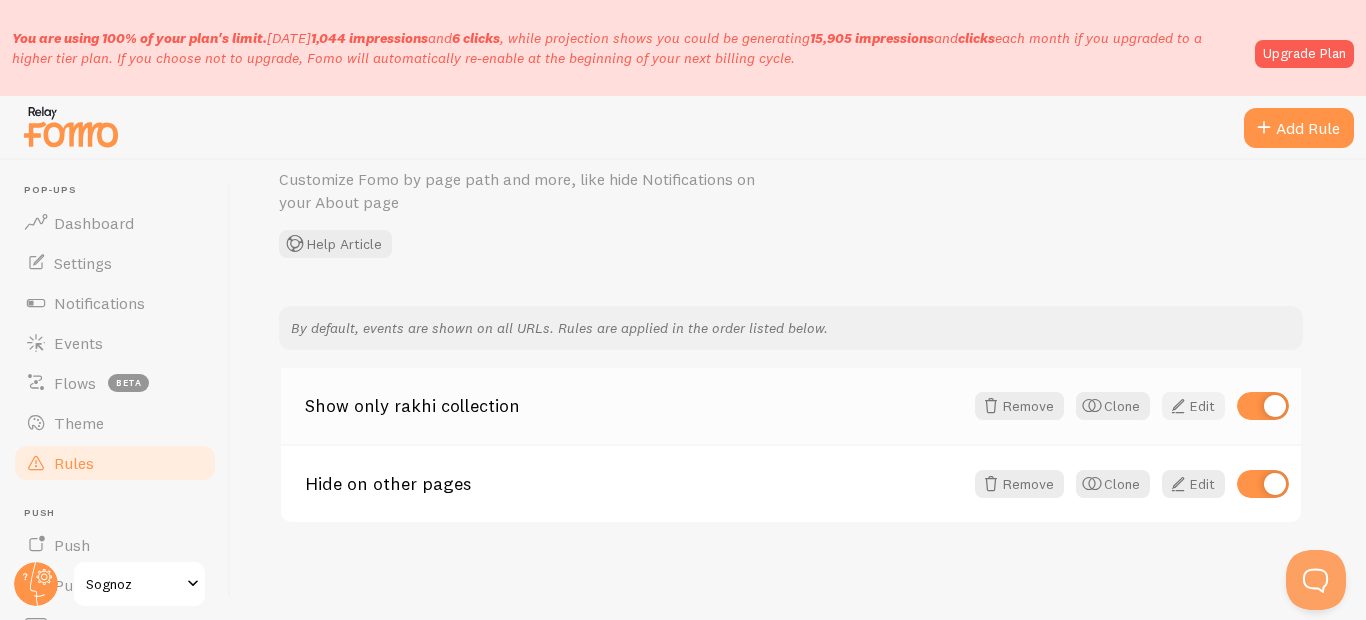 click at bounding box center [1178, 406] 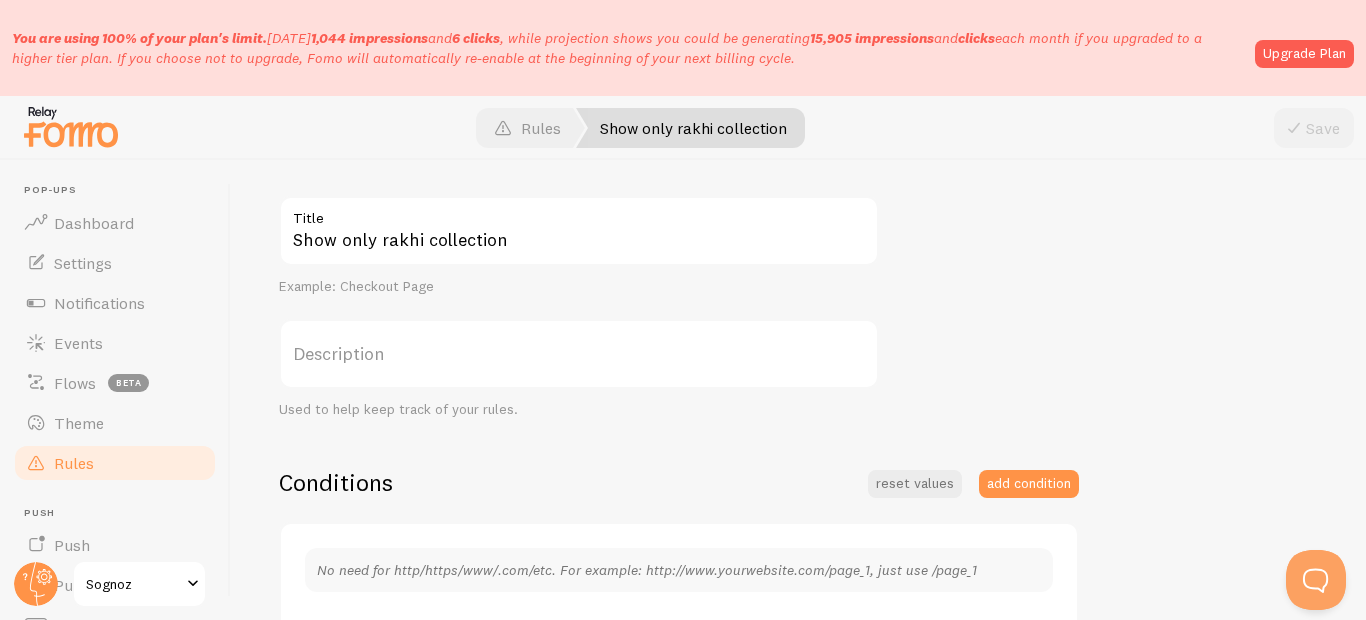 scroll, scrollTop: 0, scrollLeft: 0, axis: both 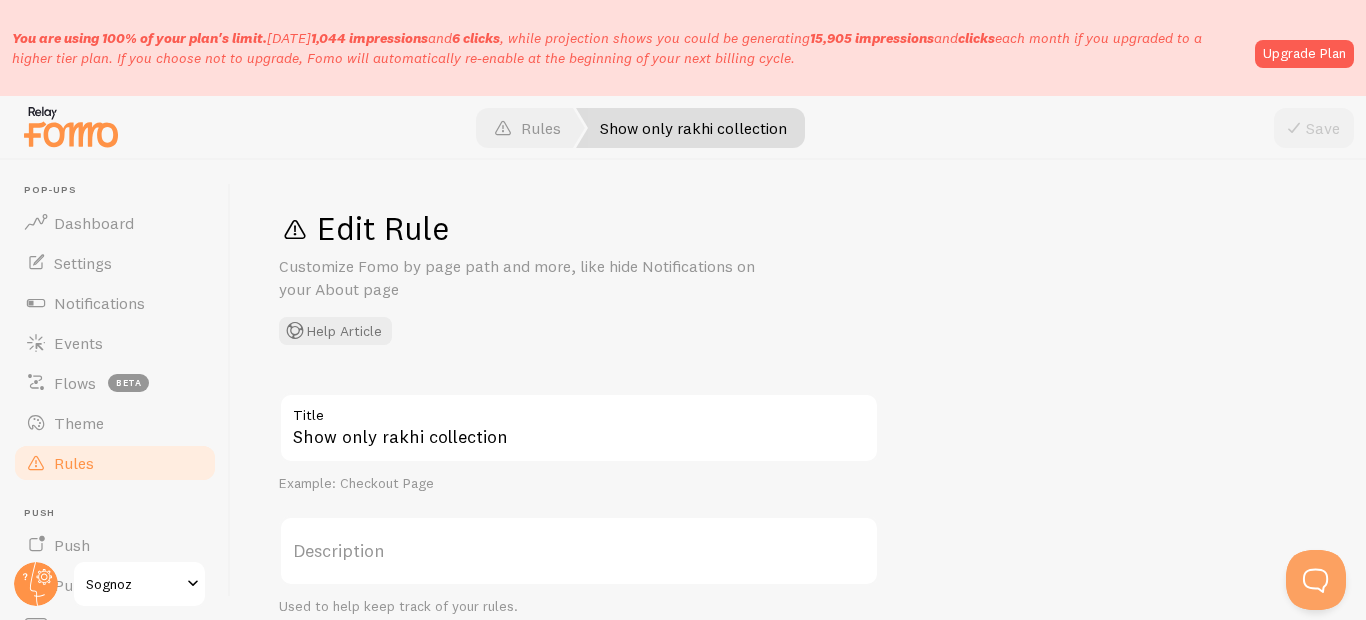 click on "Rules" at bounding box center [115, 463] 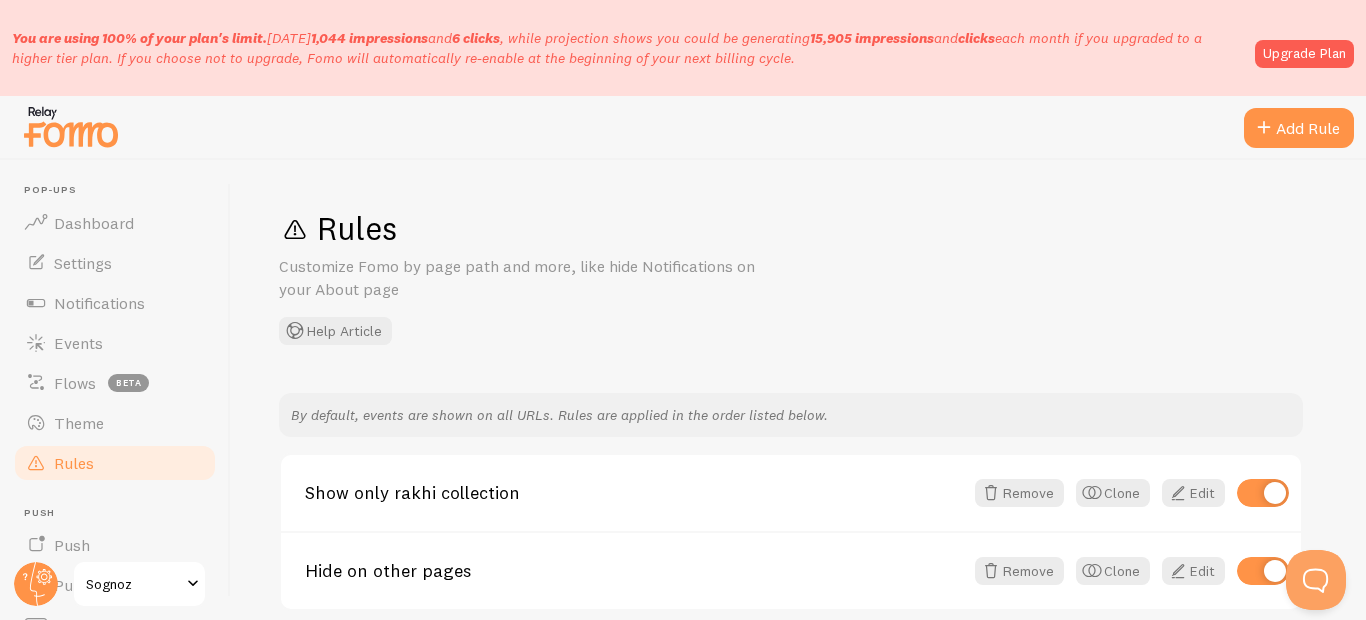 scroll, scrollTop: 87, scrollLeft: 0, axis: vertical 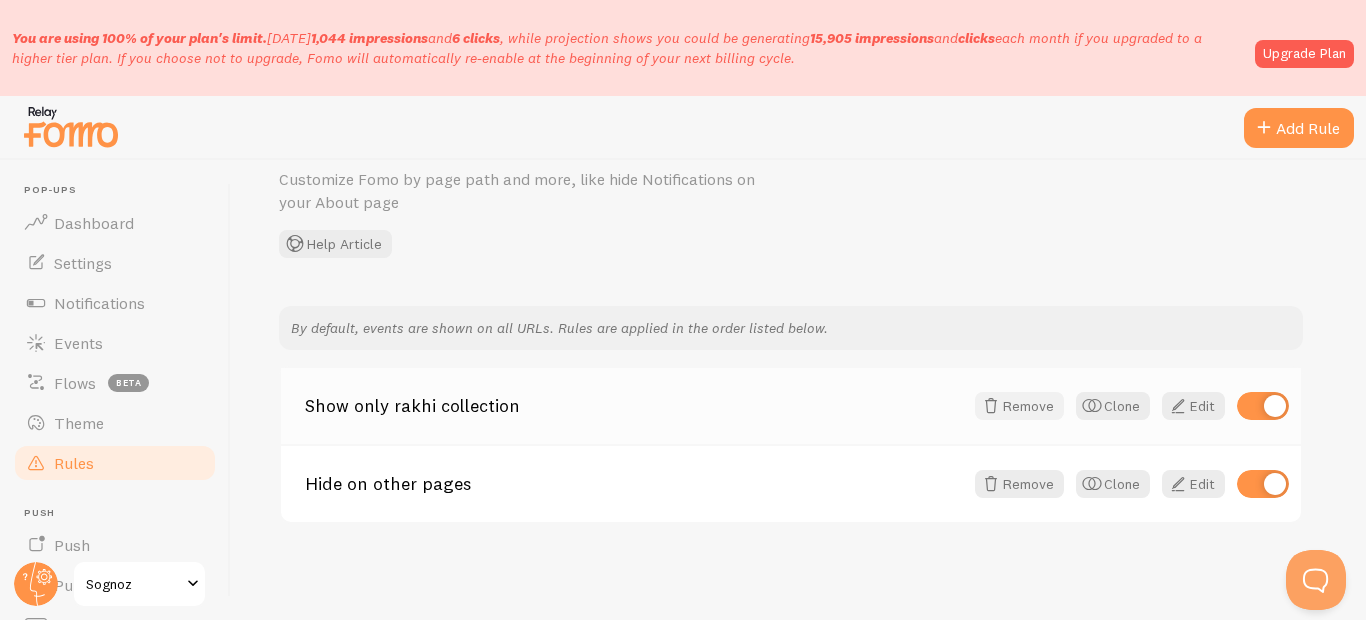 click on "Remove" at bounding box center (1019, 406) 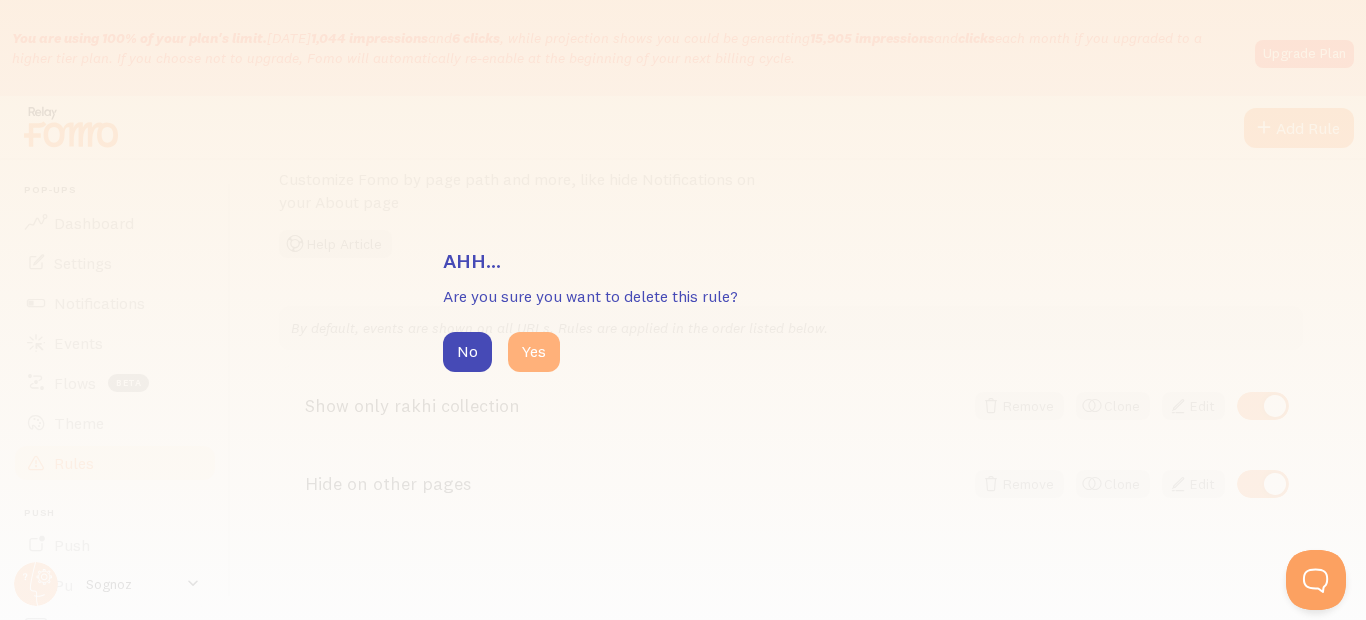click on "Yes" at bounding box center (534, 352) 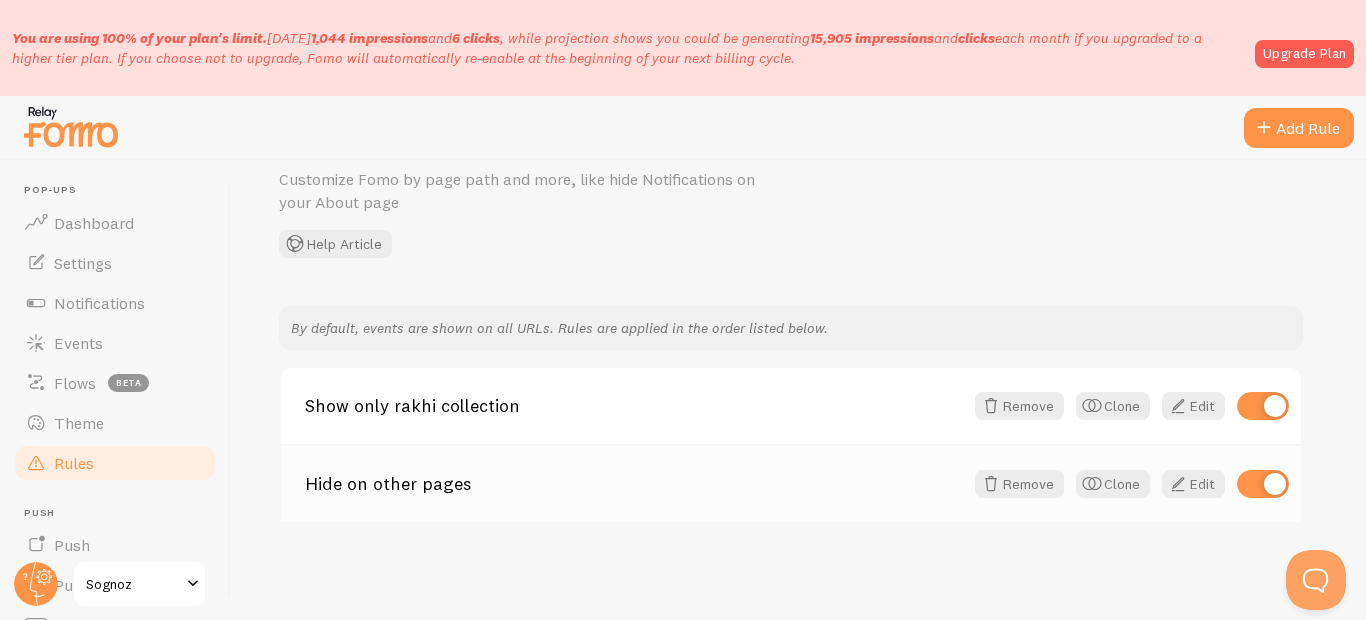 scroll, scrollTop: 9, scrollLeft: 0, axis: vertical 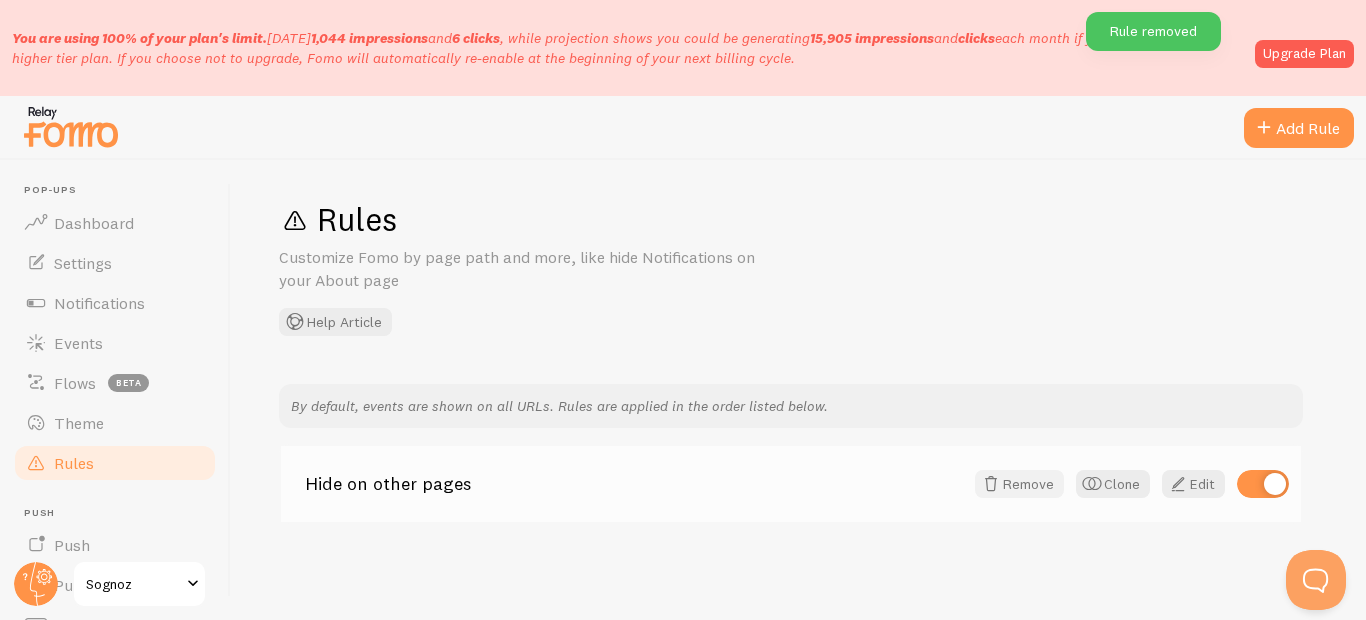 click on "Remove" at bounding box center [1019, 484] 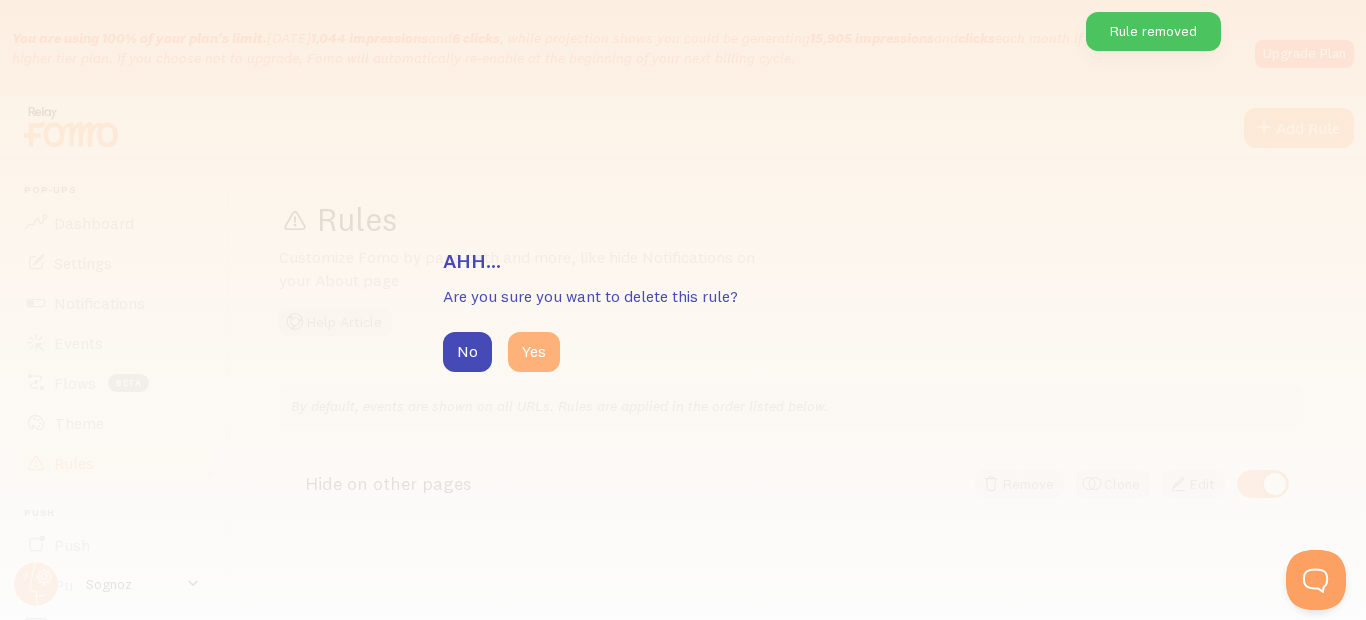 click on "Yes" at bounding box center [534, 352] 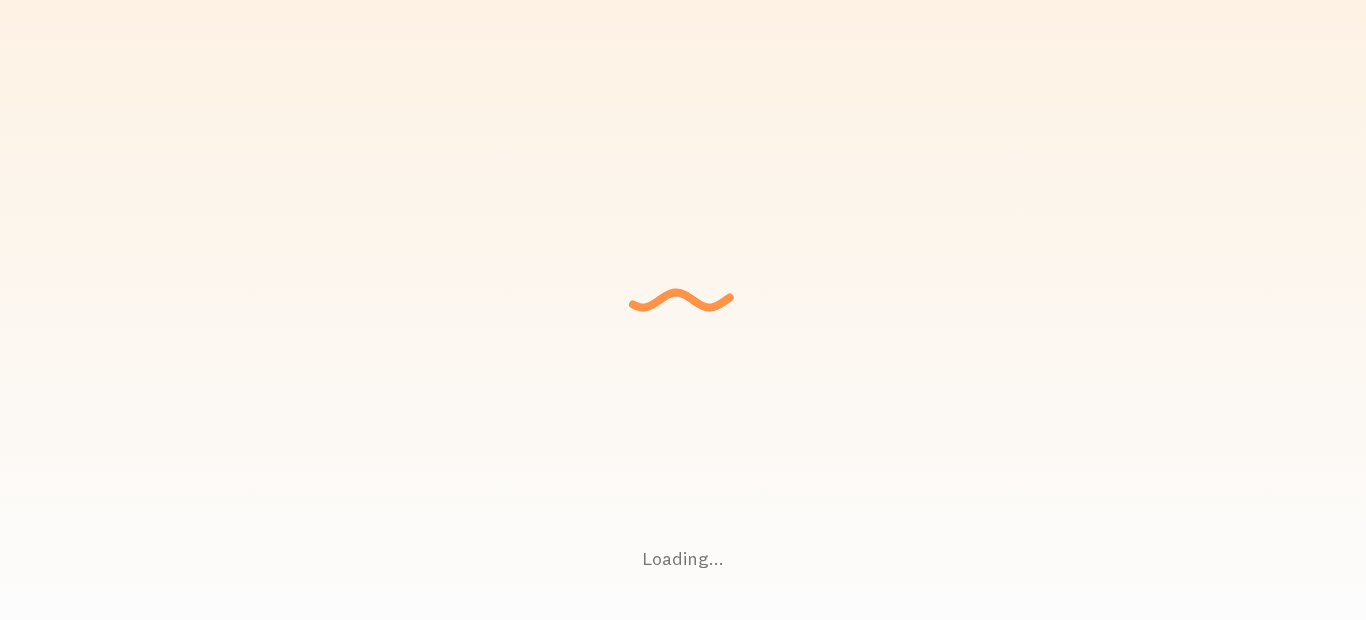 scroll, scrollTop: 0, scrollLeft: 0, axis: both 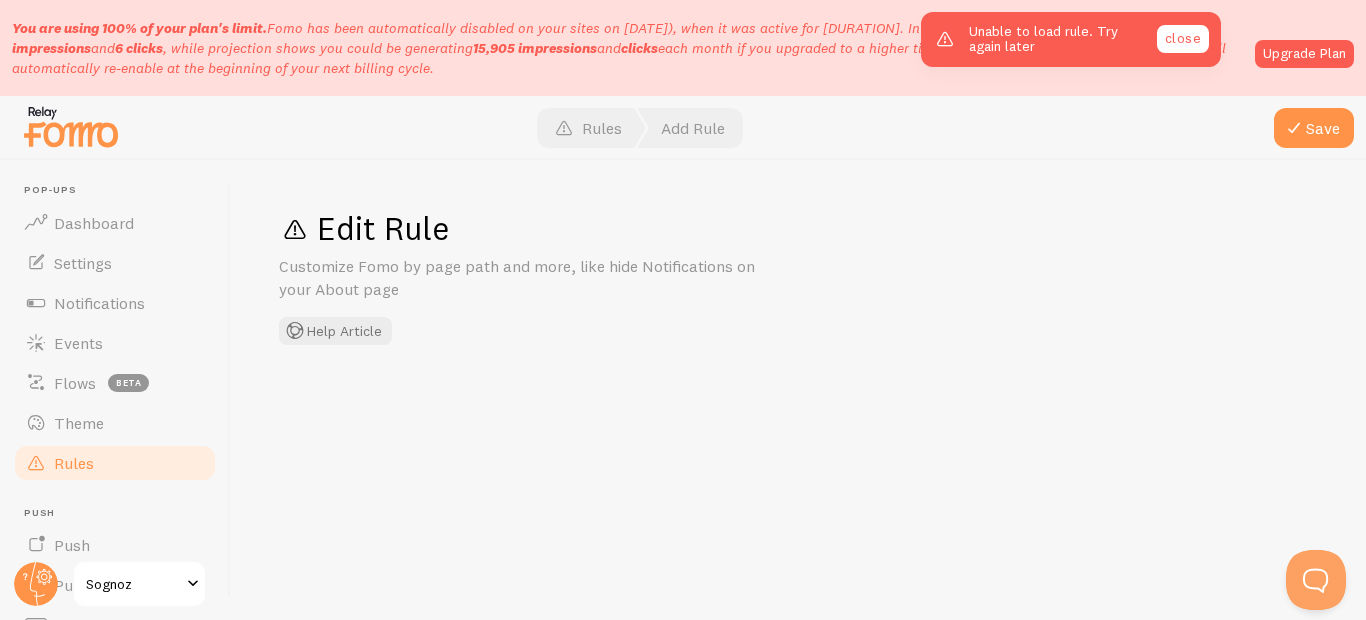 click on "close" at bounding box center (1183, 39) 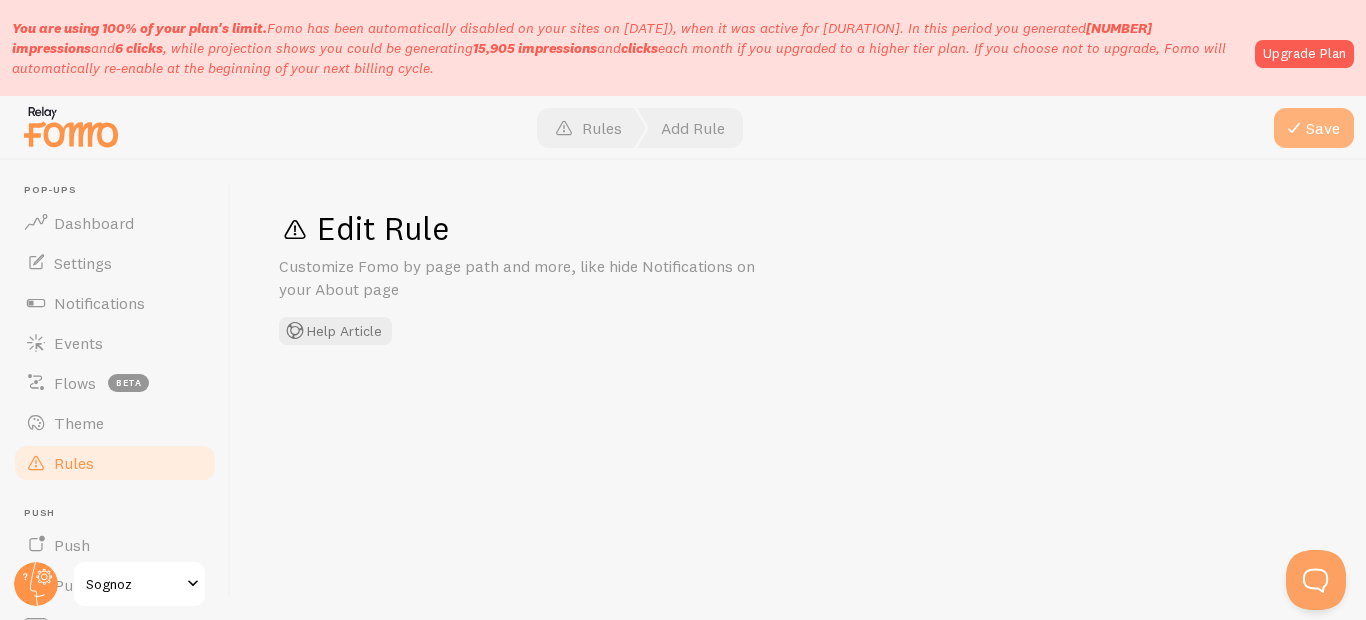 click on "Save" at bounding box center [1314, 128] 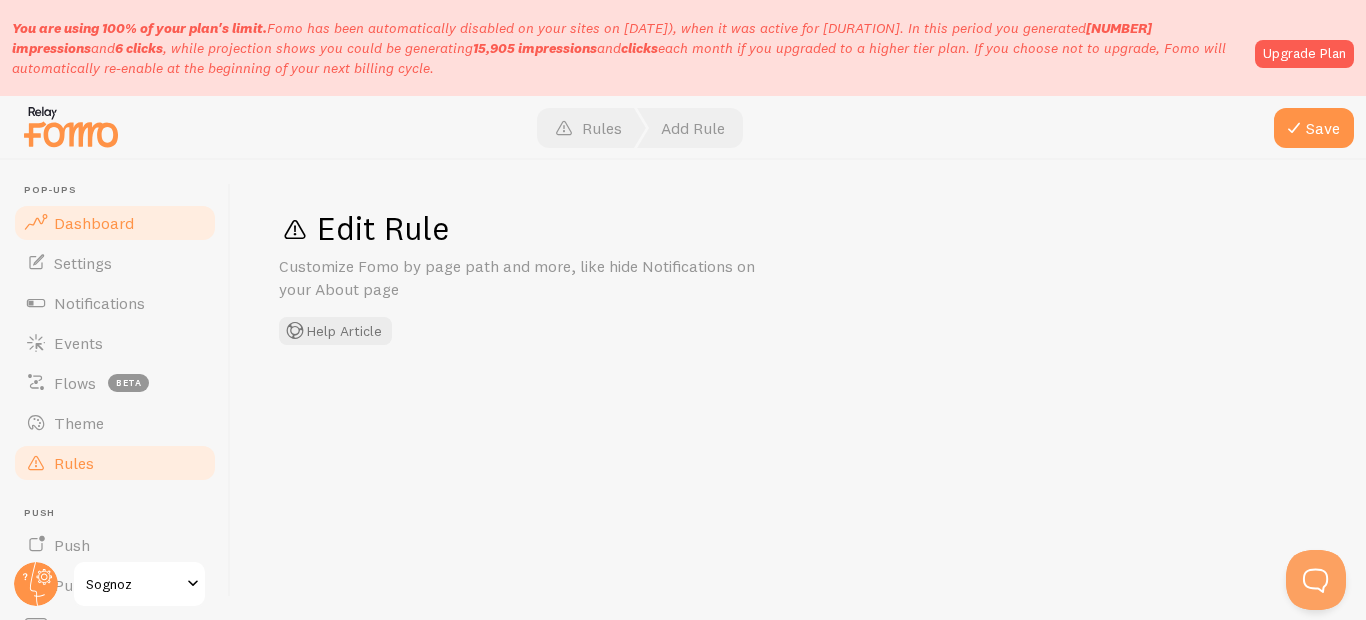 click on "Dashboard" at bounding box center (94, 223) 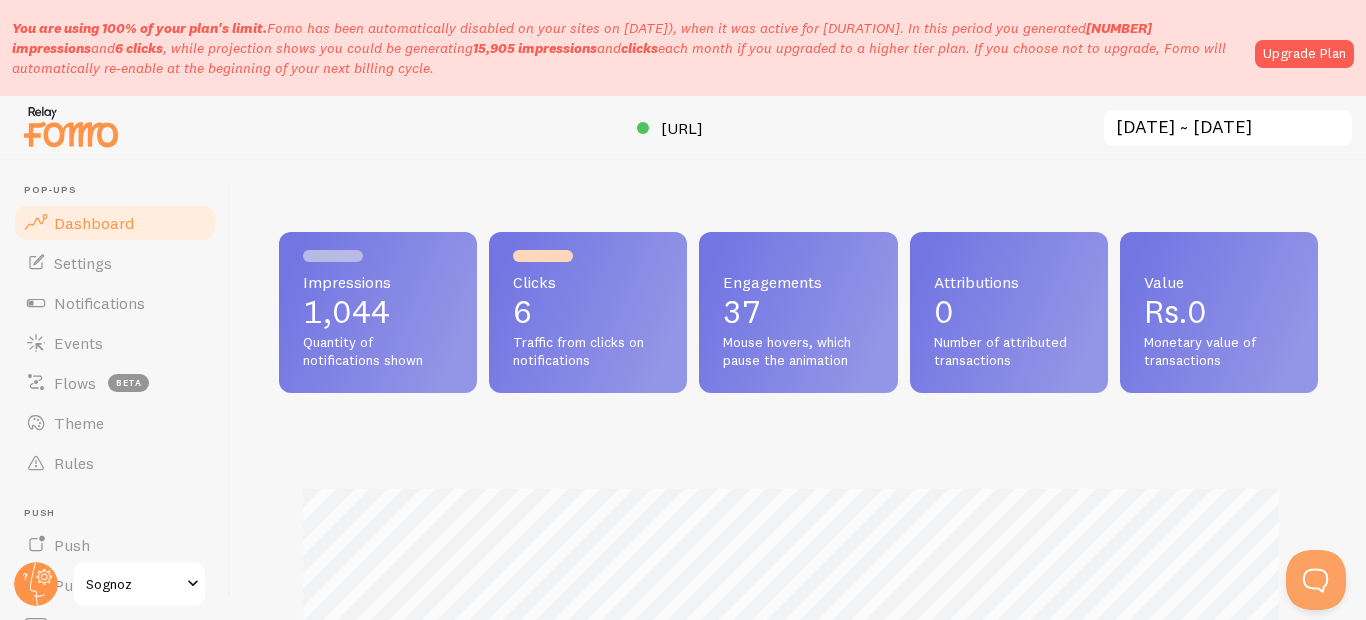 scroll, scrollTop: 0, scrollLeft: 0, axis: both 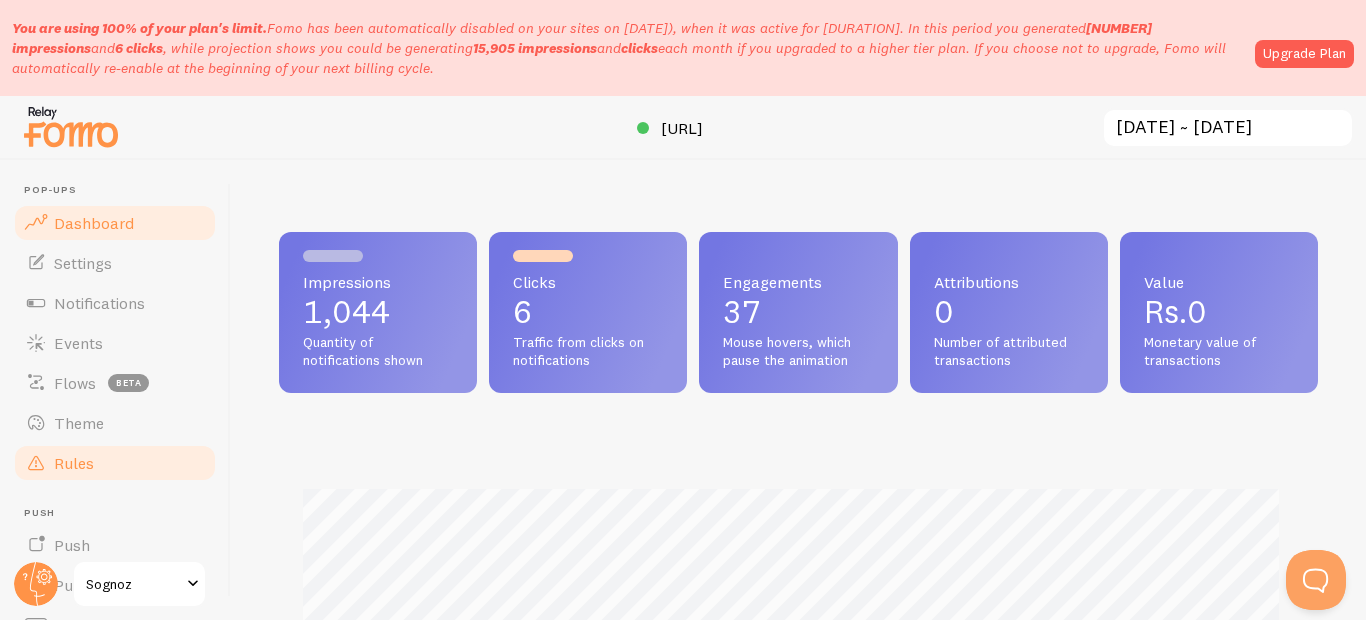 click on "Rules" at bounding box center (74, 463) 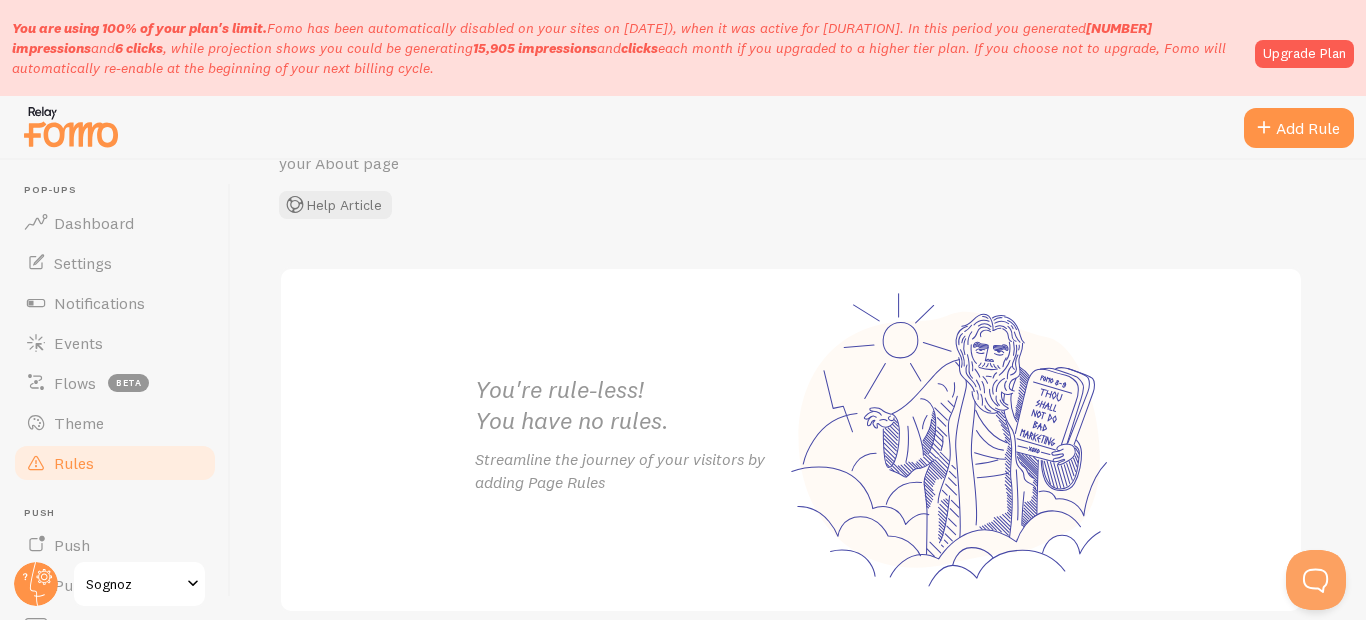 scroll, scrollTop: 215, scrollLeft: 0, axis: vertical 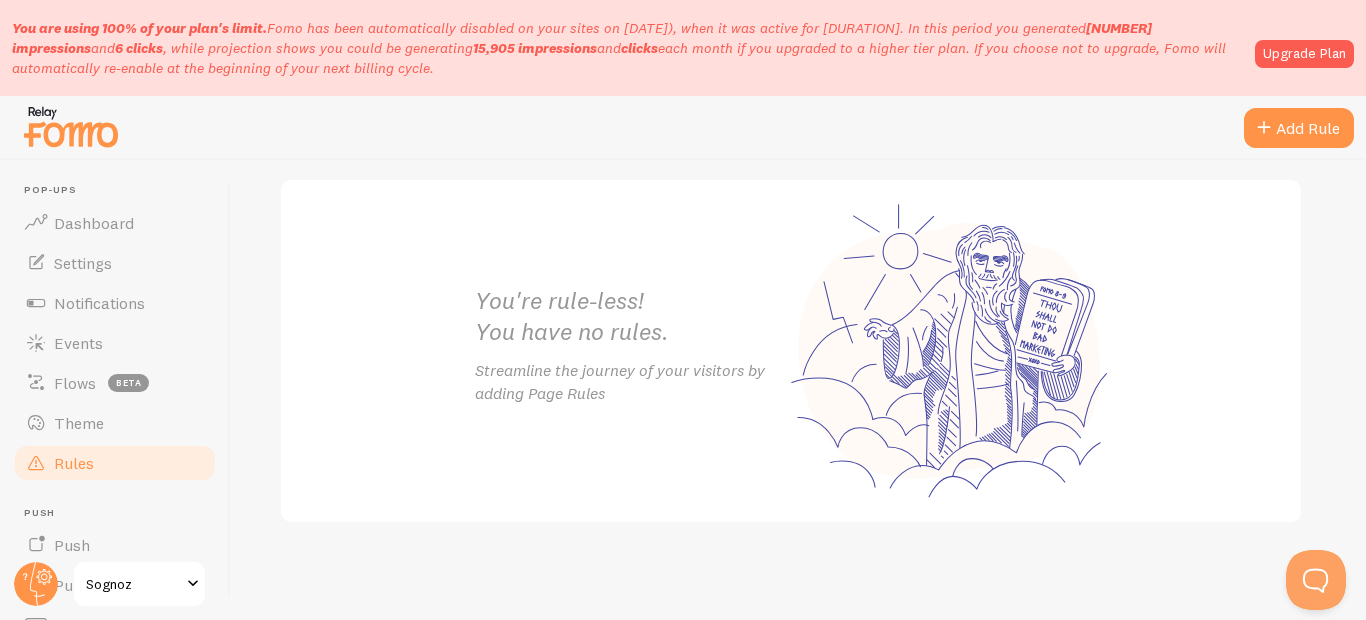 click on "Rules" at bounding box center [74, 463] 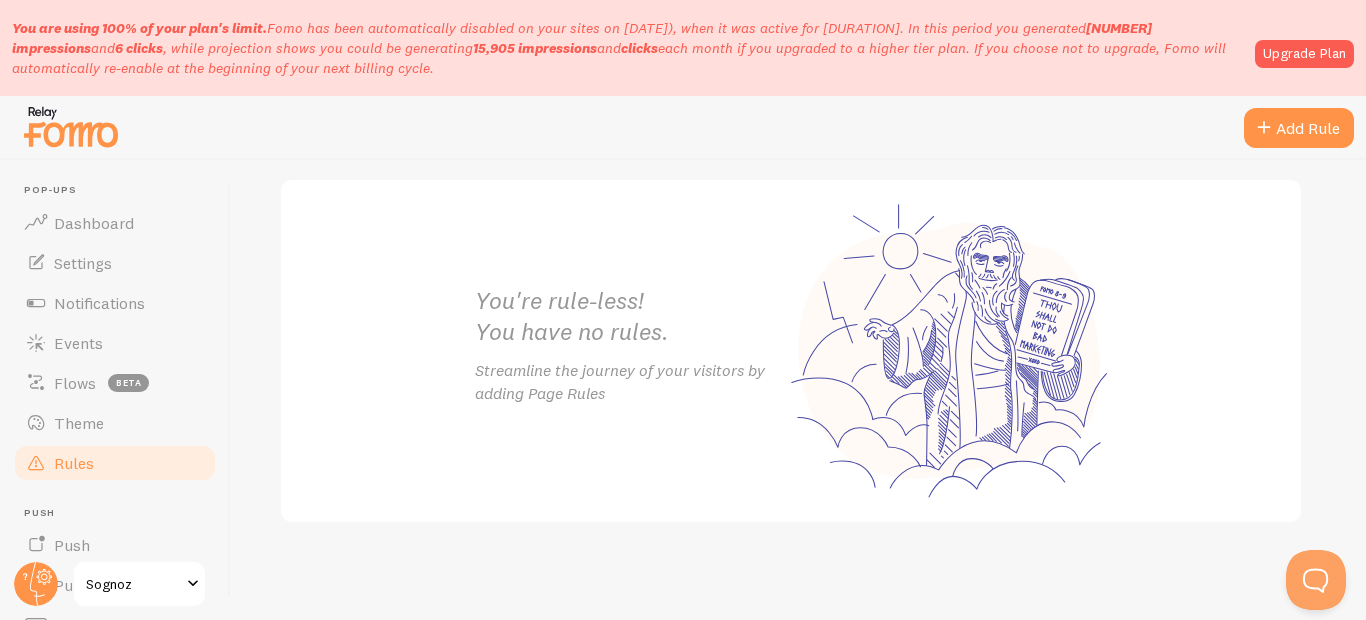 scroll, scrollTop: 0, scrollLeft: 0, axis: both 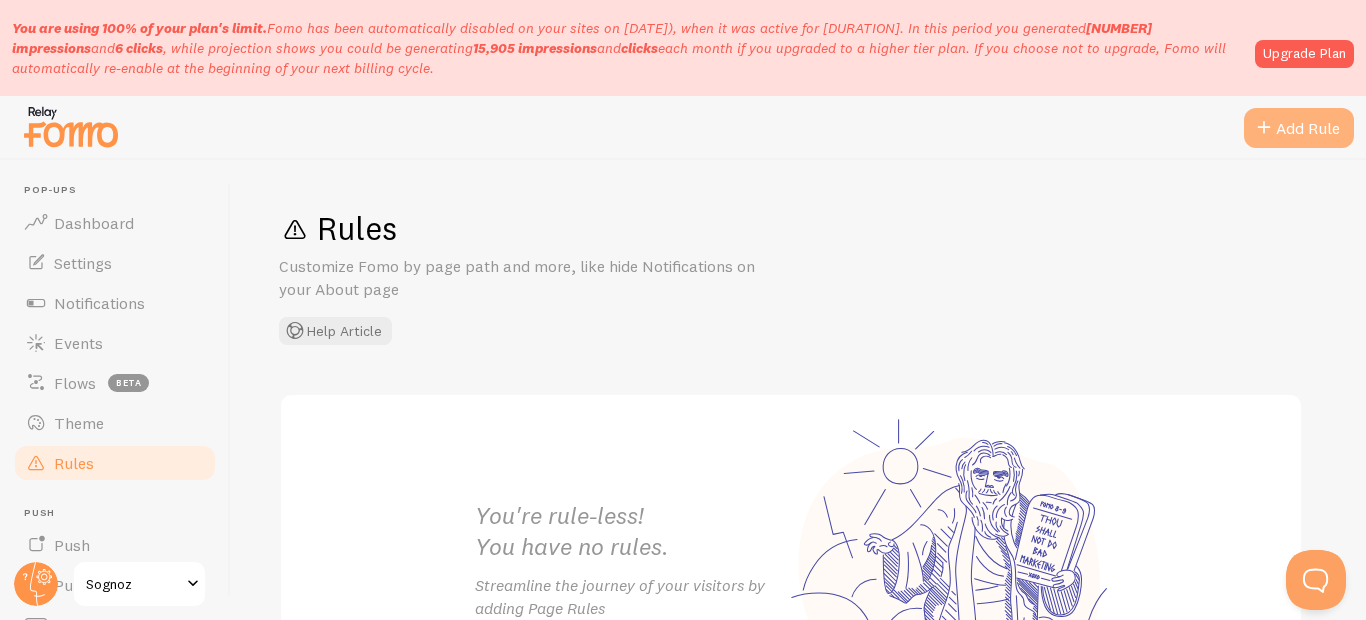 click on "Add Rule" at bounding box center (1299, 128) 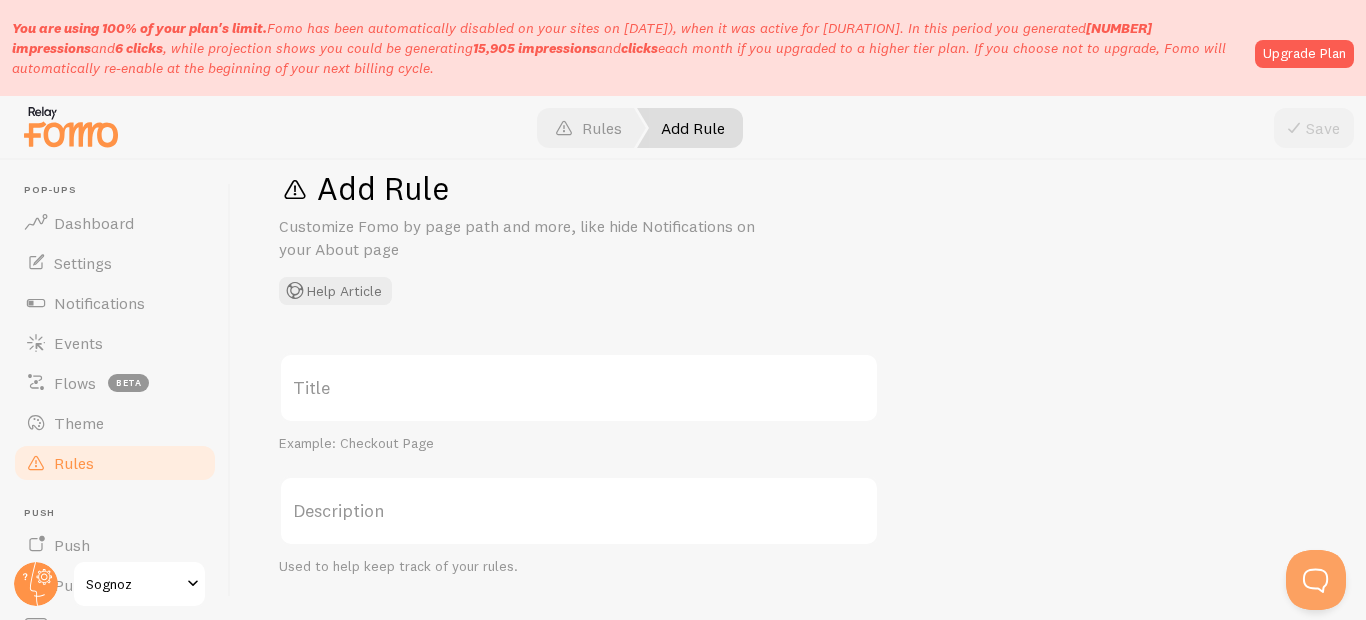 scroll, scrollTop: 0, scrollLeft: 0, axis: both 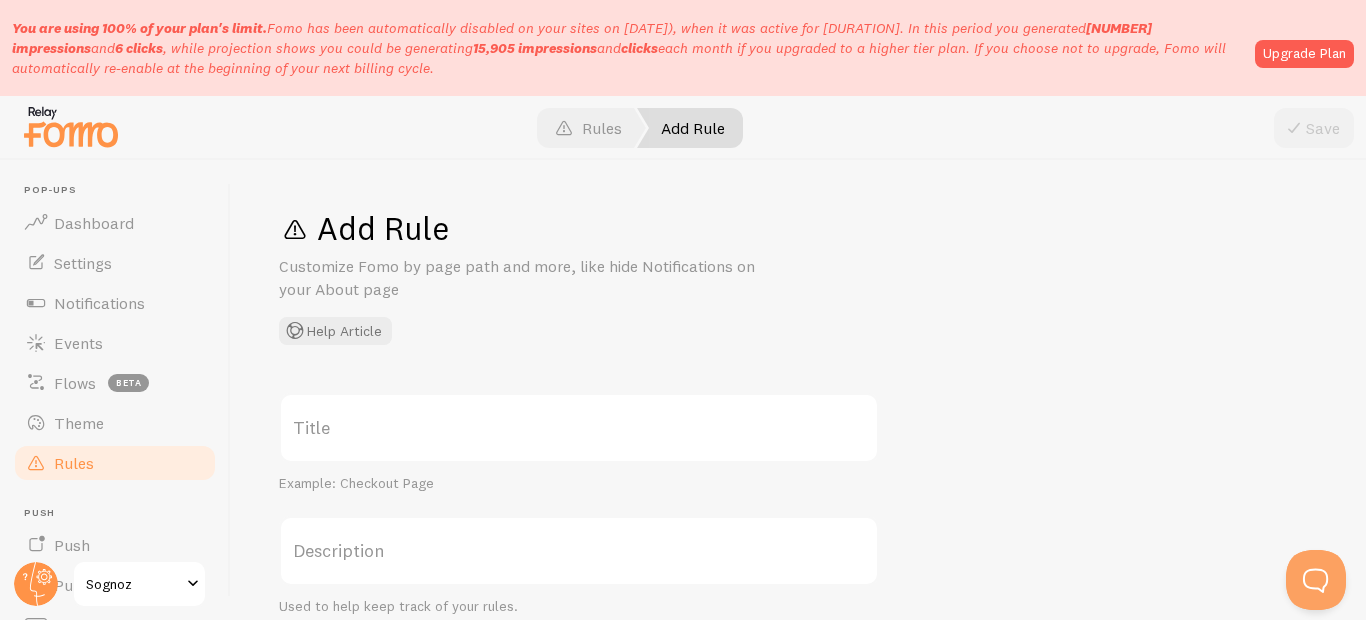 click on "Title" at bounding box center [579, 428] 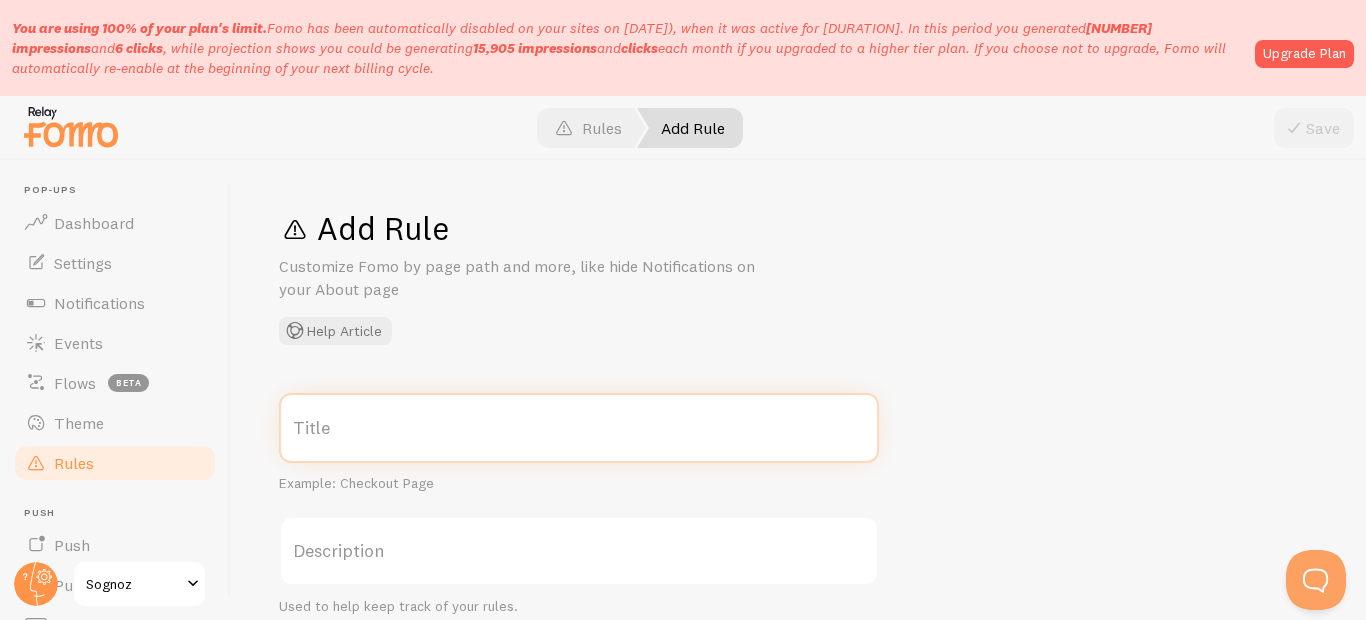 click on "Title" at bounding box center [579, 428] 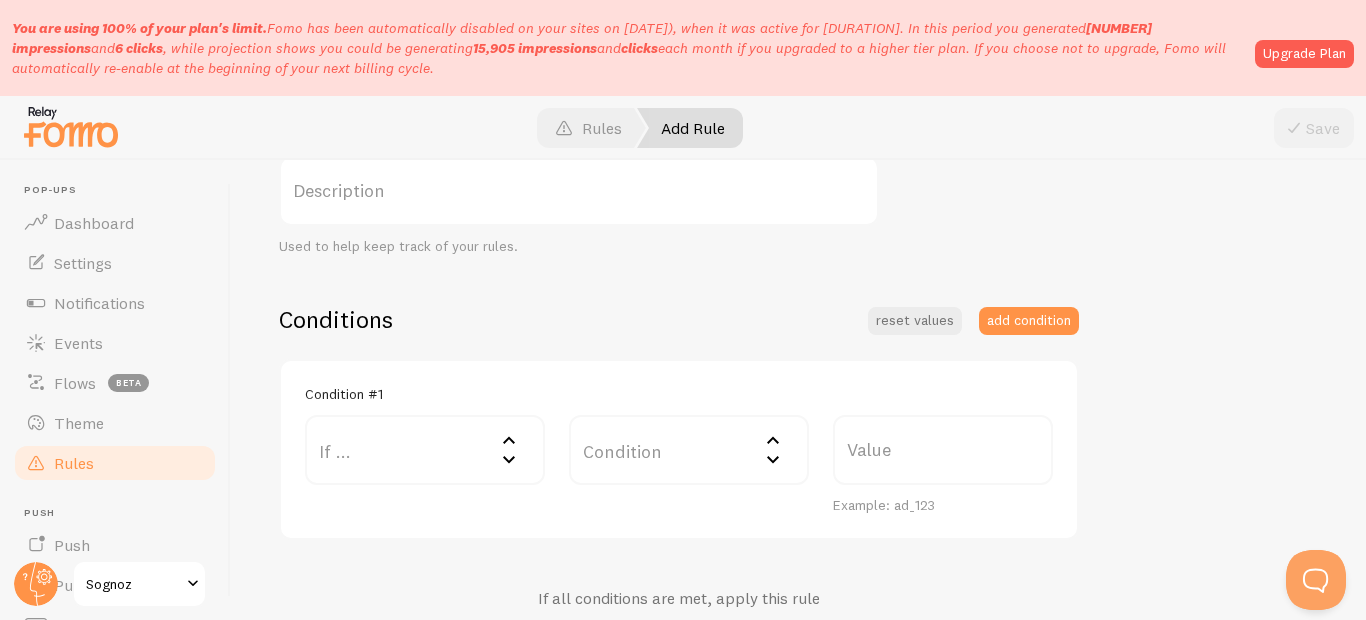 scroll, scrollTop: 120, scrollLeft: 0, axis: vertical 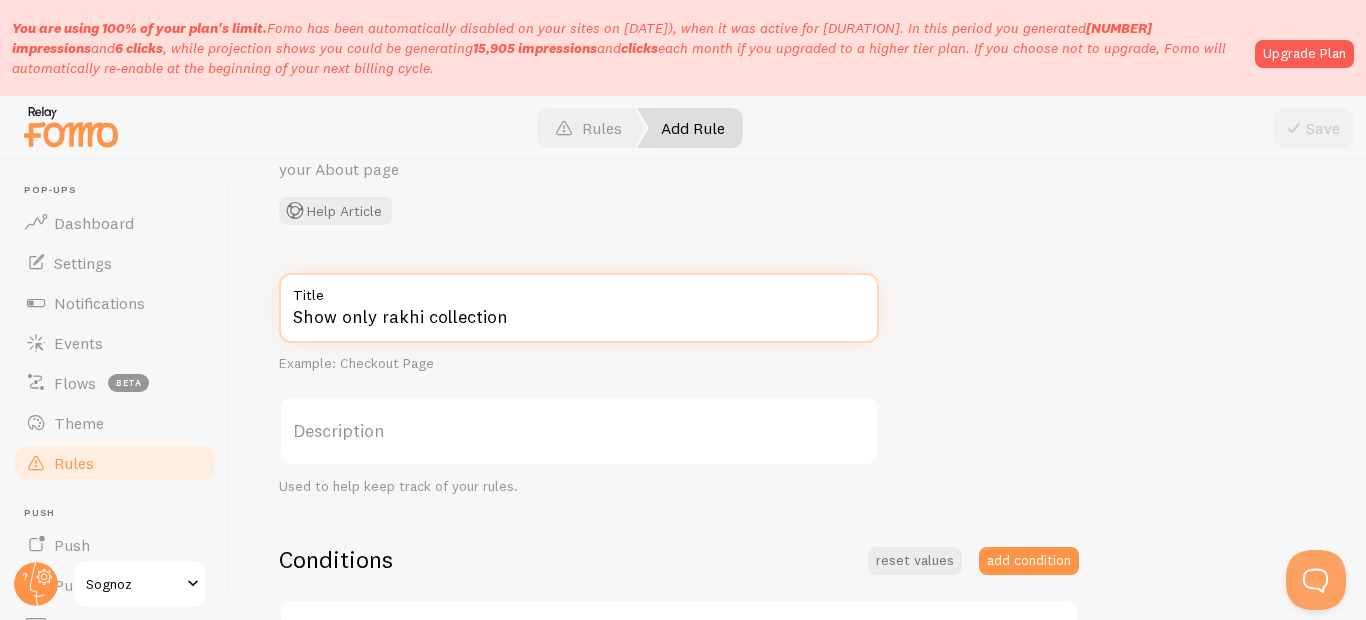 type on "Show only rakhi collection" 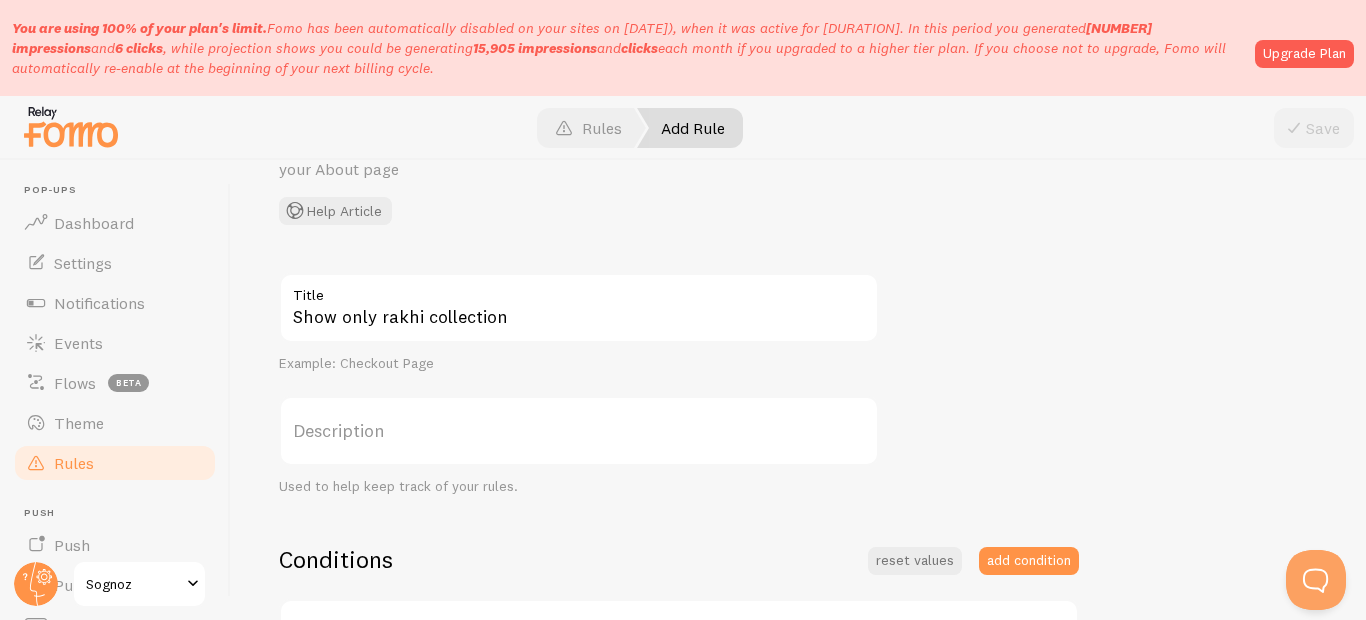 click on "Description" at bounding box center (579, 431) 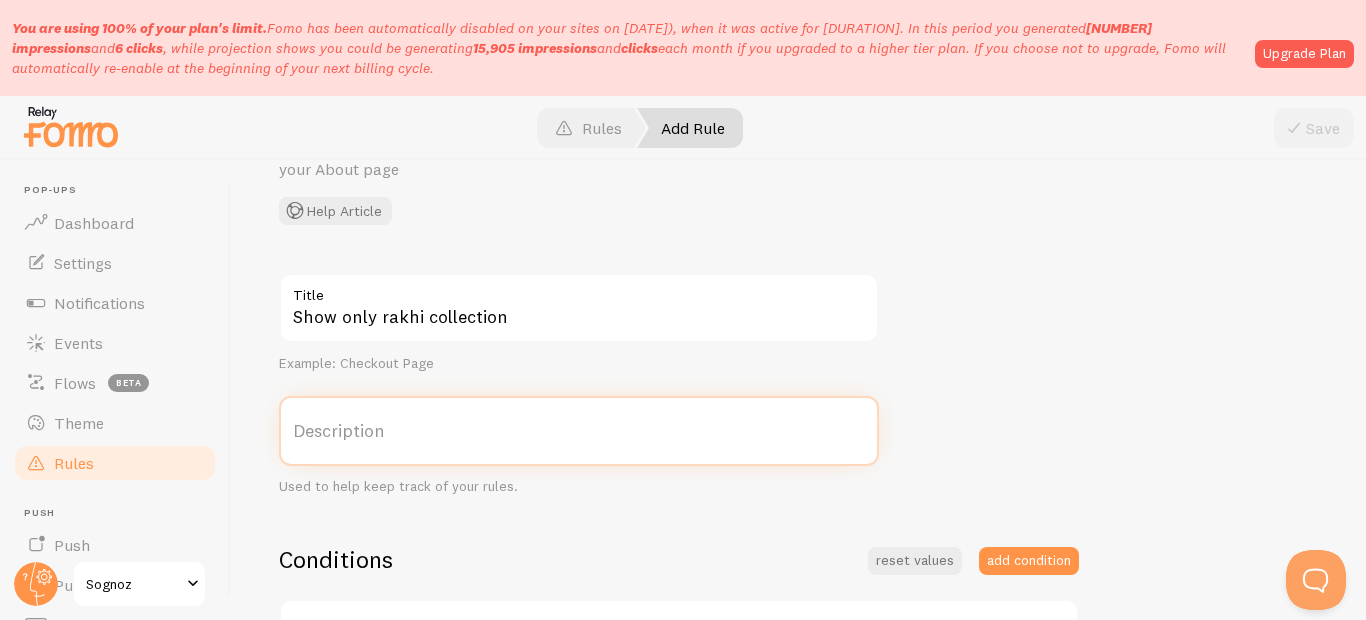 click on "Description" at bounding box center [579, 431] 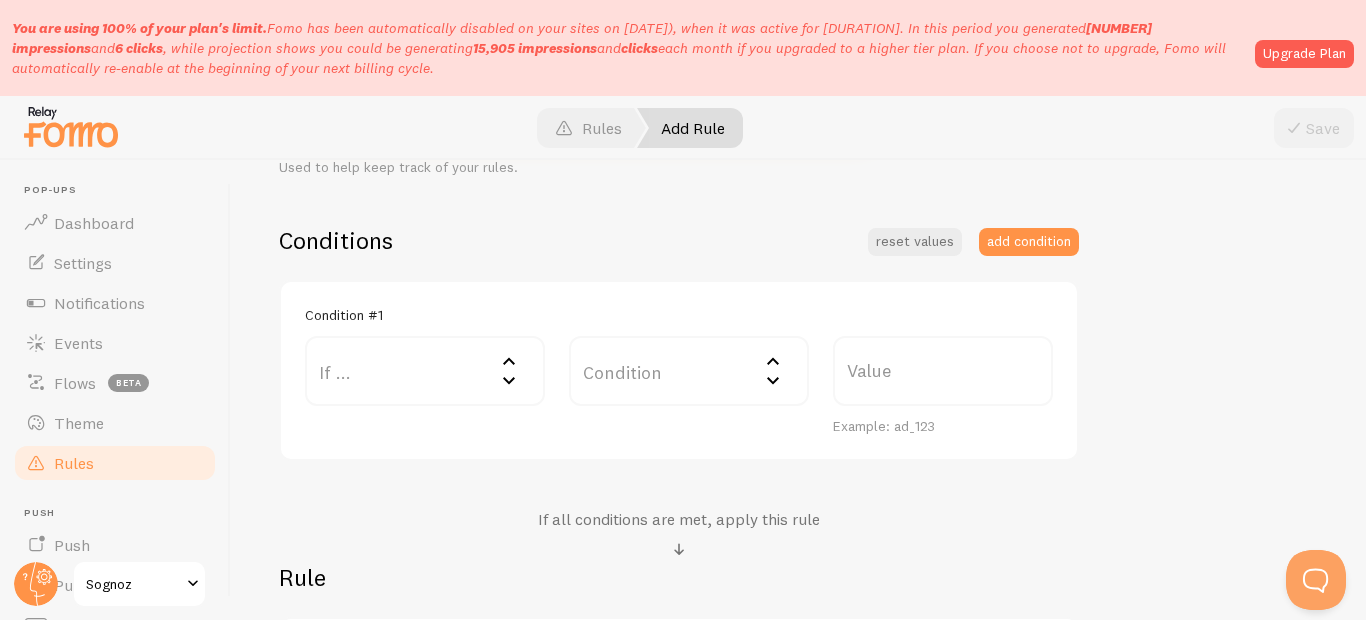 scroll, scrollTop: 480, scrollLeft: 0, axis: vertical 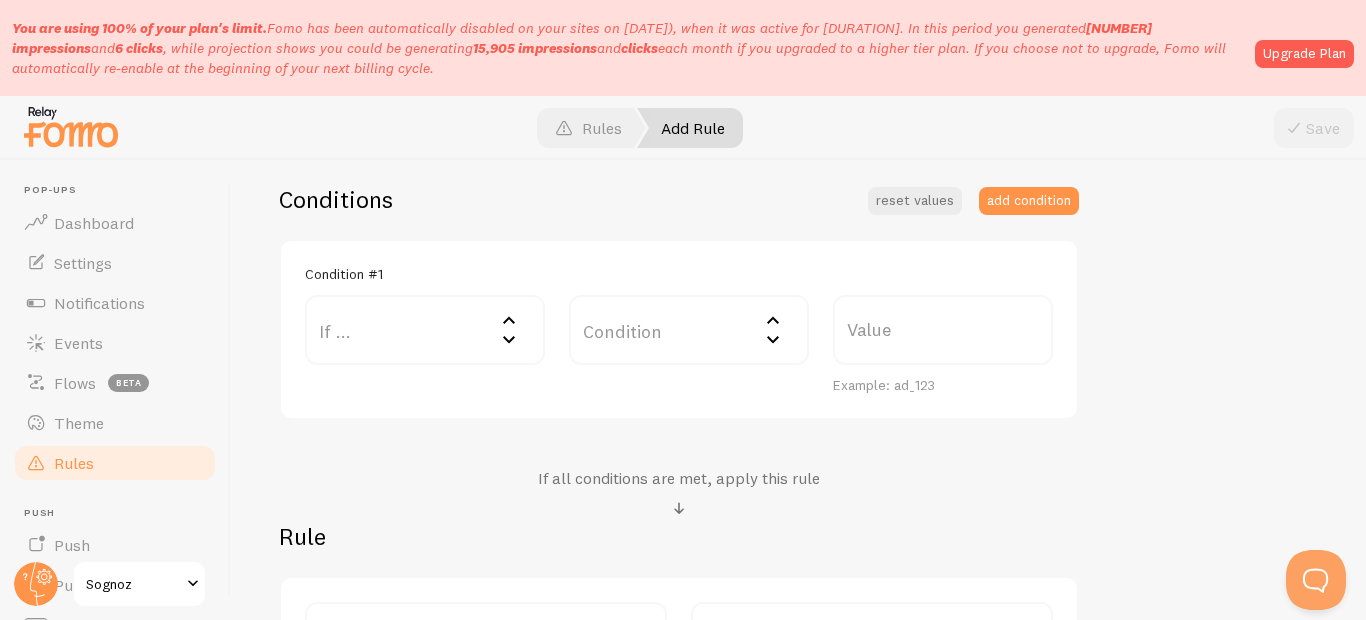 click on "If ..." at bounding box center (425, 330) 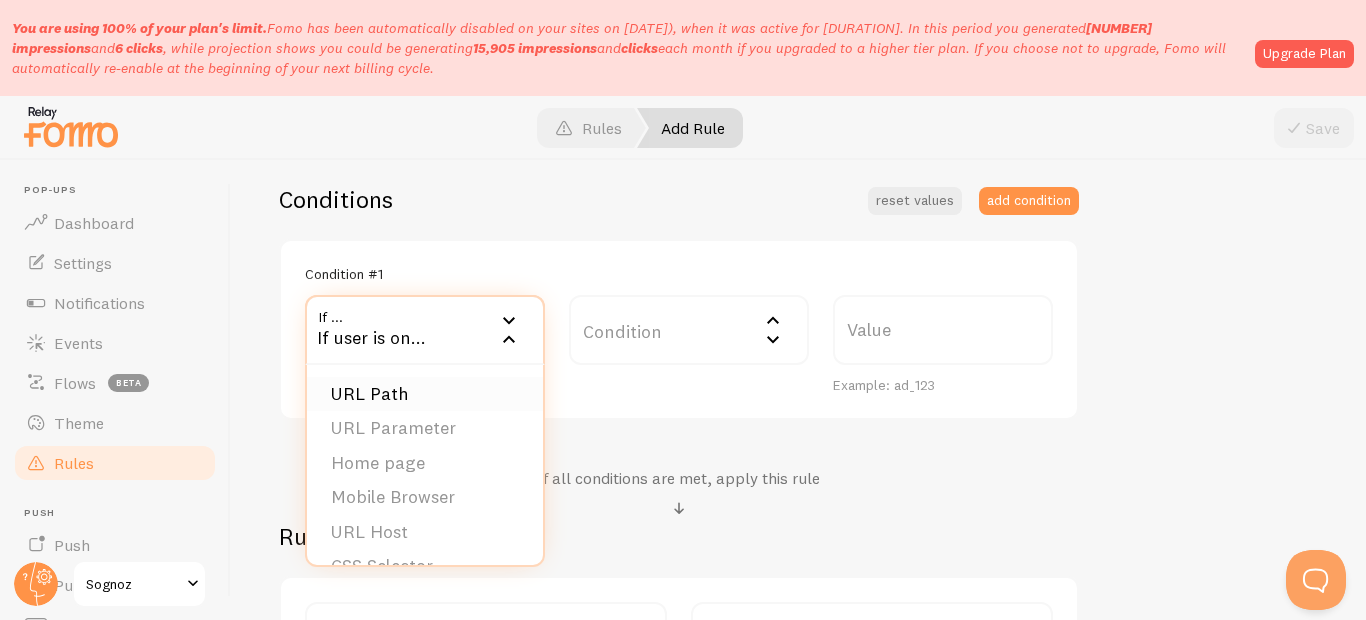 click on "URL Path" at bounding box center (425, 394) 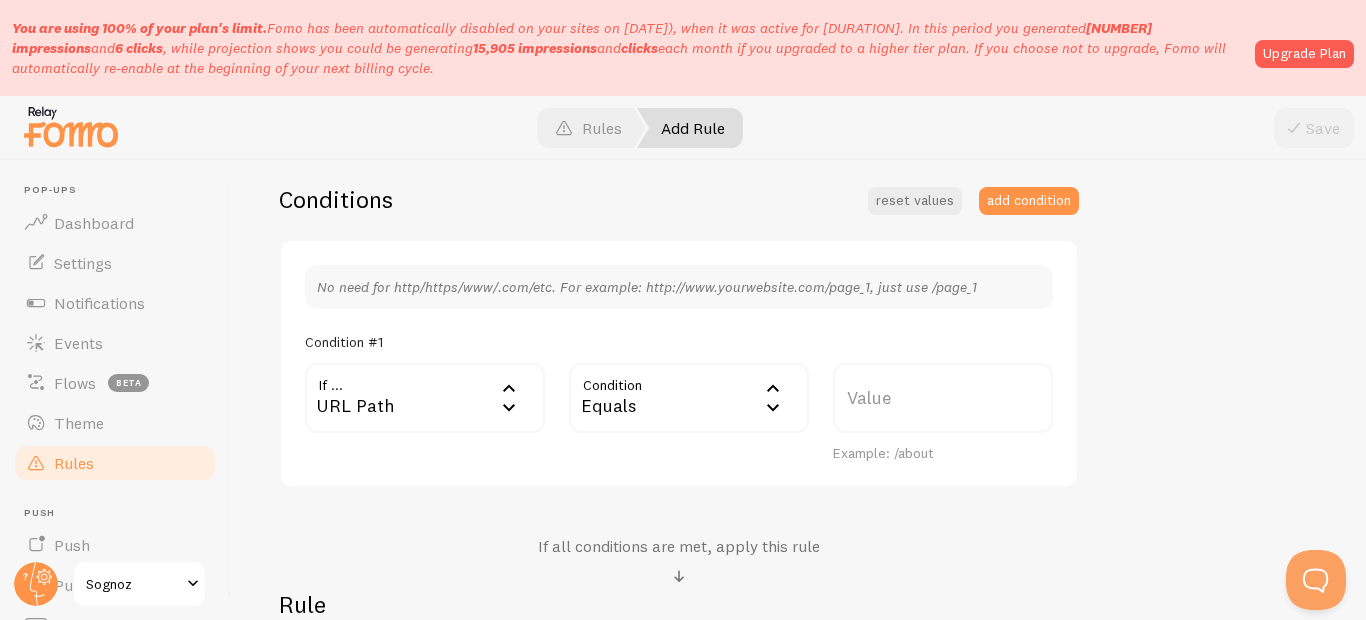 click on "Equals" at bounding box center [689, 398] 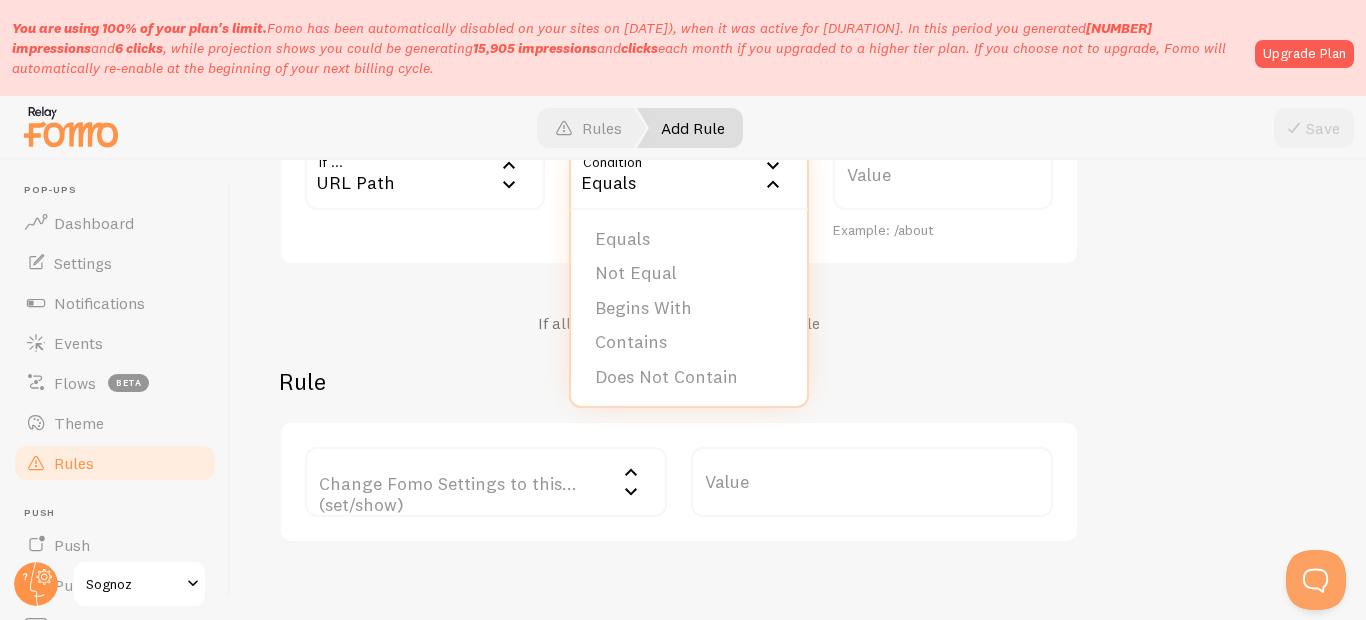scroll, scrollTop: 720, scrollLeft: 0, axis: vertical 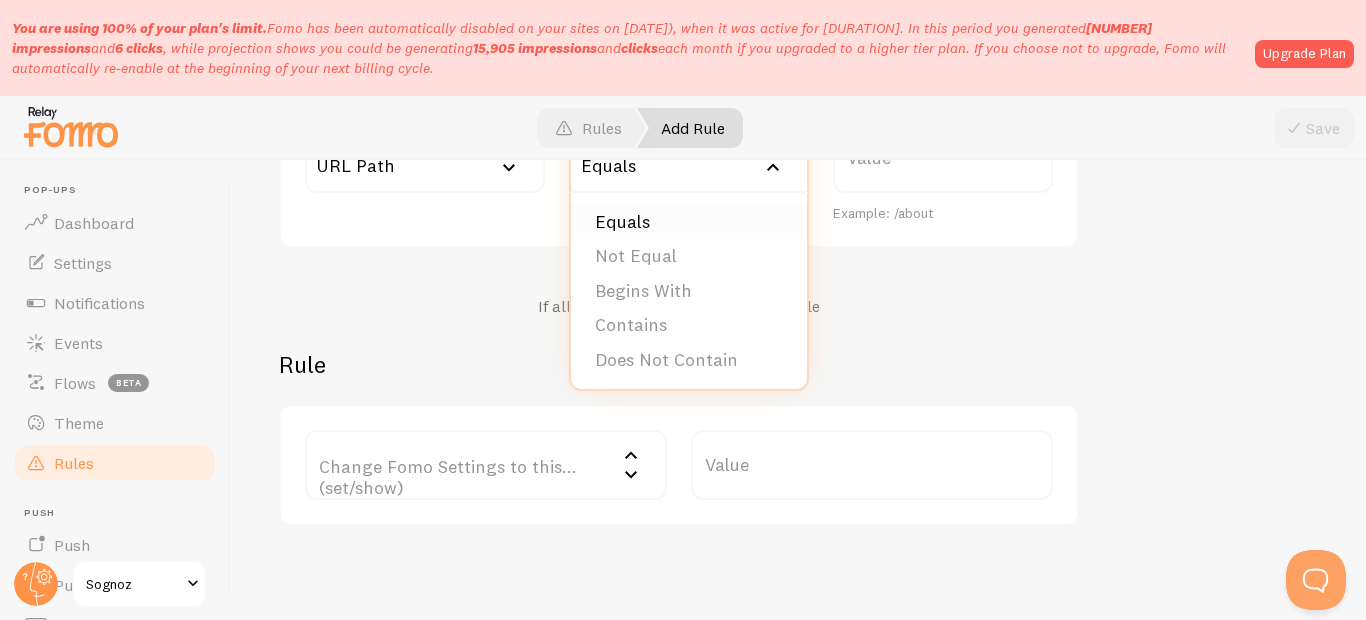 click on "Equals" at bounding box center (689, 222) 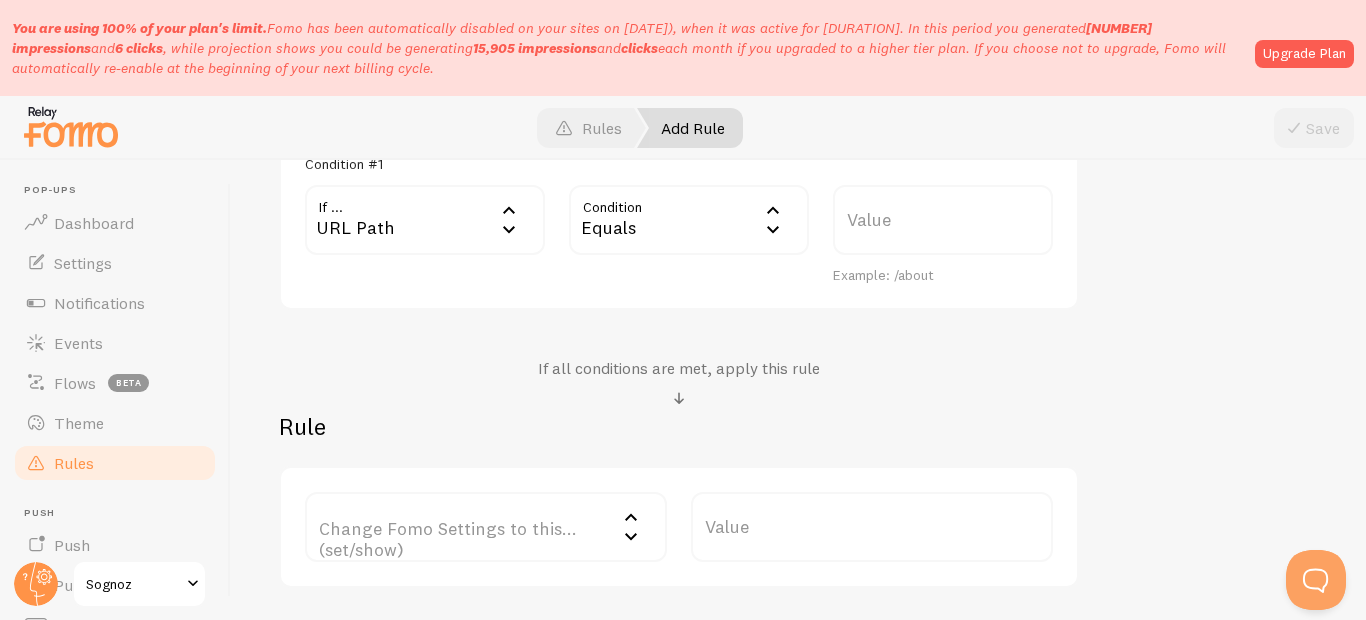 scroll, scrollTop: 600, scrollLeft: 0, axis: vertical 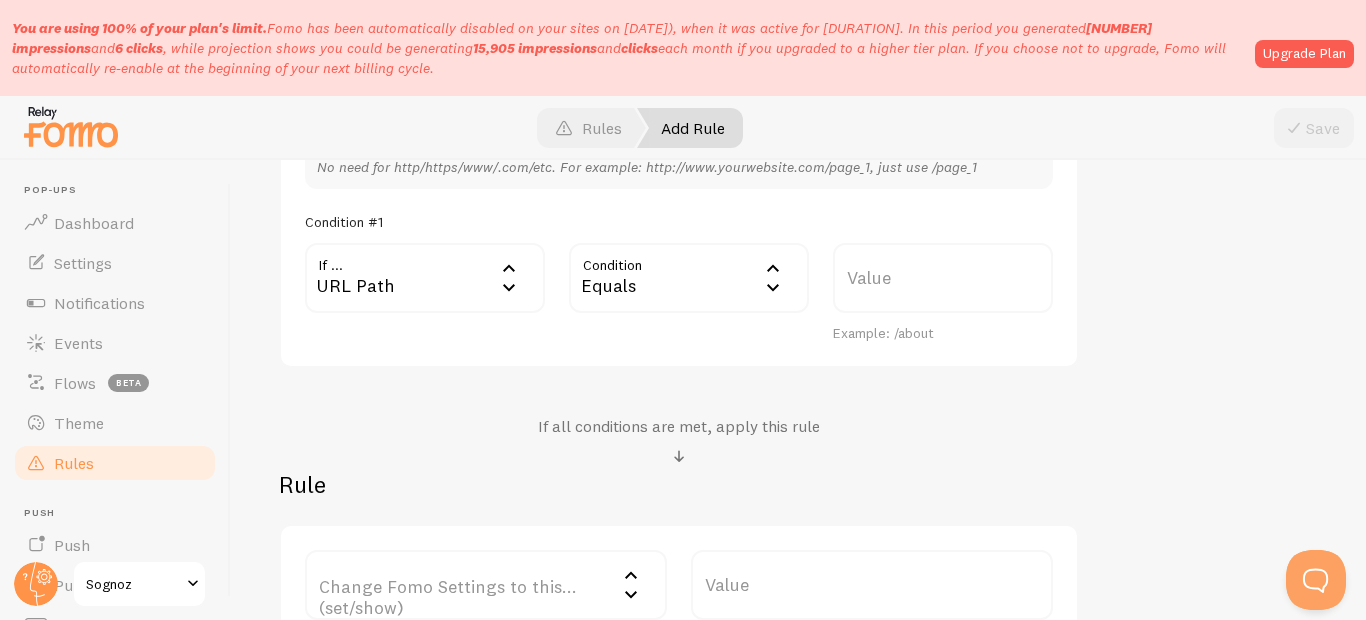 click on "Value" at bounding box center [943, 278] 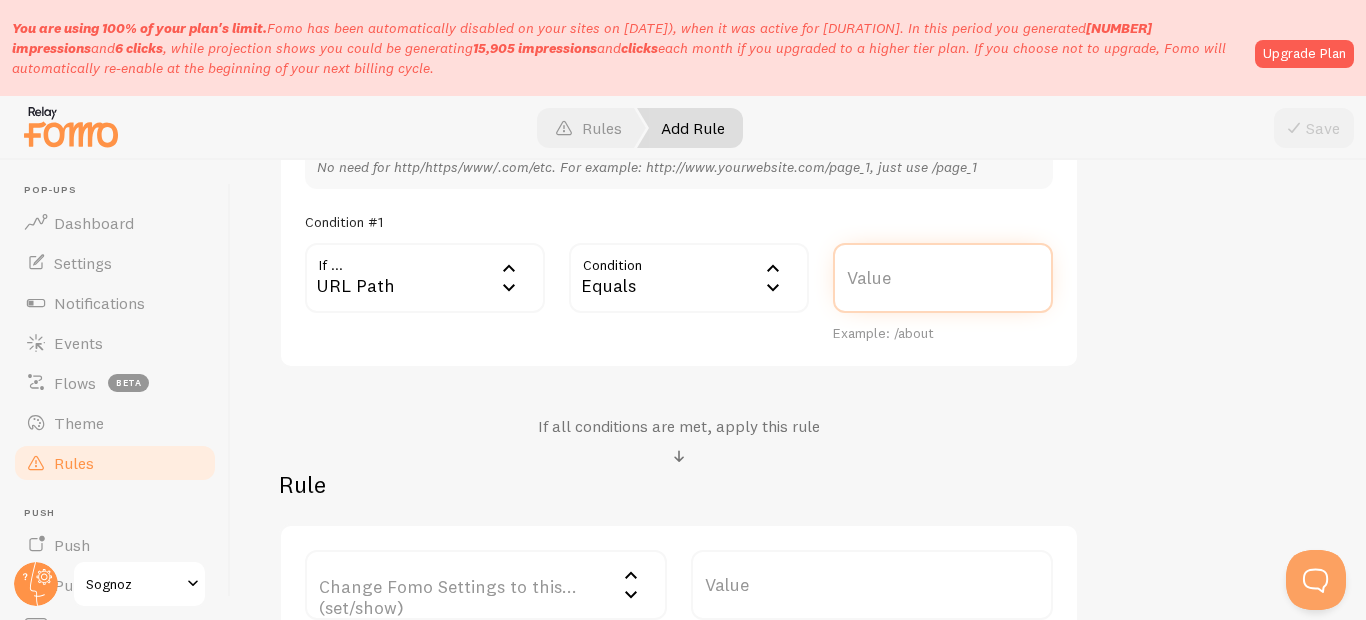 click on "Value" at bounding box center (943, 278) 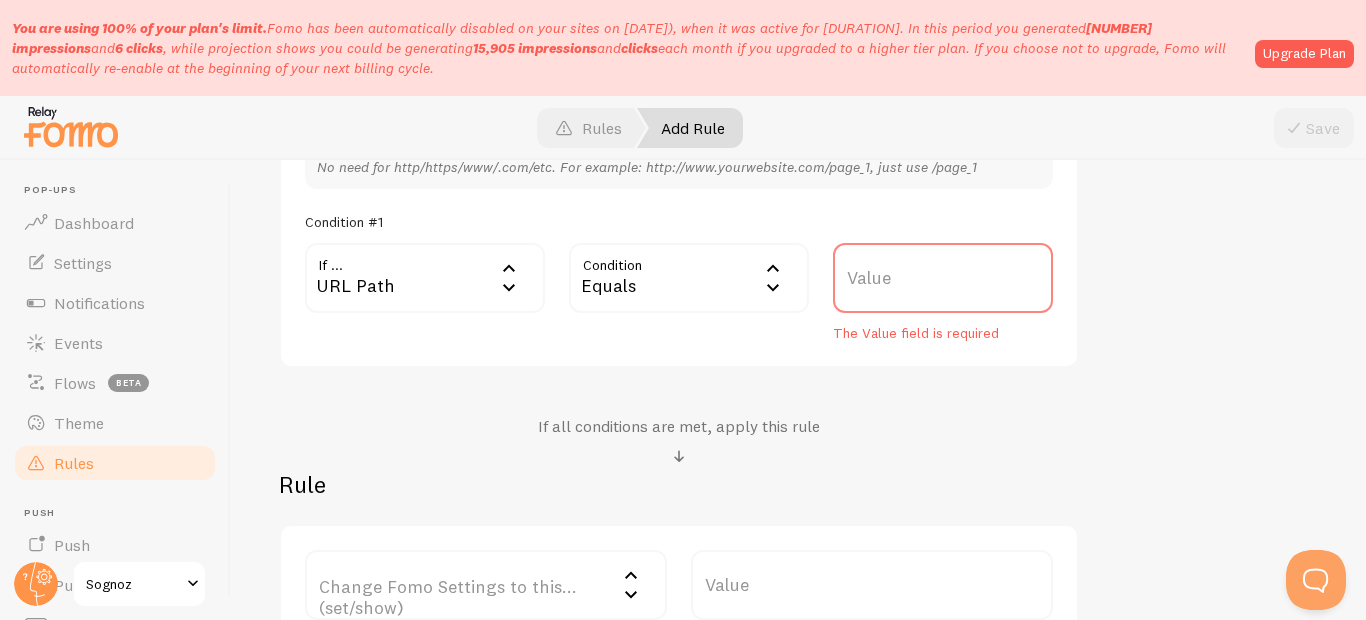 drag, startPoint x: 889, startPoint y: 267, endPoint x: 964, endPoint y: 278, distance: 75.802376 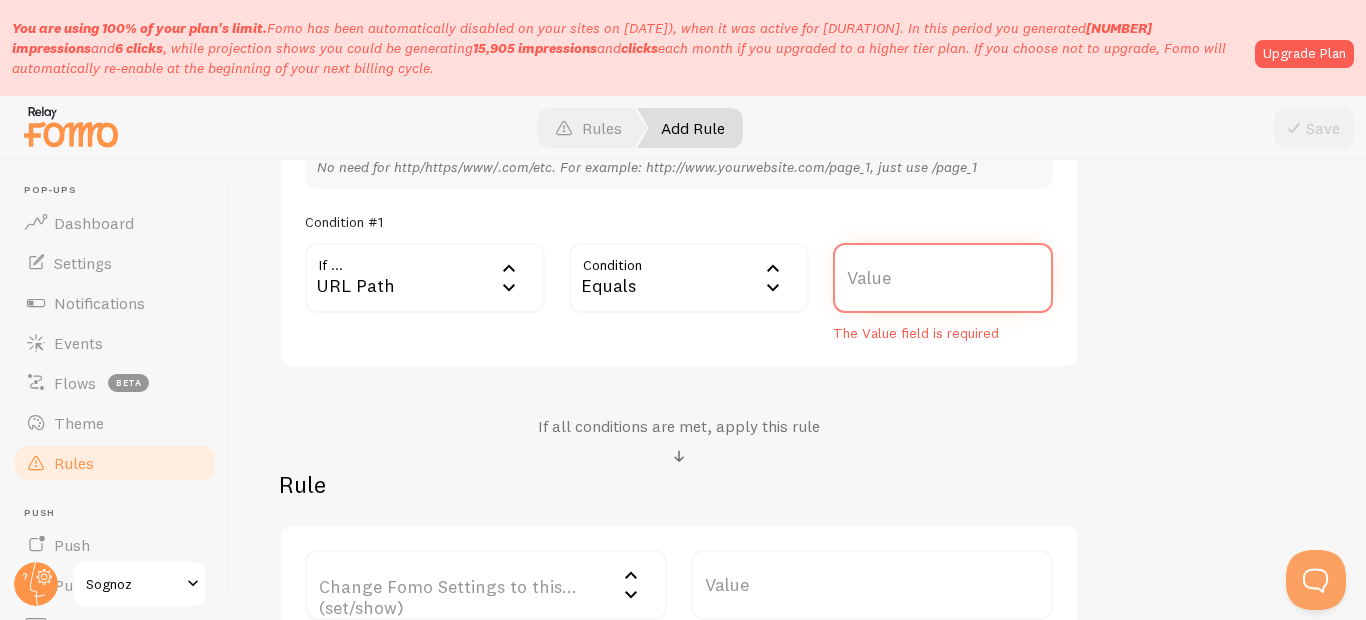 click on "Value" at bounding box center (943, 278) 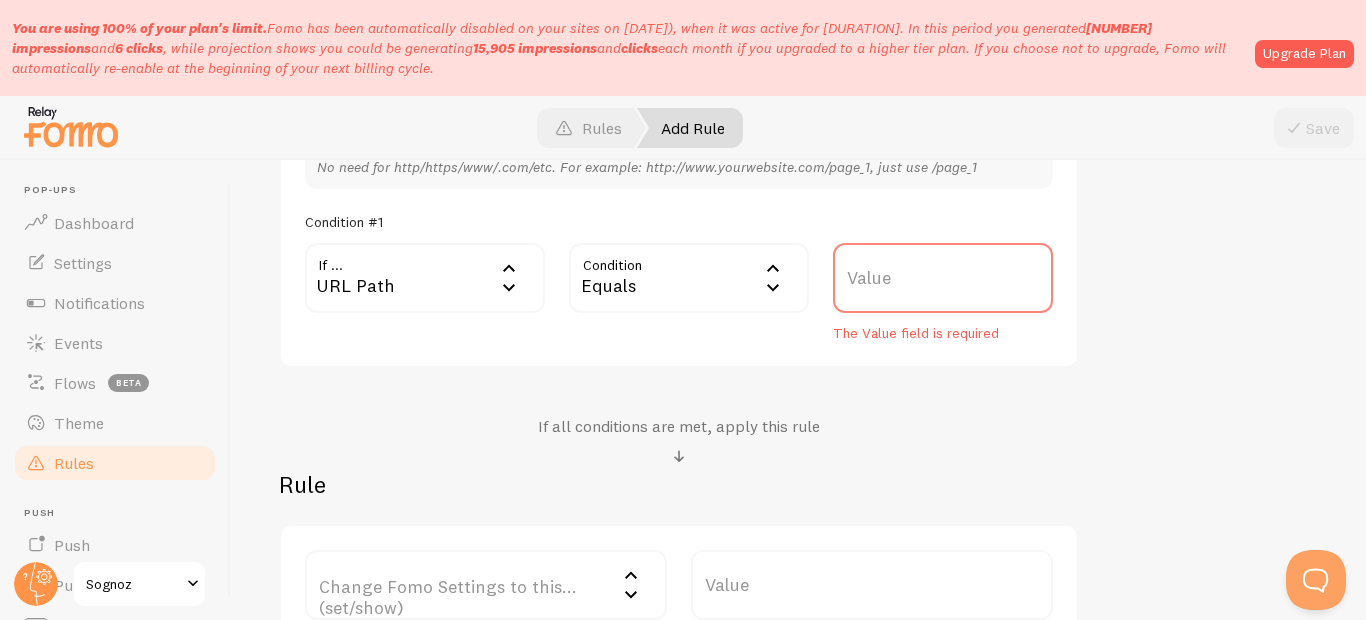 click on "Value" at bounding box center [943, 278] 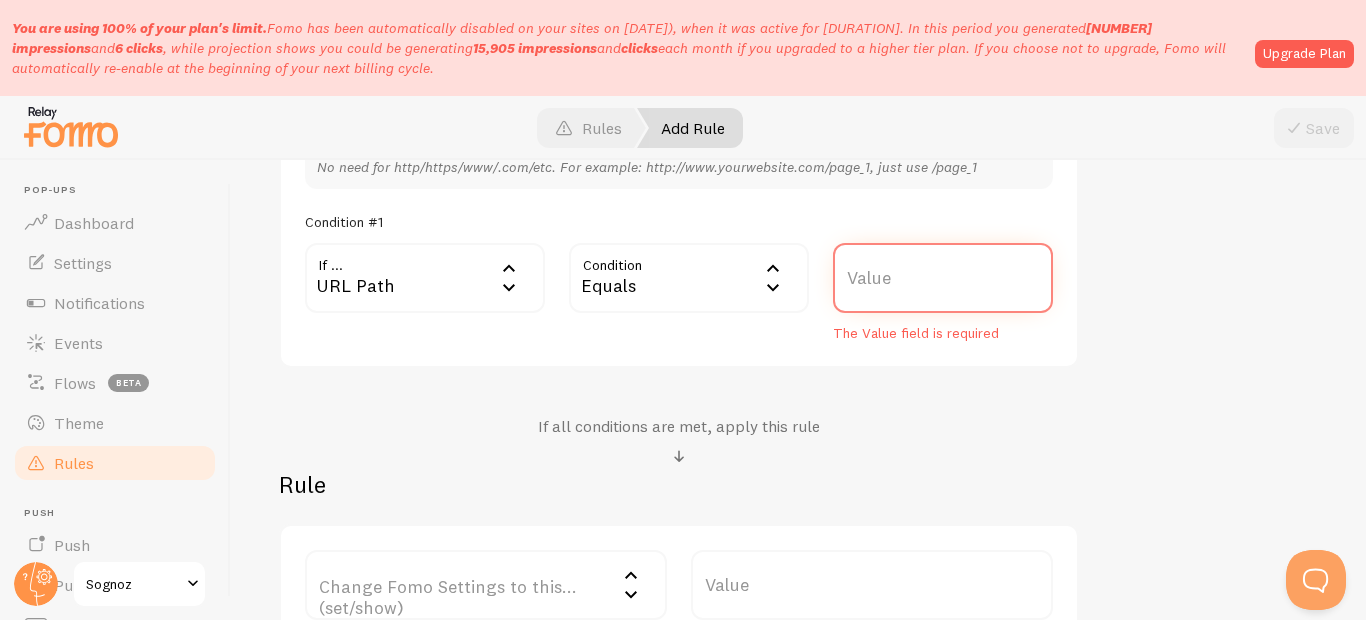 click on "Value" at bounding box center (943, 278) 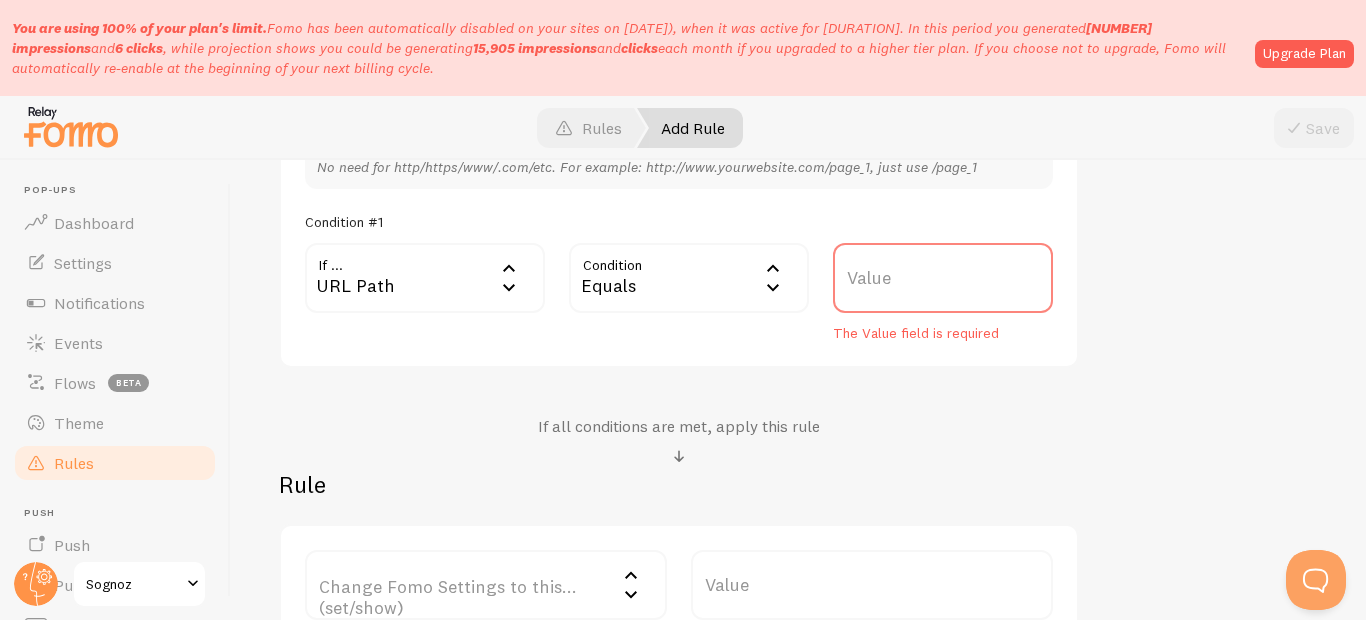 drag, startPoint x: 882, startPoint y: 285, endPoint x: 953, endPoint y: 260, distance: 75.272835 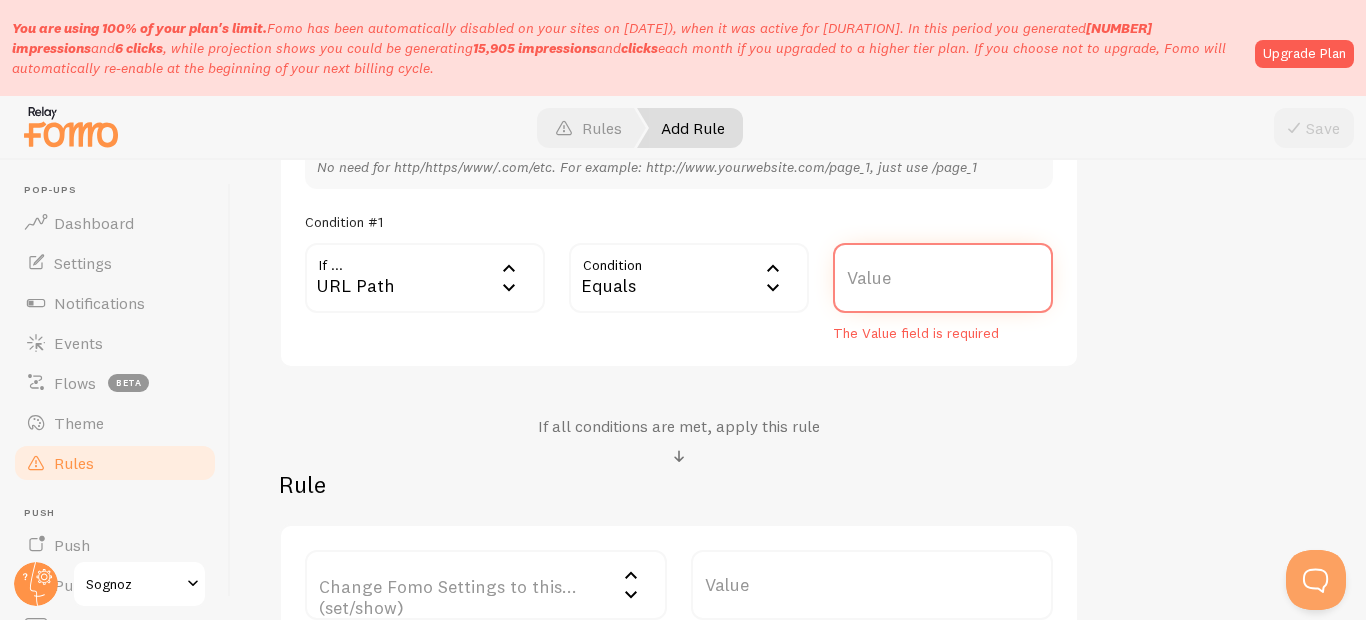 click on "Value" at bounding box center [943, 278] 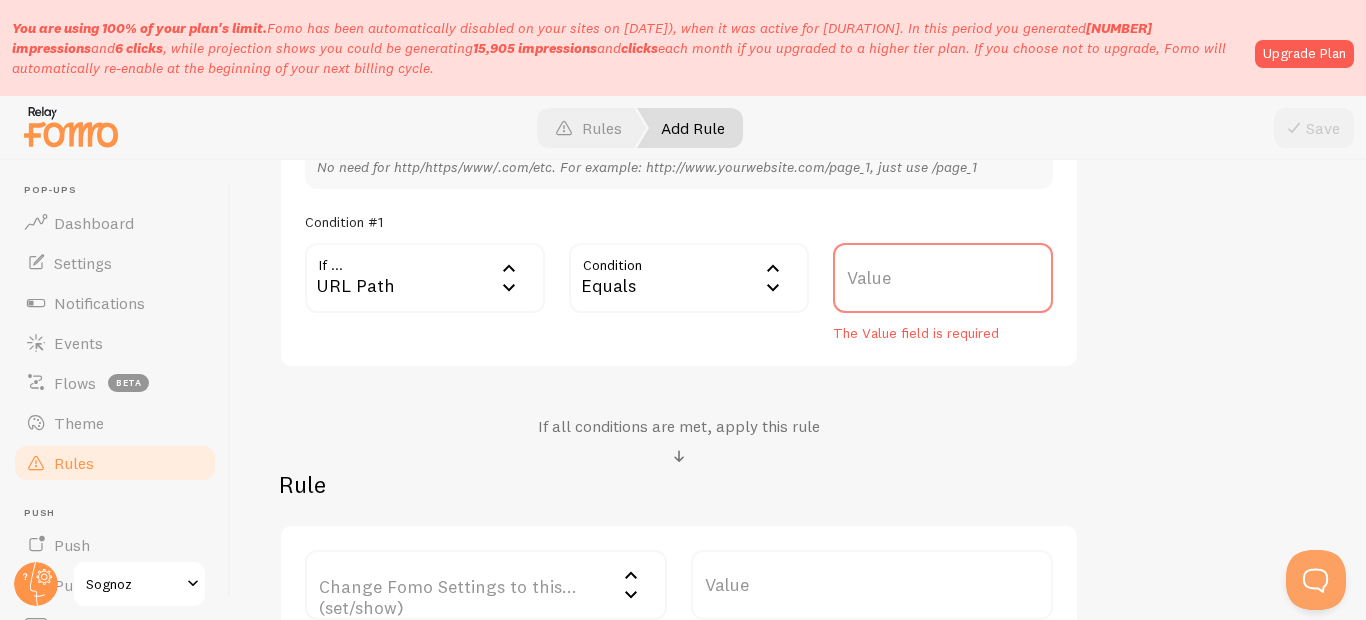 click on "Value" at bounding box center [943, 278] 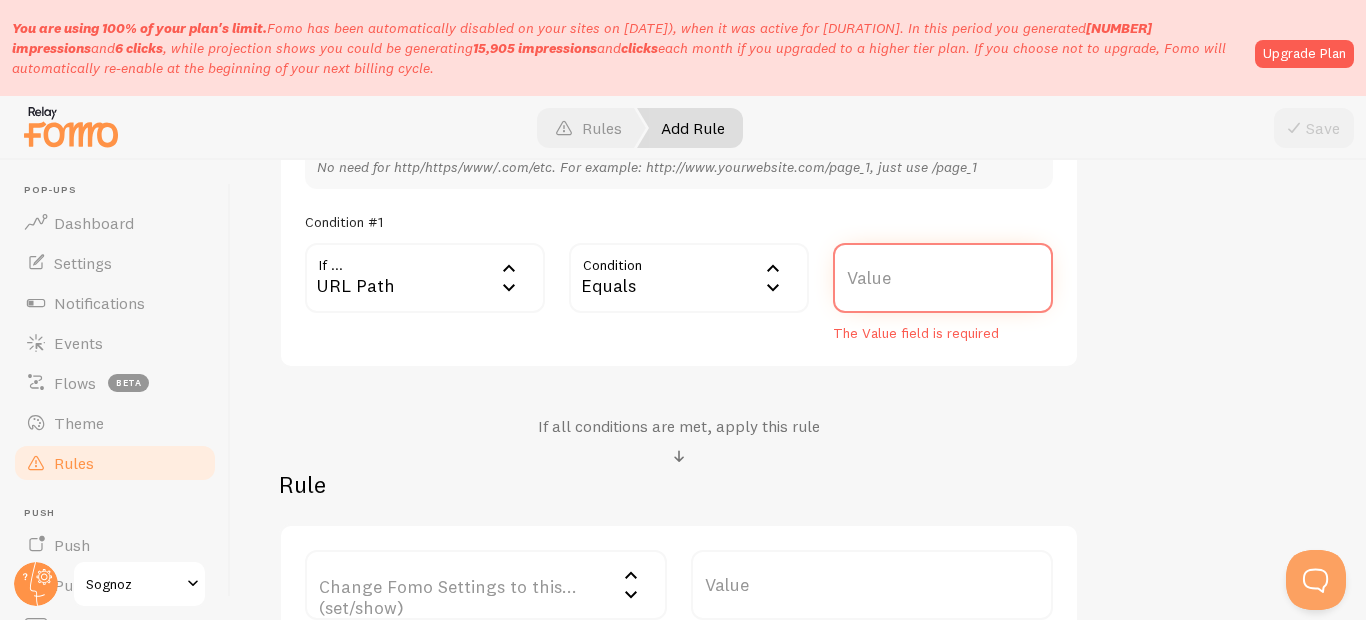 click on "Value" at bounding box center (943, 278) 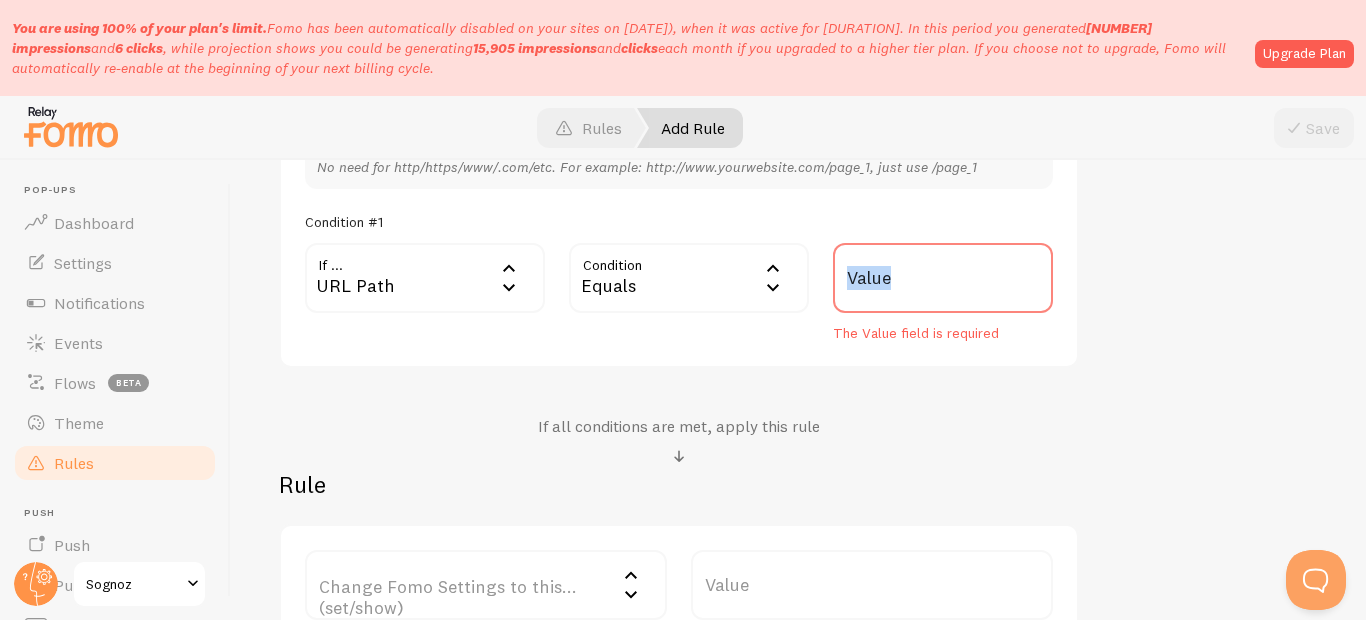 click on "Value" at bounding box center (943, 278) 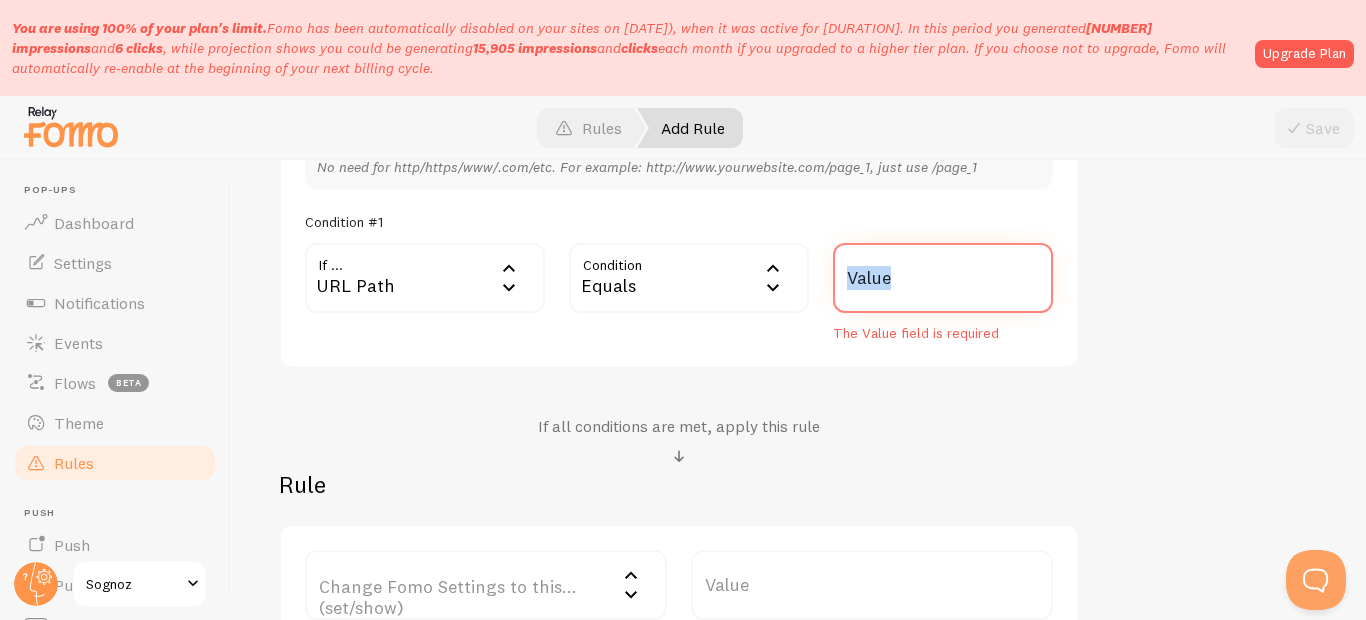 click on "Value" at bounding box center [943, 278] 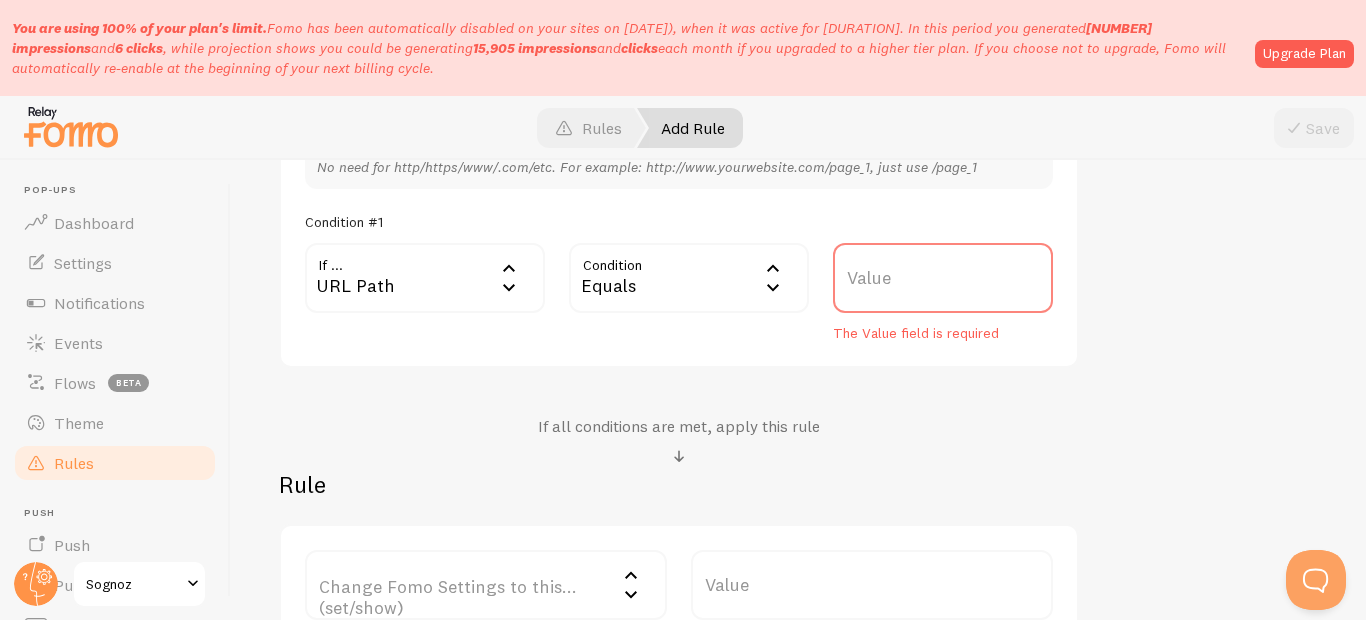 click on "Value" at bounding box center (943, 278) 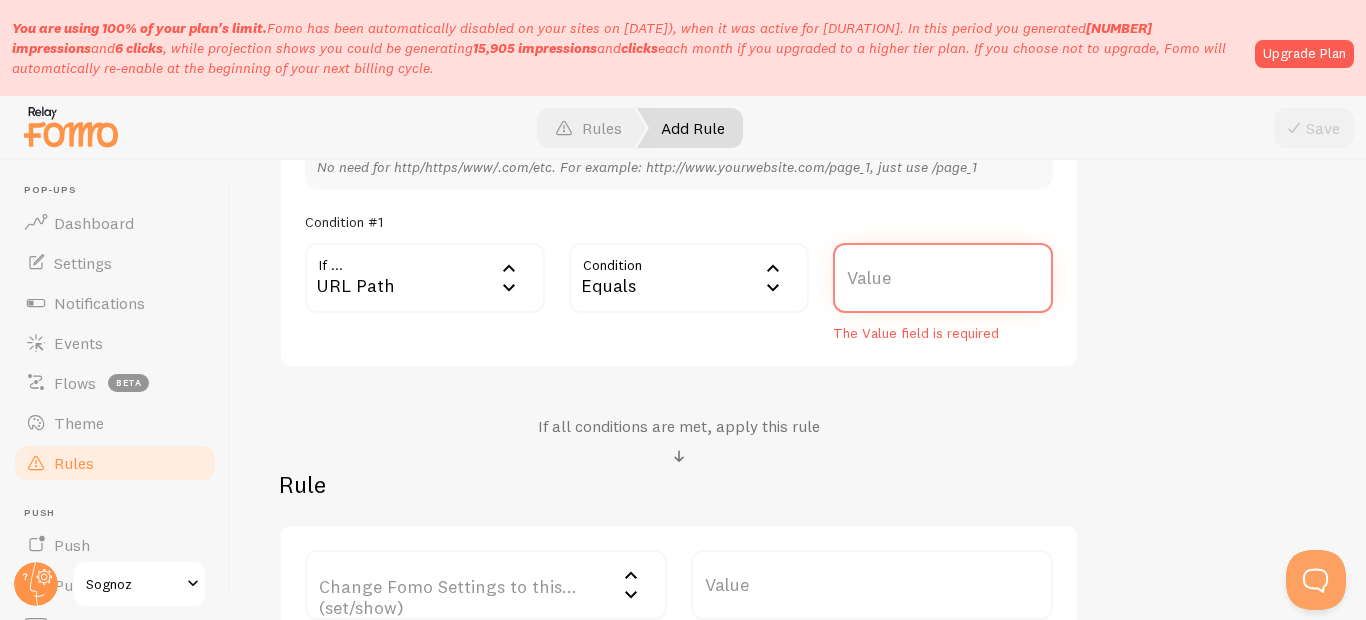 paste on "[URL]" 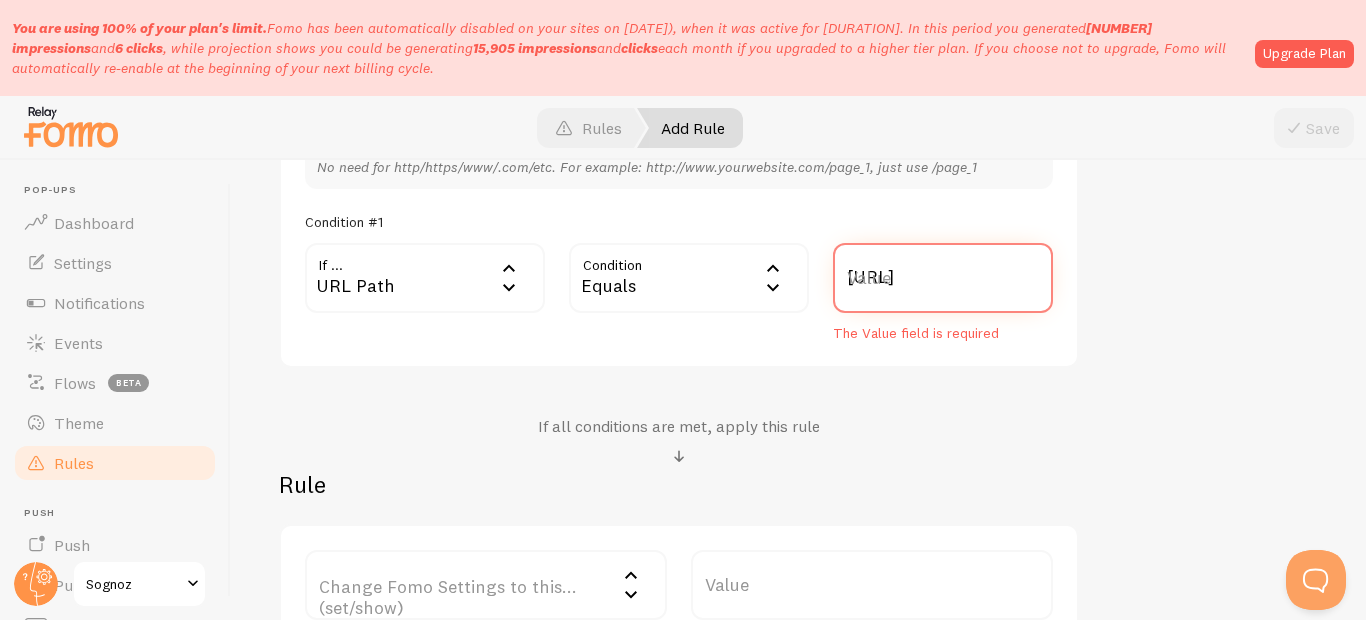 scroll, scrollTop: 0, scrollLeft: 194, axis: horizontal 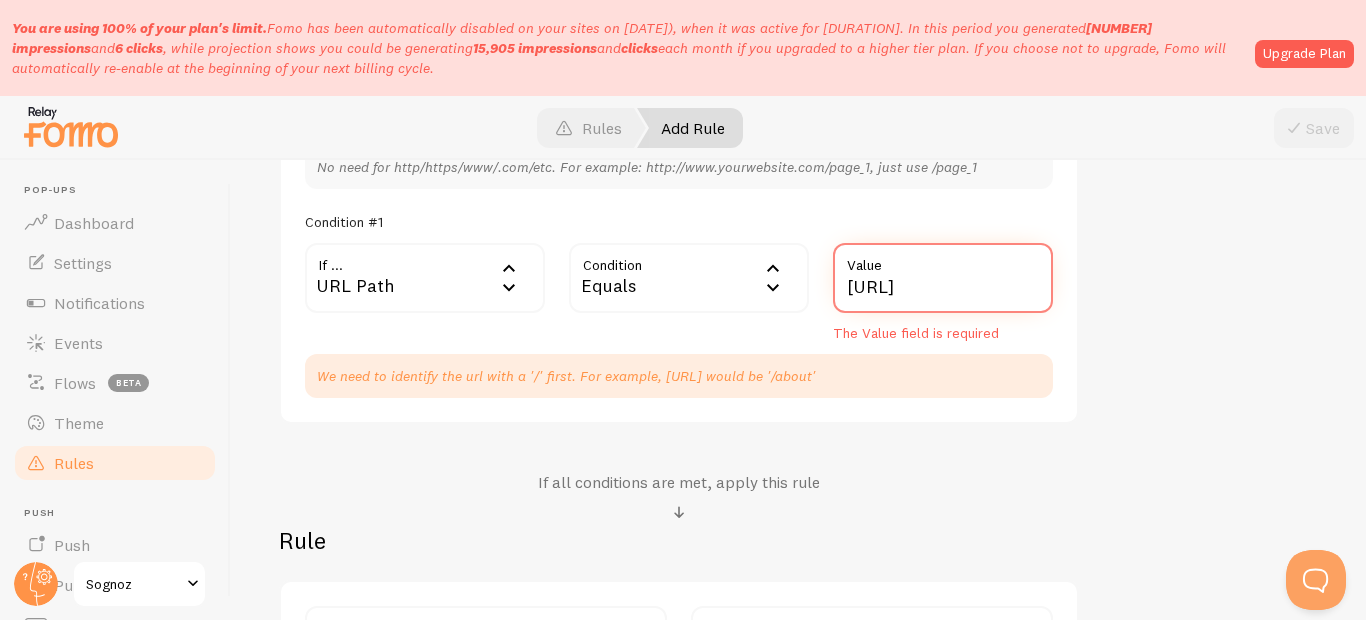 type on "[URL]" 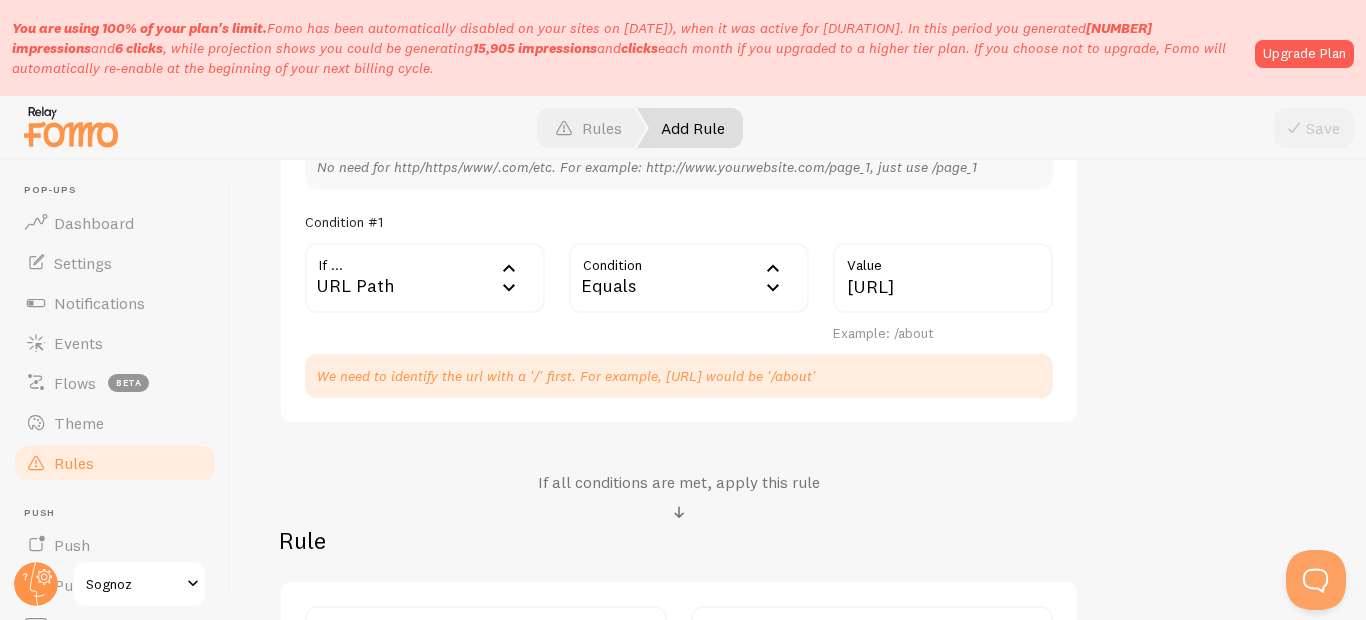 scroll, scrollTop: 0, scrollLeft: 0, axis: both 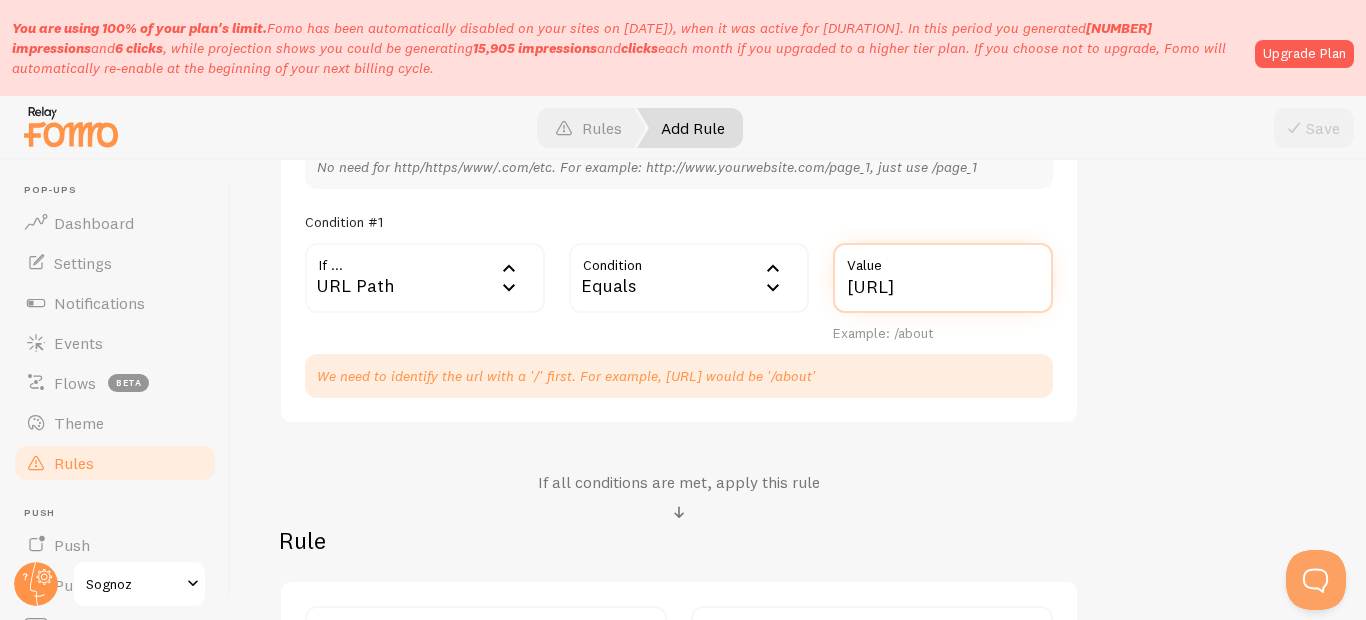 drag, startPoint x: 1001, startPoint y: 288, endPoint x: 827, endPoint y: 285, distance: 174.02586 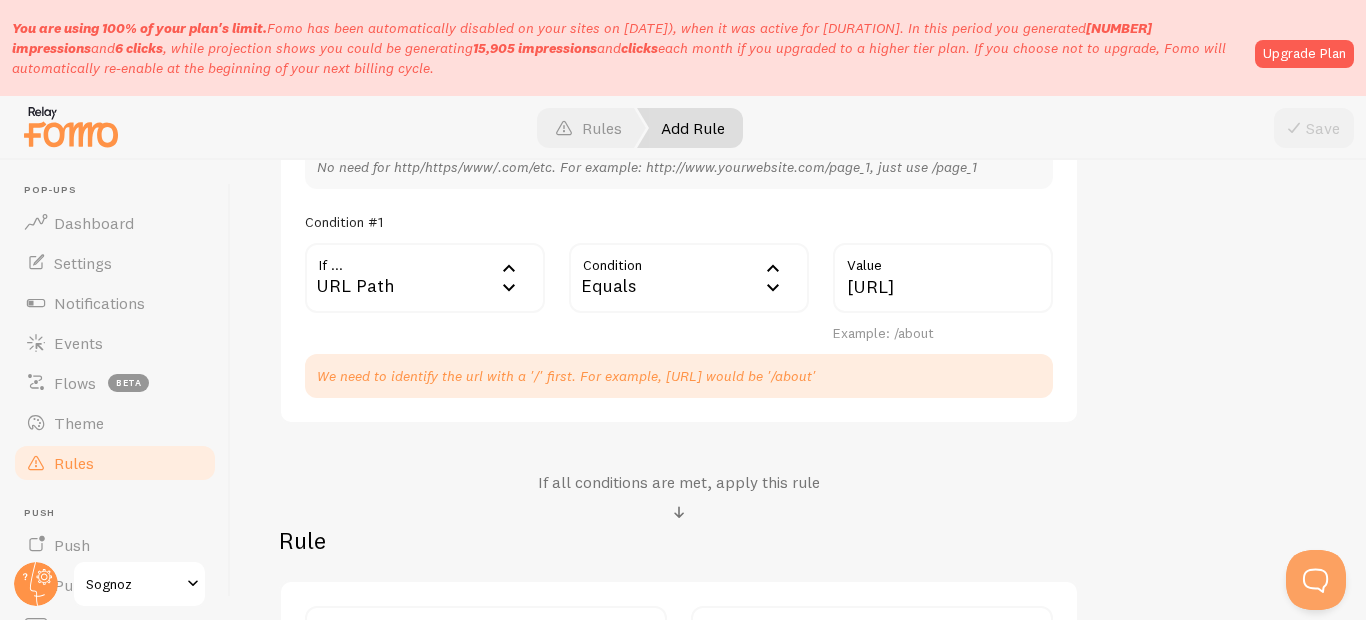 click on "Show only rakhi collection   Title       Example: Checkout Page       Description       Used to help keep track of your rules.   Conditions
reset values
add condition
No need for http/https/www/.com/etc. For example: [URL], just use /page_1       Condition #1     If ...   url   URL Path       URL Path  URL Parameter  Home page  Mobile Browser  URL Host  CSS Selector        Condition   equals   Equals       Equals  Not Equal  Begins With  Contains  Does Not Contain        [URL]   Value       Example: /about     We need to identify the url with a '/' first. For example, [URL] would be '/about'     If all conditions are met, apply this rule     Rule   Change Fomo Settings to this... (set/show)     Change Fomo Settings to this... (set/show)       Notifications  Do Not Show Template  Only Show Template  Max per page  Initial Delay" at bounding box center (798, 247) 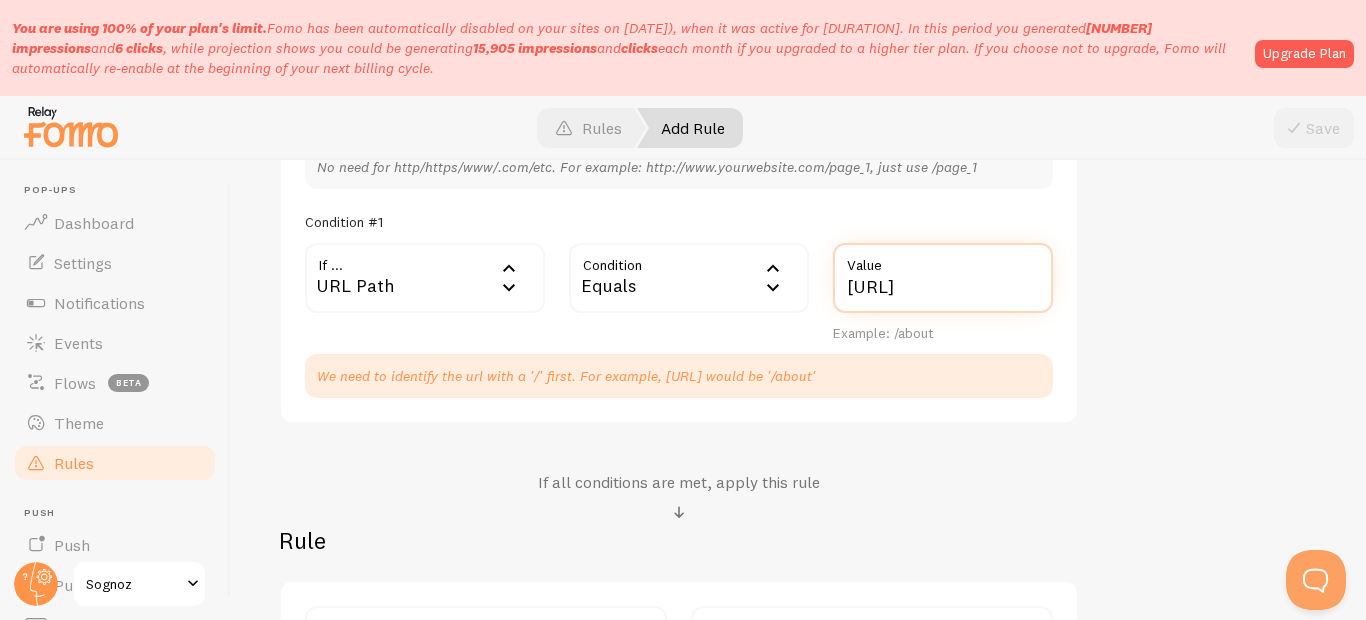 scroll, scrollTop: 0, scrollLeft: 194, axis: horizontal 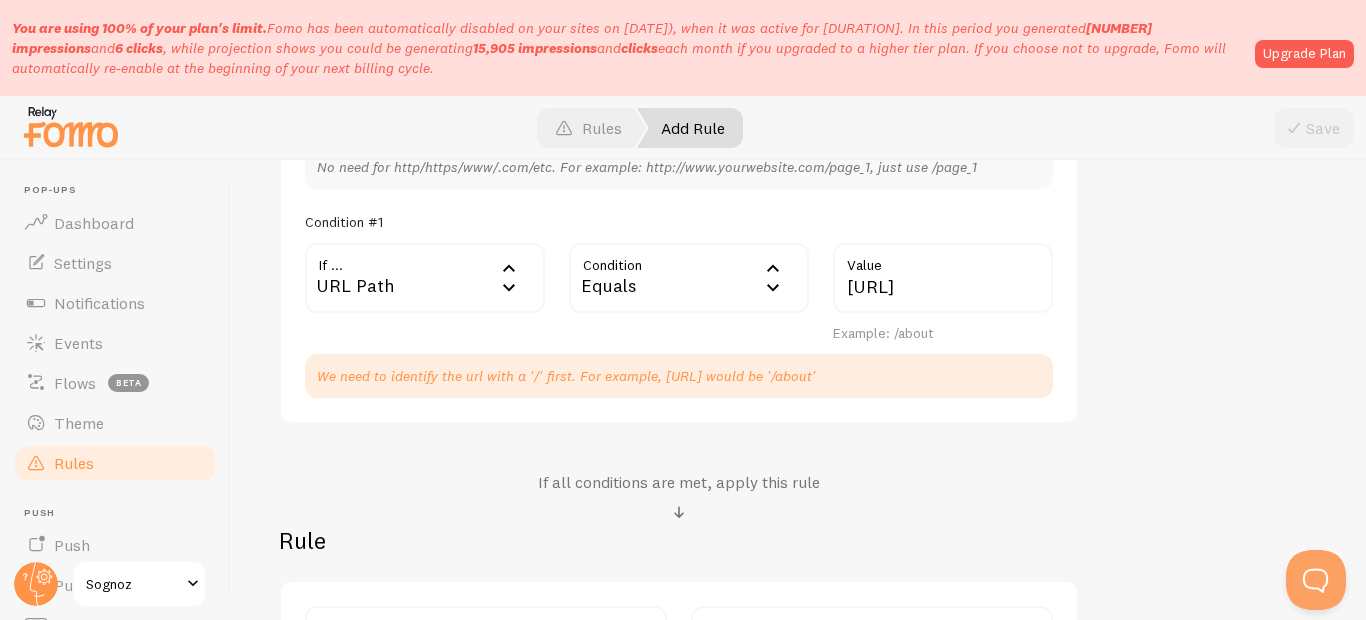 click on "Show only rakhi collection   Title       Example: Checkout Page       Description       Used to help keep track of your rules.   Conditions
reset values
add condition
No need for http/https/www/.com/etc. For example: [URL], just use /page_1       Condition #1     If ...   url   URL Path       URL Path  URL Parameter  Home page  Mobile Browser  URL Host  CSS Selector        Condition   equals   Equals       Equals  Not Equal  Begins With  Contains  Does Not Contain        [URL]   Value       Example: /about     We need to identify the url with a '/' first. For example, [URL] would be '/about'     If all conditions are met, apply this rule     Rule   Change Fomo Settings to this... (set/show)     Change Fomo Settings to this... (set/show)       Notifications  Do Not Show Template  Only Show Template  Max per page  Initial Delay" at bounding box center (798, 247) 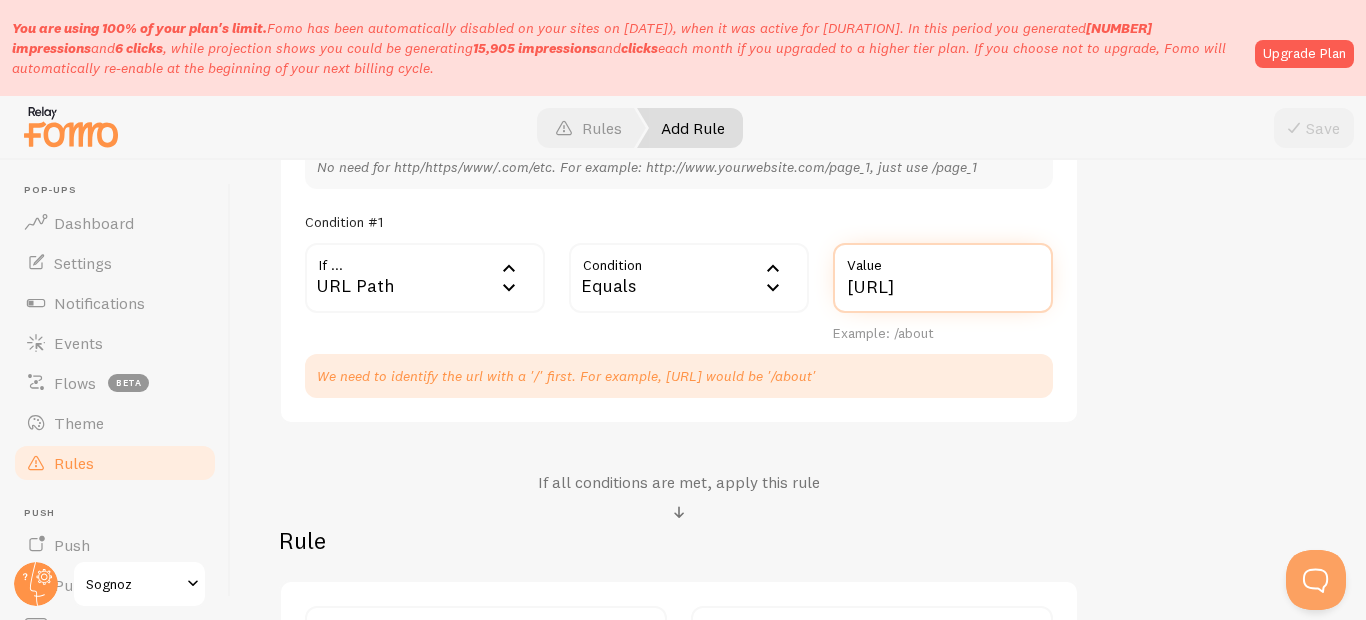 scroll, scrollTop: 0, scrollLeft: 194, axis: horizontal 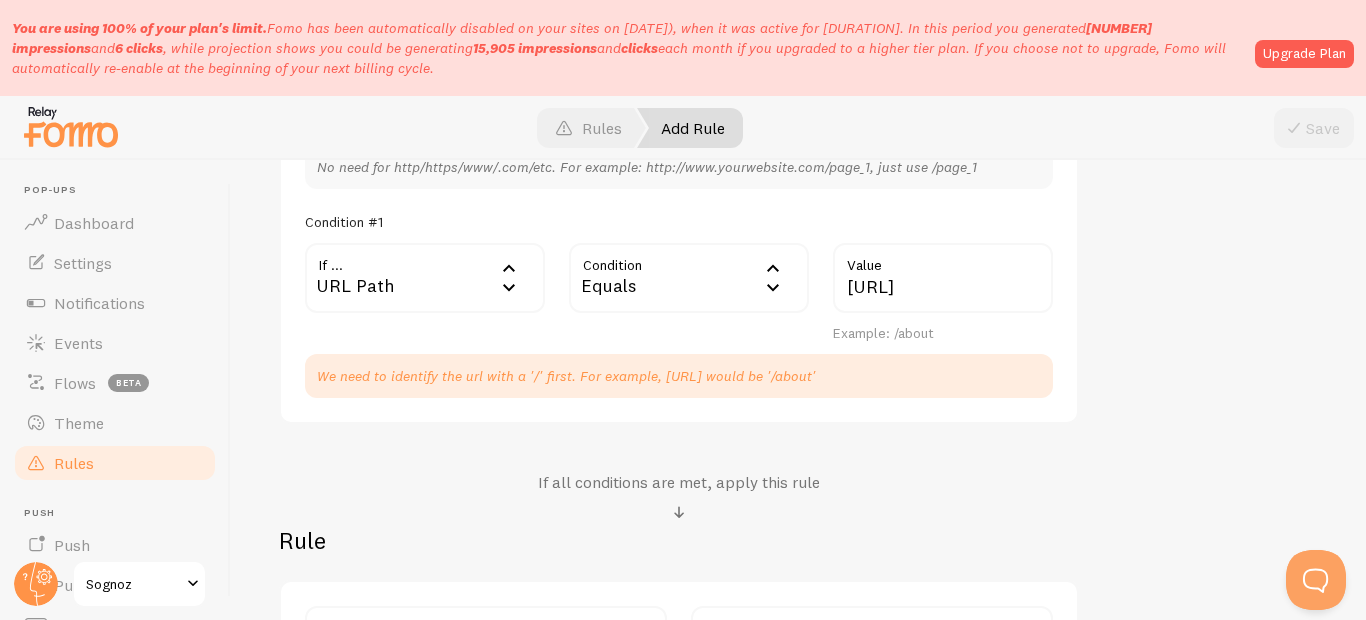 click on "Show only rakhi collection   Title       Example: Checkout Page       Description       Used to help keep track of your rules.   Conditions
reset values
add condition
No need for http/https/www/.com/etc. For example: [URL], just use /page_1       Condition #1     If ...   url   URL Path       URL Path  URL Parameter  Home page  Mobile Browser  URL Host  CSS Selector        Condition   equals   Equals       Equals  Not Equal  Begins With  Contains  Does Not Contain        [URL]   Value       Example: /about     We need to identify the url with a '/' first. For example, [URL] would be '/about'     If all conditions are met, apply this rule     Rule   Change Fomo Settings to this... (set/show)     Change Fomo Settings to this... (set/show)       Notifications  Do Not Show Template  Only Show Template  Max per page  Initial Delay" at bounding box center [798, 247] 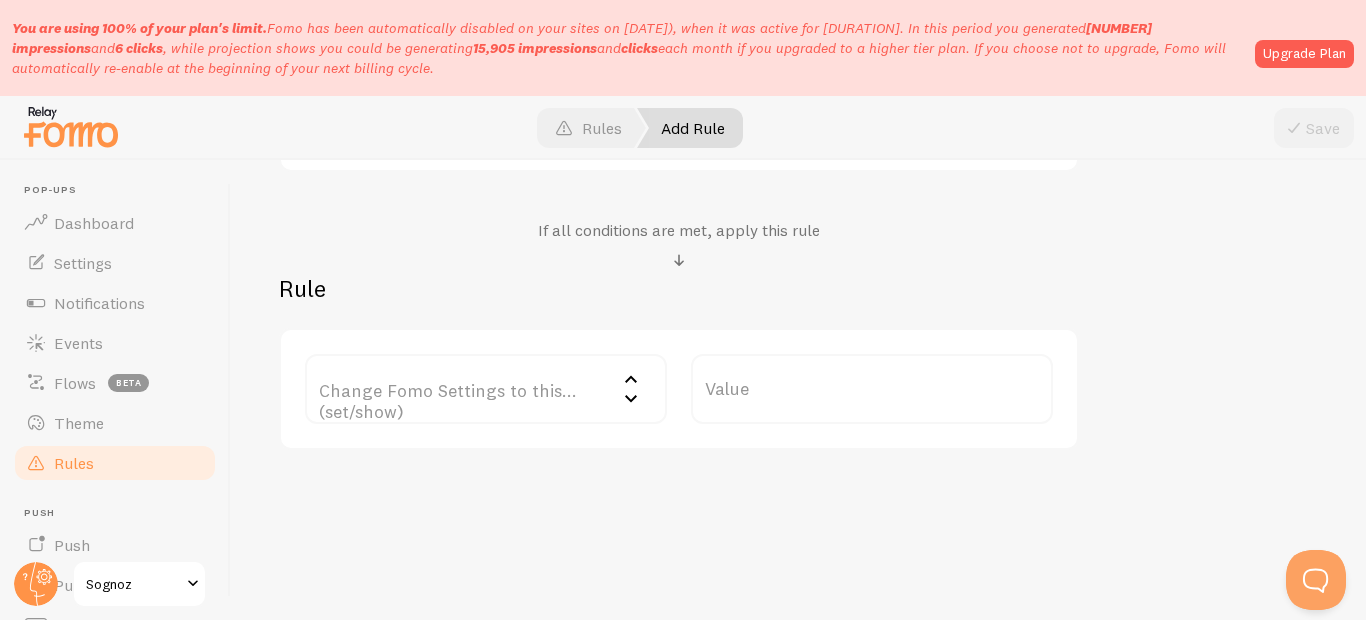 scroll, scrollTop: 858, scrollLeft: 0, axis: vertical 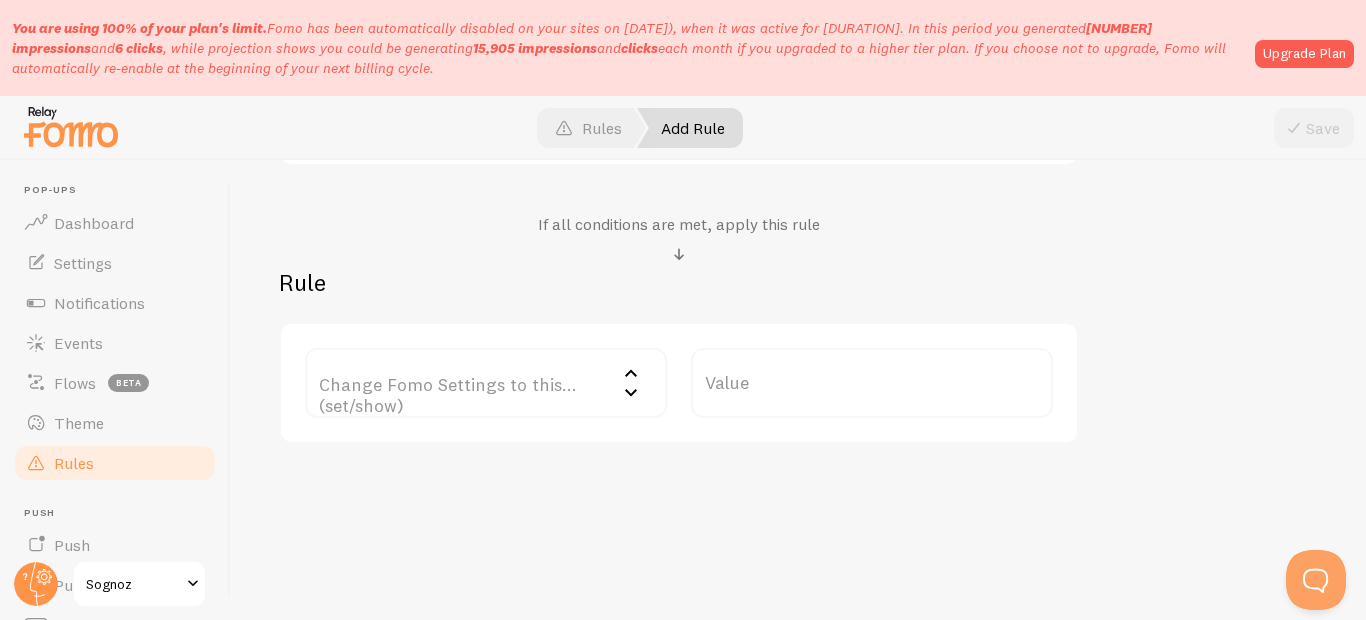 click on "Change Fomo Settings to this... (set/show)" at bounding box center (486, 383) 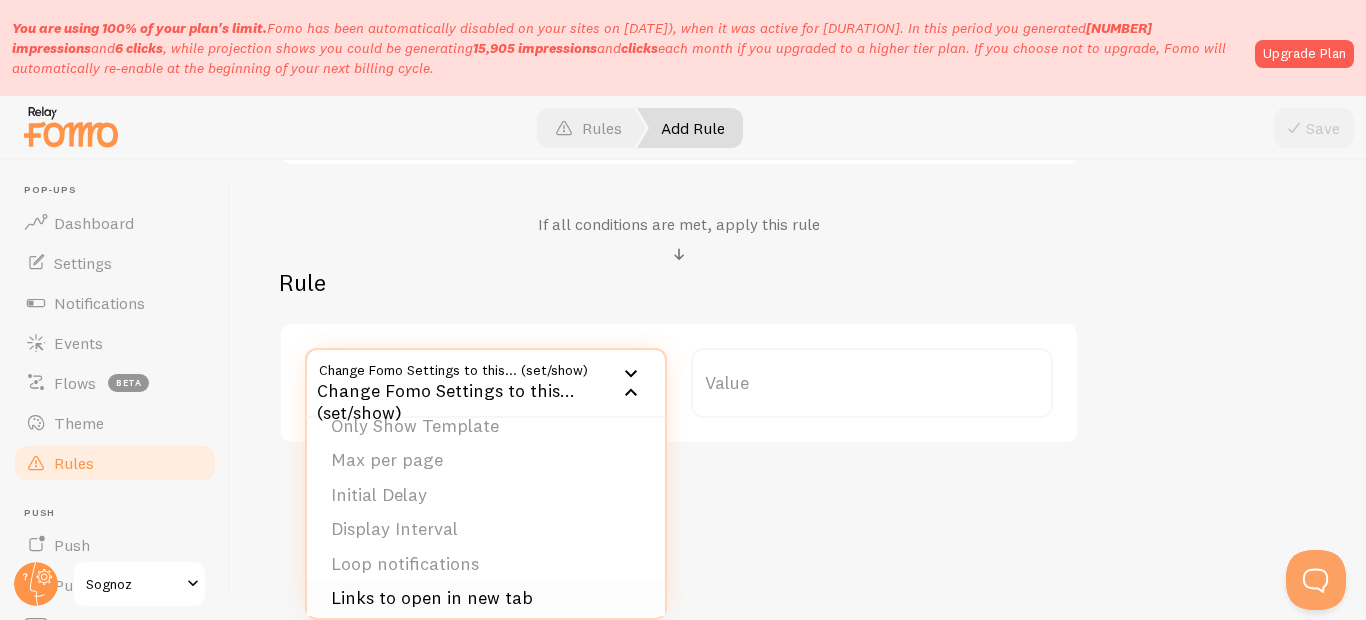 scroll, scrollTop: 203, scrollLeft: 0, axis: vertical 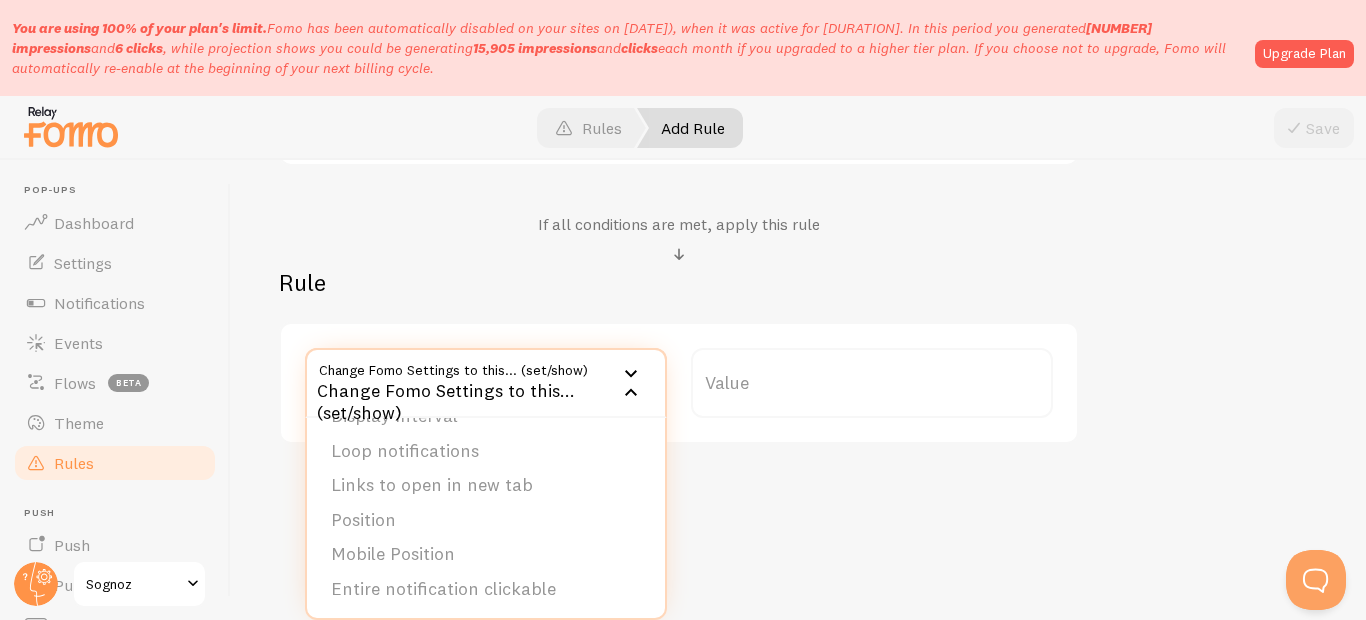 click on "Add
Rule
Customize Fomo by page path and more, like hide Notifications on your About page
Help Article      Show only rakhi collection   Title       Example: Checkout Page       Description       Used to help keep track of your rules.   Conditions
reset values
add condition
No need for http/https/www/.com/etc. For example: [URL], just use /page_1       Condition #1     If ...   url   URL Path       URL Path  URL Parameter  Home page  Mobile Browser  URL Host  CSS Selector        Condition   equals   Equals       Equals  Not Equal  Begins With  Contains  Does Not Contain        [URL]   Value       Example: /about     We need to identify the url with a '/' first. For example, [URL] would be '/about'     If all conditions are met, apply this rule     Rule             Notifications" at bounding box center (798, 390) 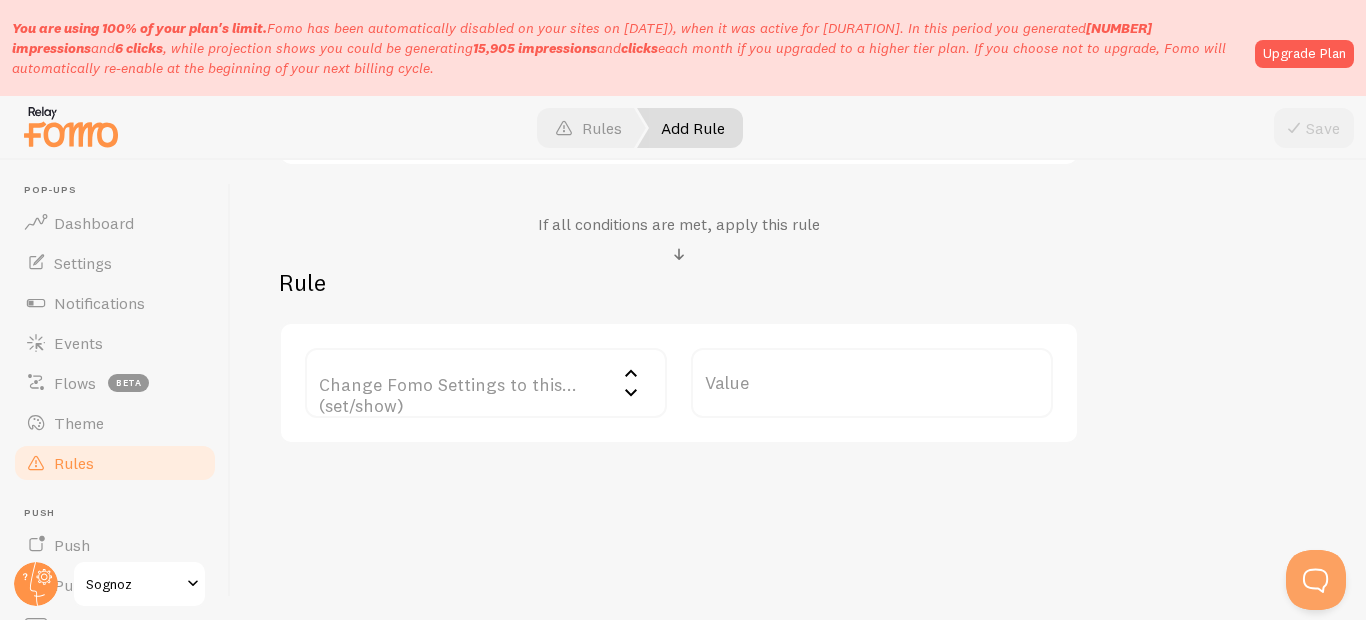 click on "Value" at bounding box center (872, 383) 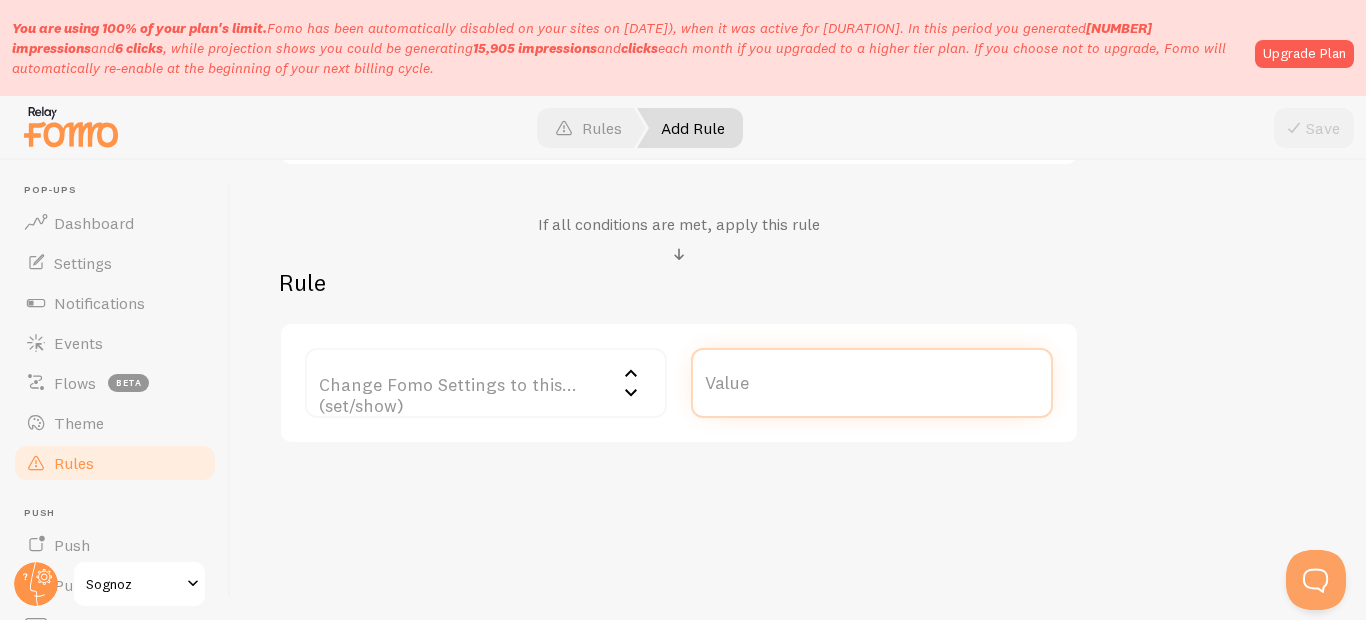 click on "Value" at bounding box center (872, 383) 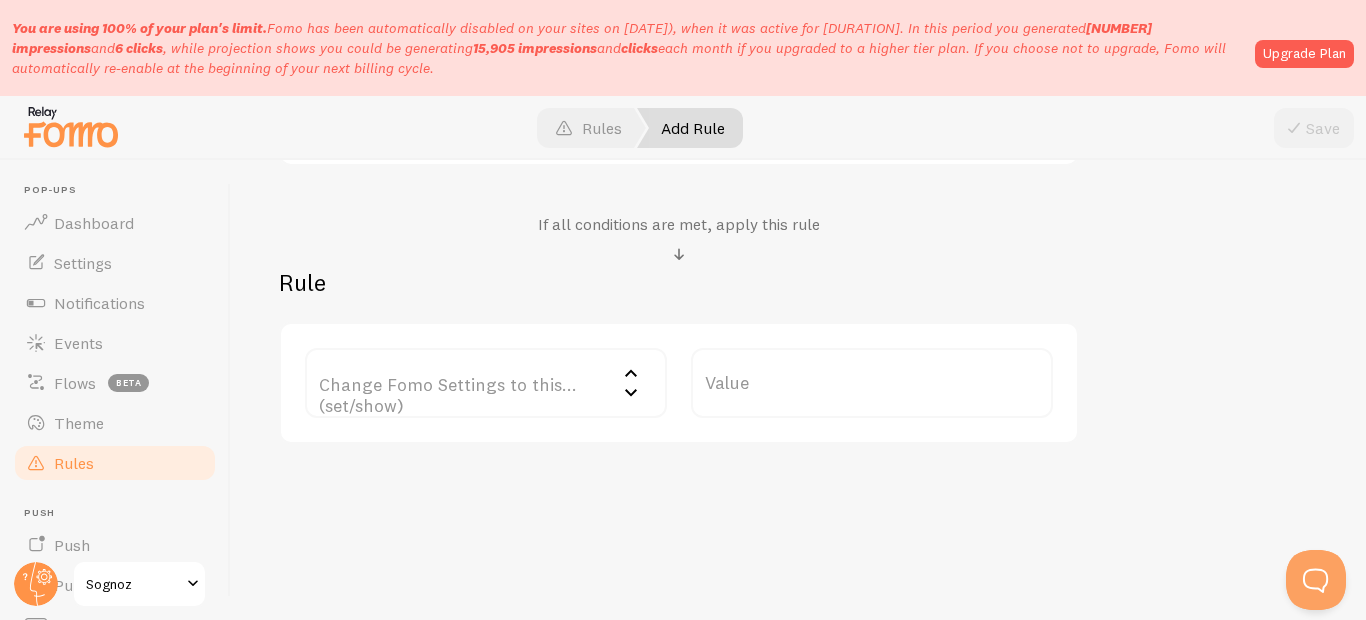 click on "Value" at bounding box center (872, 383) 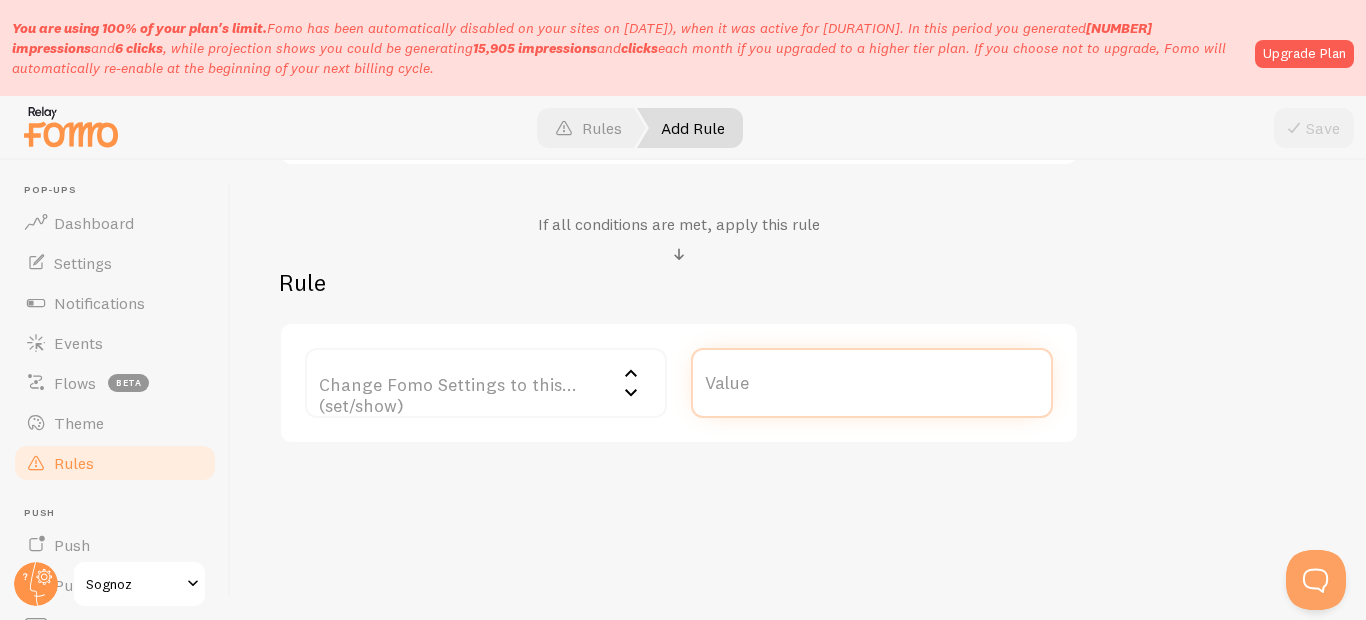 click on "Value" at bounding box center [872, 383] 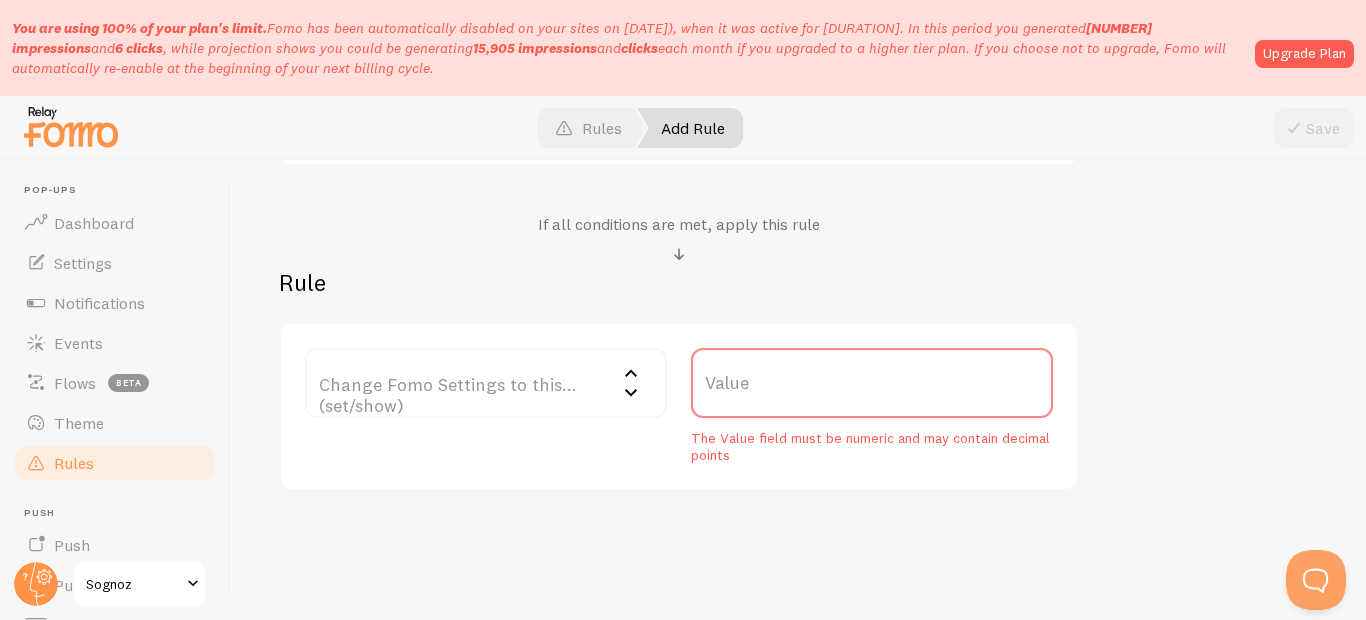 click on "Change Fomo Settings to this... (set/show)" at bounding box center [486, 383] 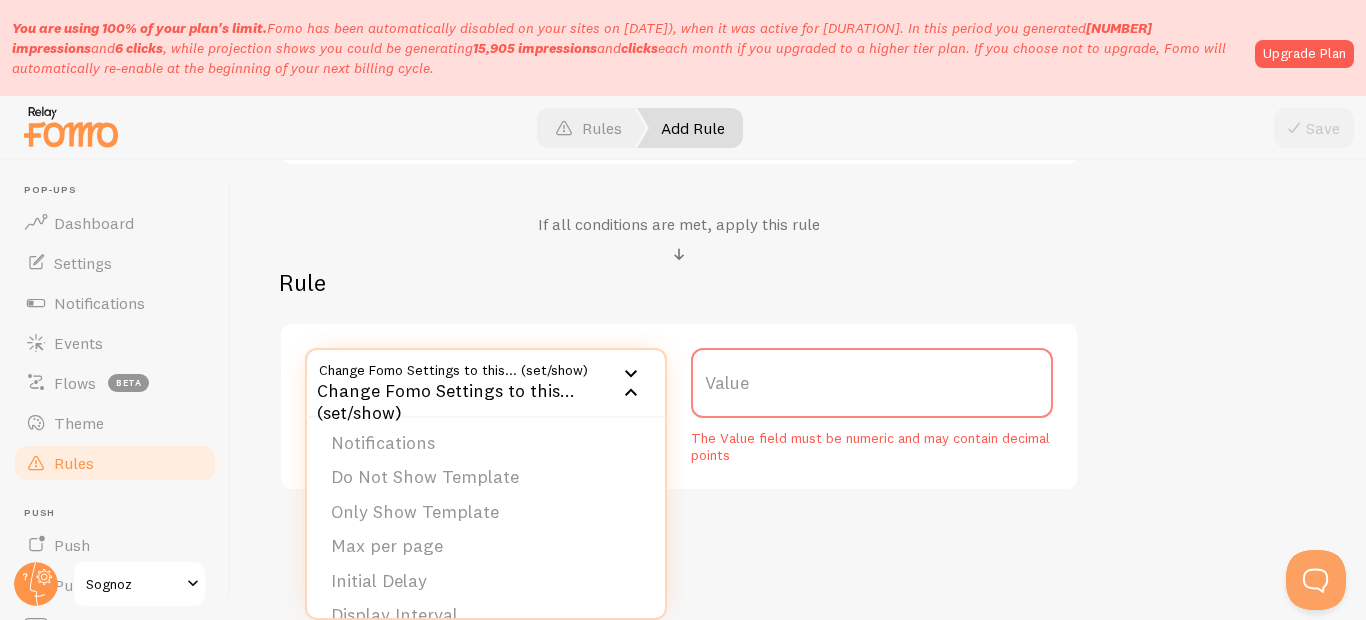 scroll, scrollTop: 0, scrollLeft: 0, axis: both 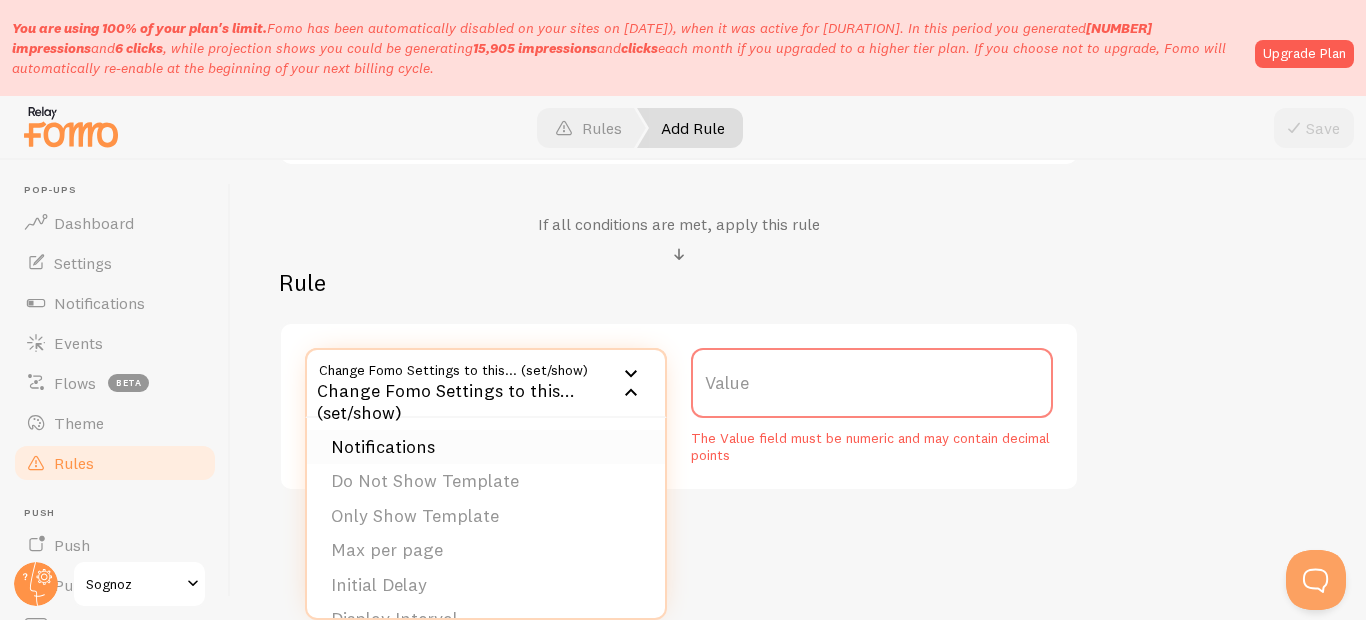 click on "Notifications" at bounding box center (486, 447) 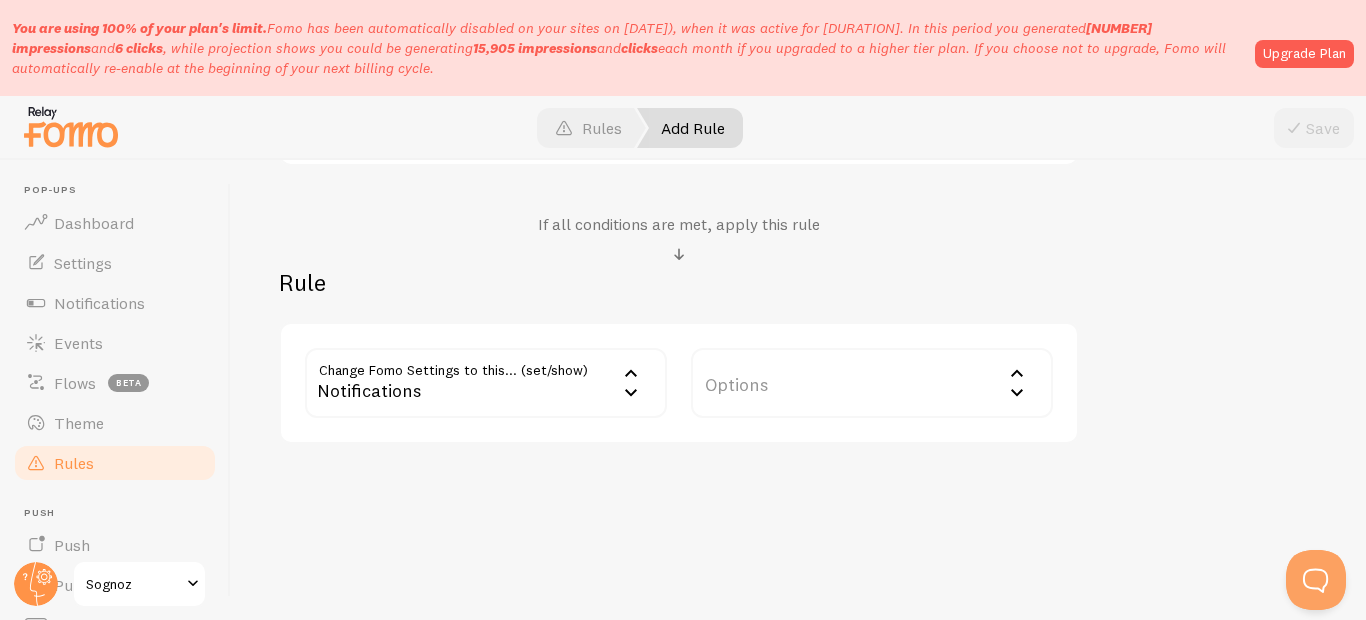 click on "Options" at bounding box center (872, 383) 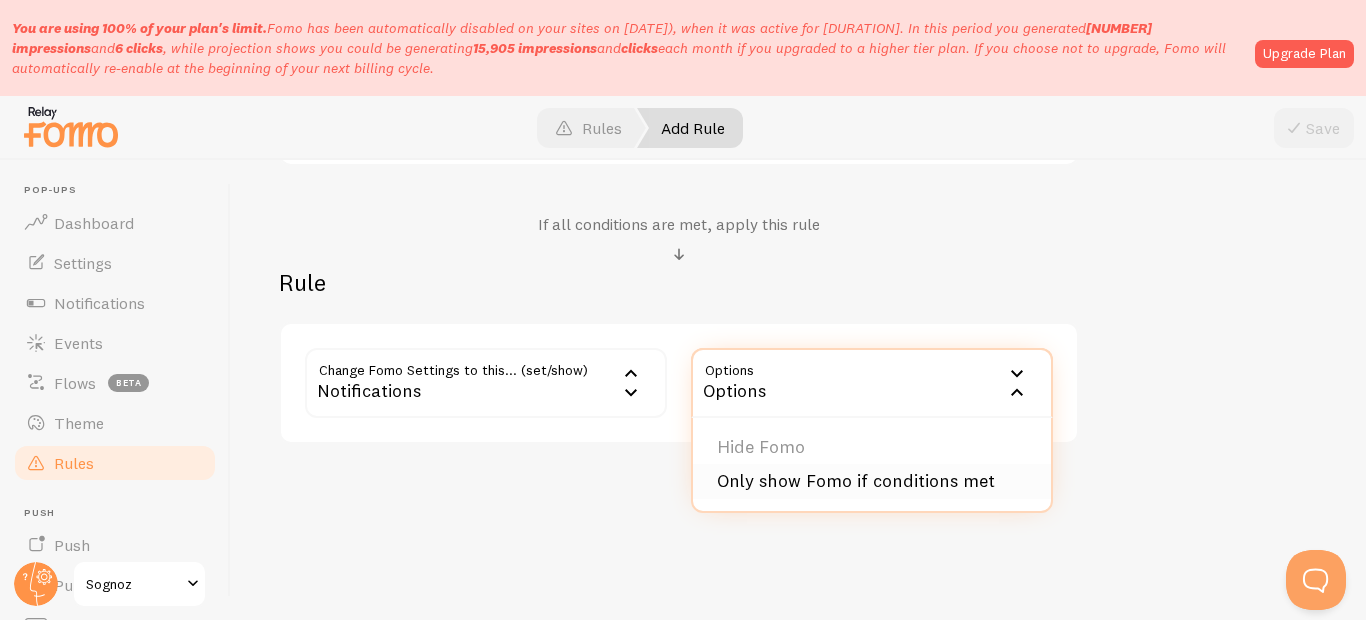 click on "Only show Fomo if conditions met" at bounding box center (872, 481) 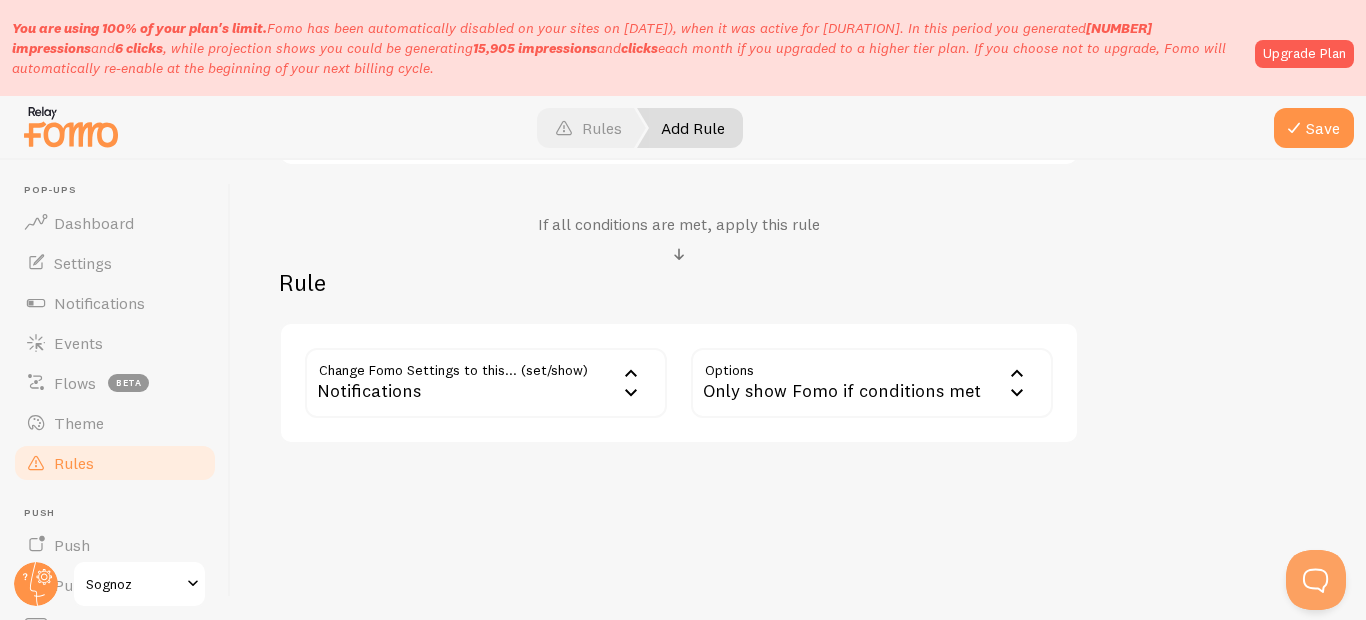click on "Add
Rule
Customize Fomo by page path and more, like hide Notifications on your About page
Help Article      Show only rakhi collection   Title       Example: Checkout Page       Description       Used to help keep track of your rules.   Conditions
reset values
add condition
No need for http/https/www/.com/etc. For example: [URL], just use /page_1       Condition #1     If ...   url   URL Path       URL Path  URL Parameter  Home page  Mobile Browser  URL Host  CSS Selector        Condition   equals   Equals       Equals  Not Equal  Begins With  Contains  Does Not Contain        [URL]   Value       Example: /about     We need to identify the url with a '/' first. For example, [URL] would be '/about'     If all conditions are met, apply this rule     Rule     show   Notifications" at bounding box center (798, 390) 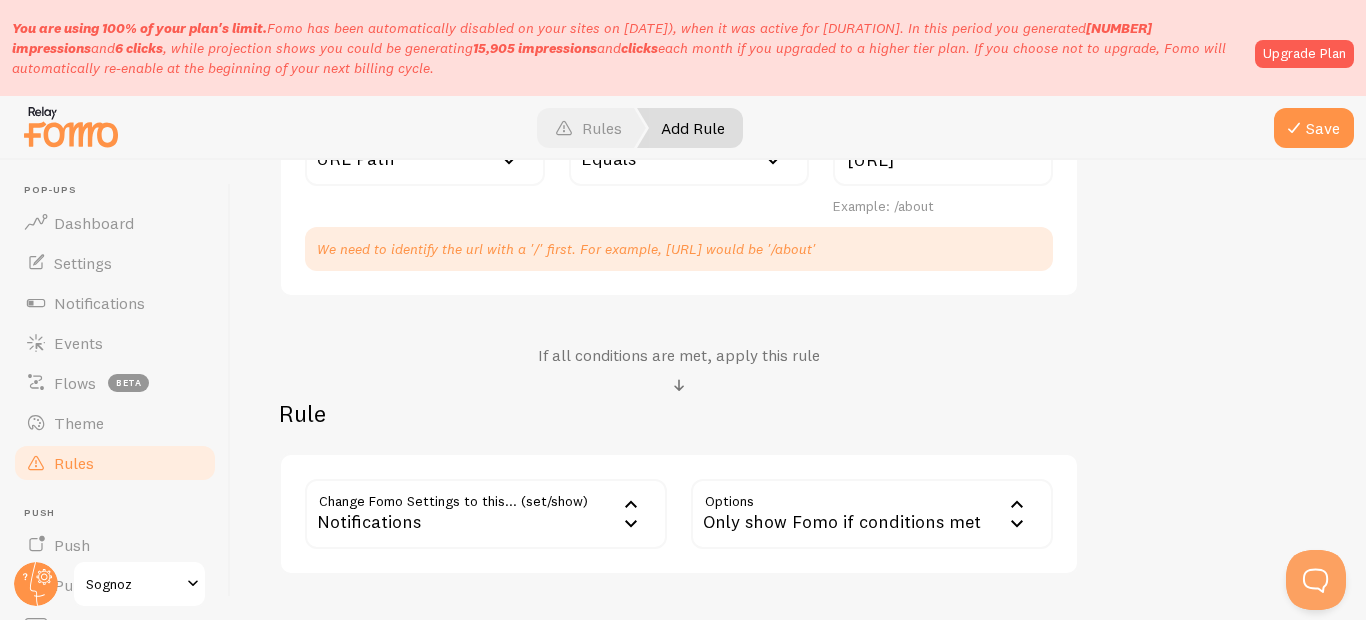 scroll, scrollTop: 858, scrollLeft: 0, axis: vertical 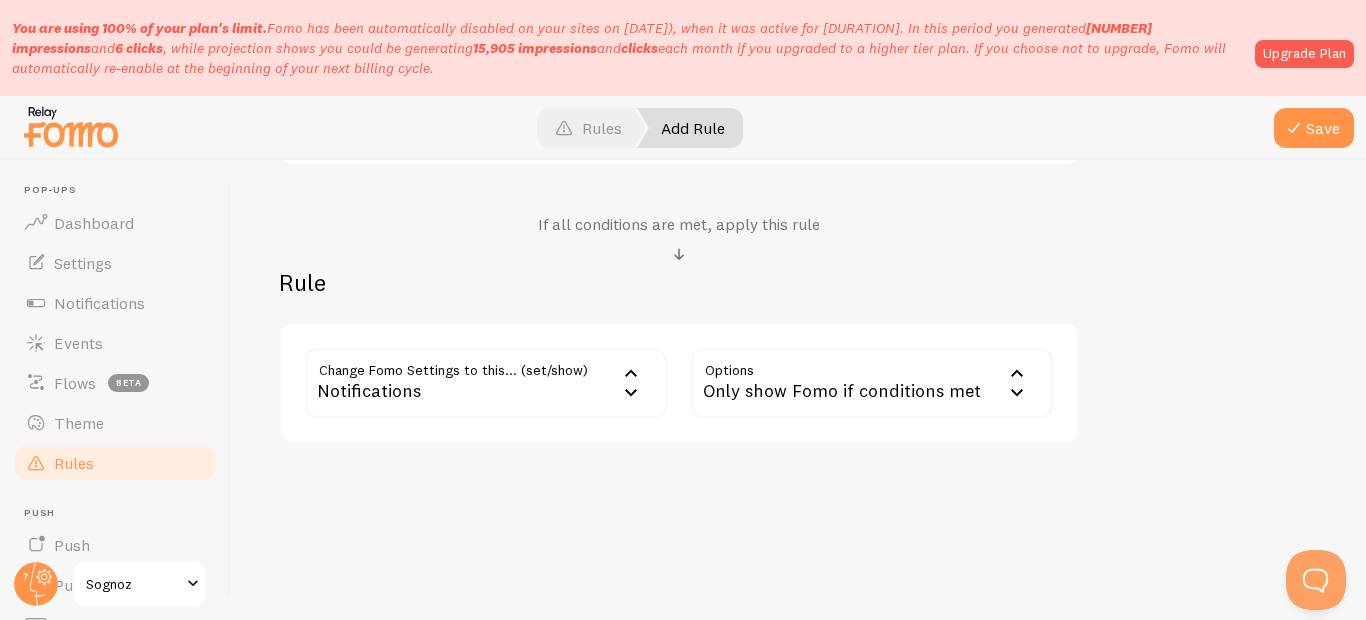 click on "Notifications" at bounding box center [486, 383] 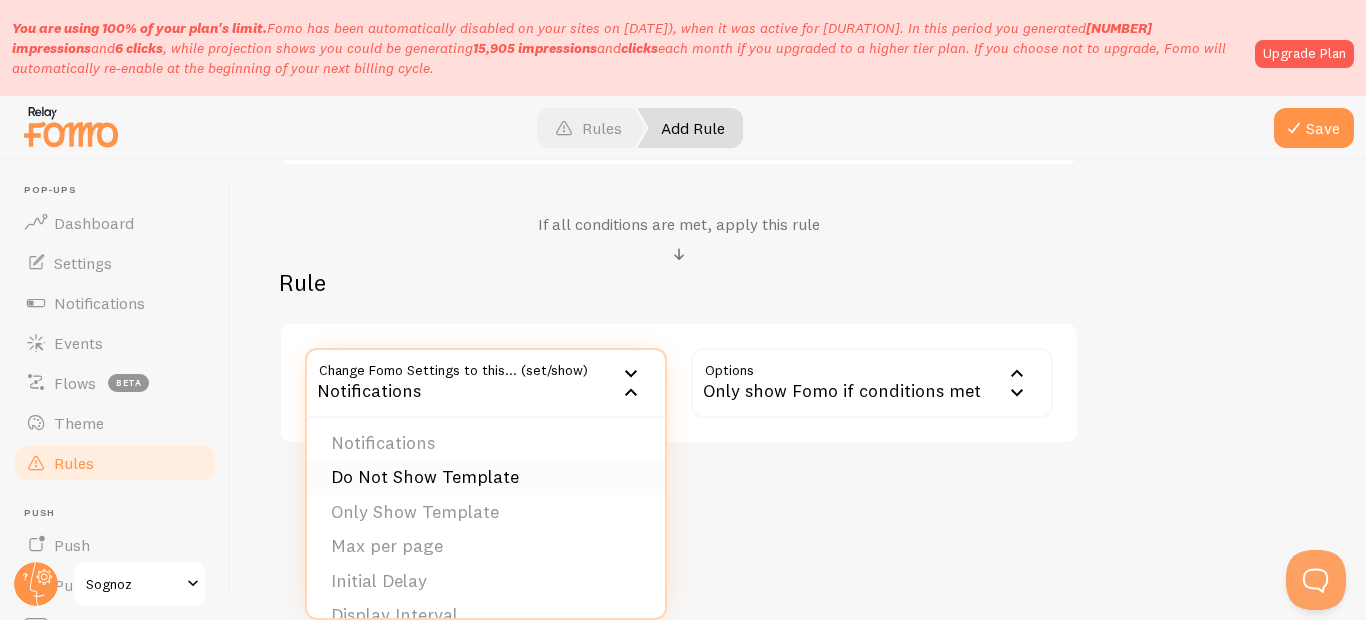 scroll, scrollTop: 0, scrollLeft: 0, axis: both 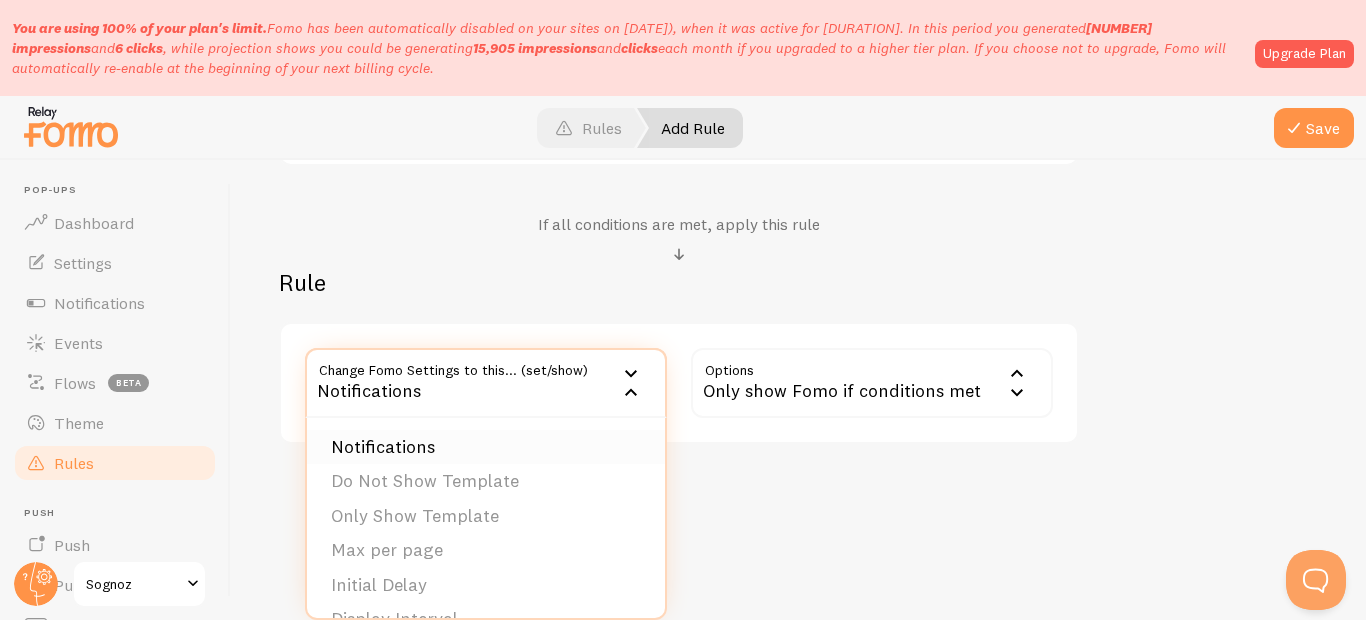 click on "Notifications" at bounding box center (486, 447) 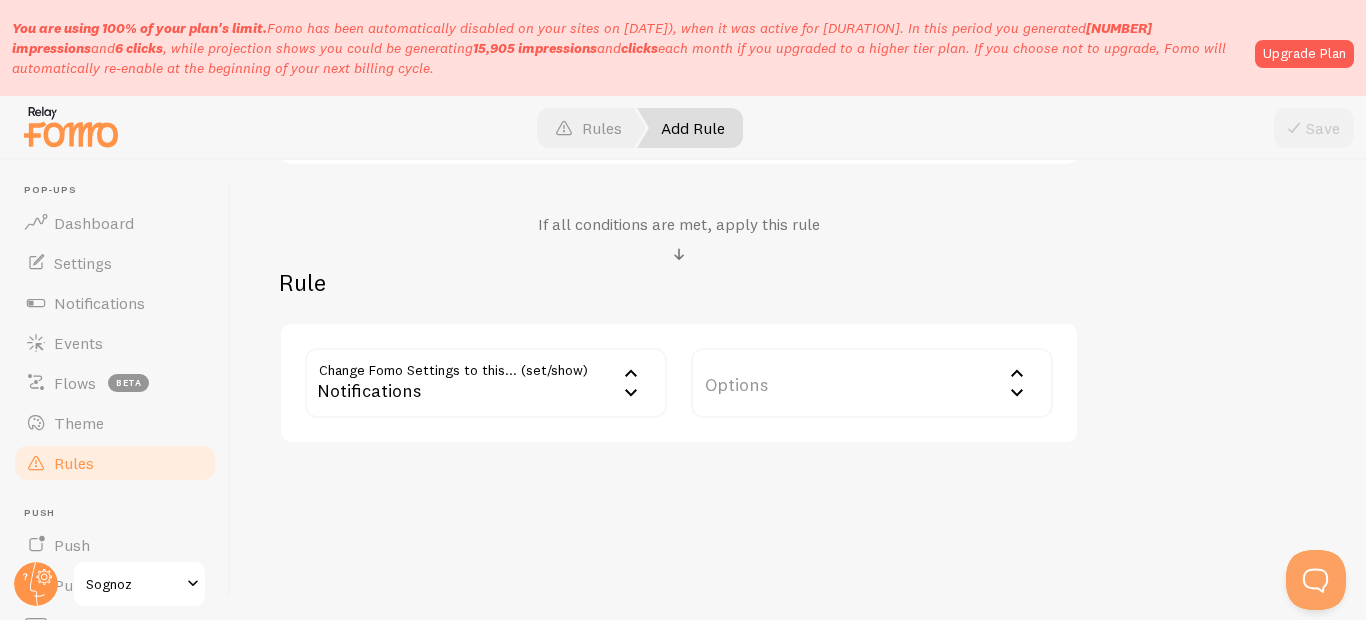 click on "Options" at bounding box center (872, 383) 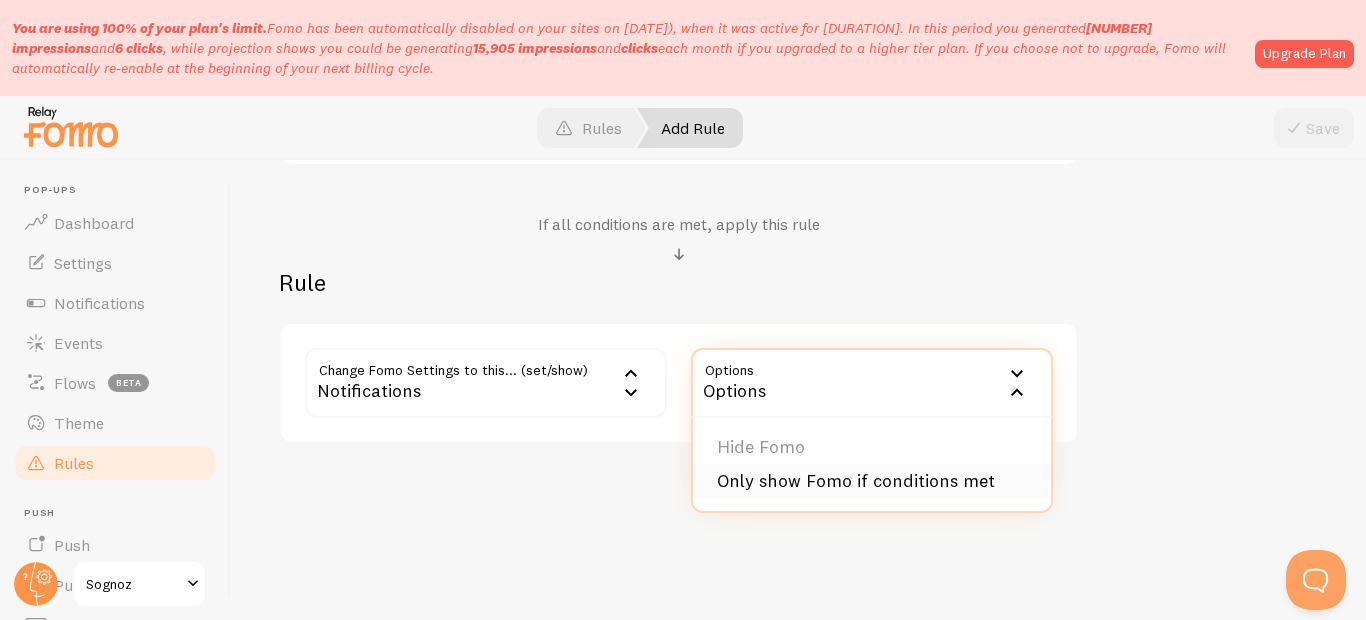 click on "Only show Fomo if conditions met" at bounding box center (872, 481) 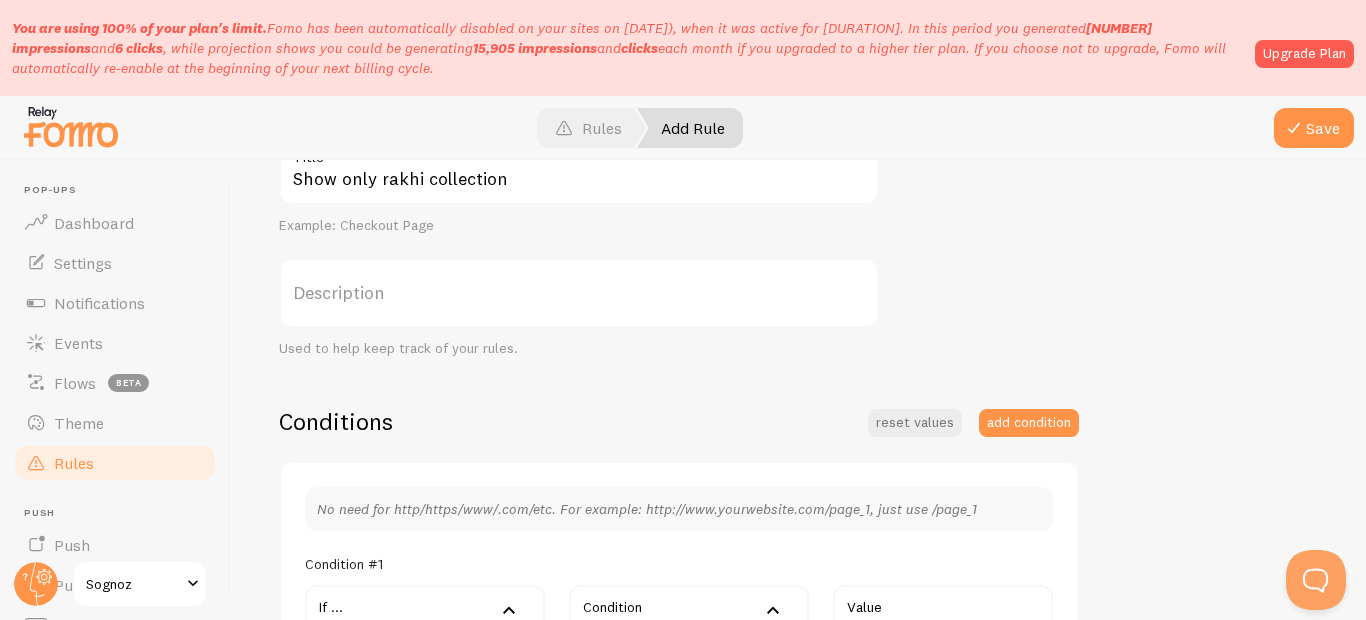 scroll, scrollTop: 618, scrollLeft: 0, axis: vertical 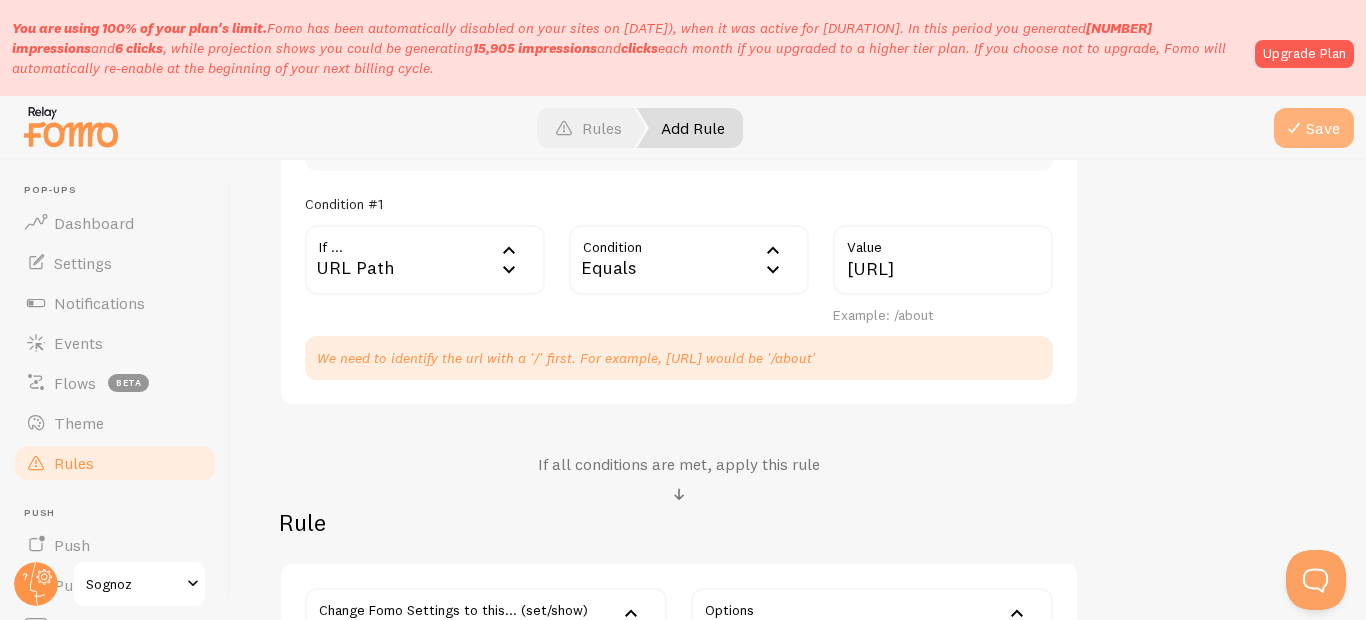 click on "Save" at bounding box center [1314, 128] 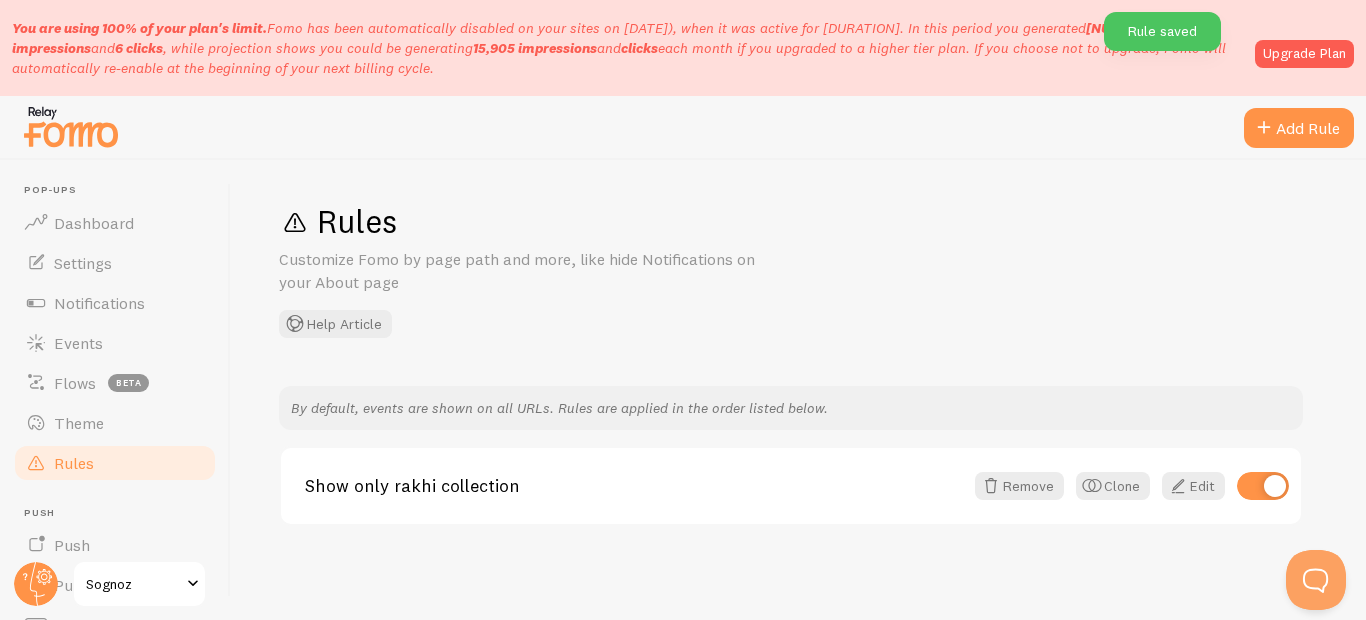 scroll, scrollTop: 9, scrollLeft: 0, axis: vertical 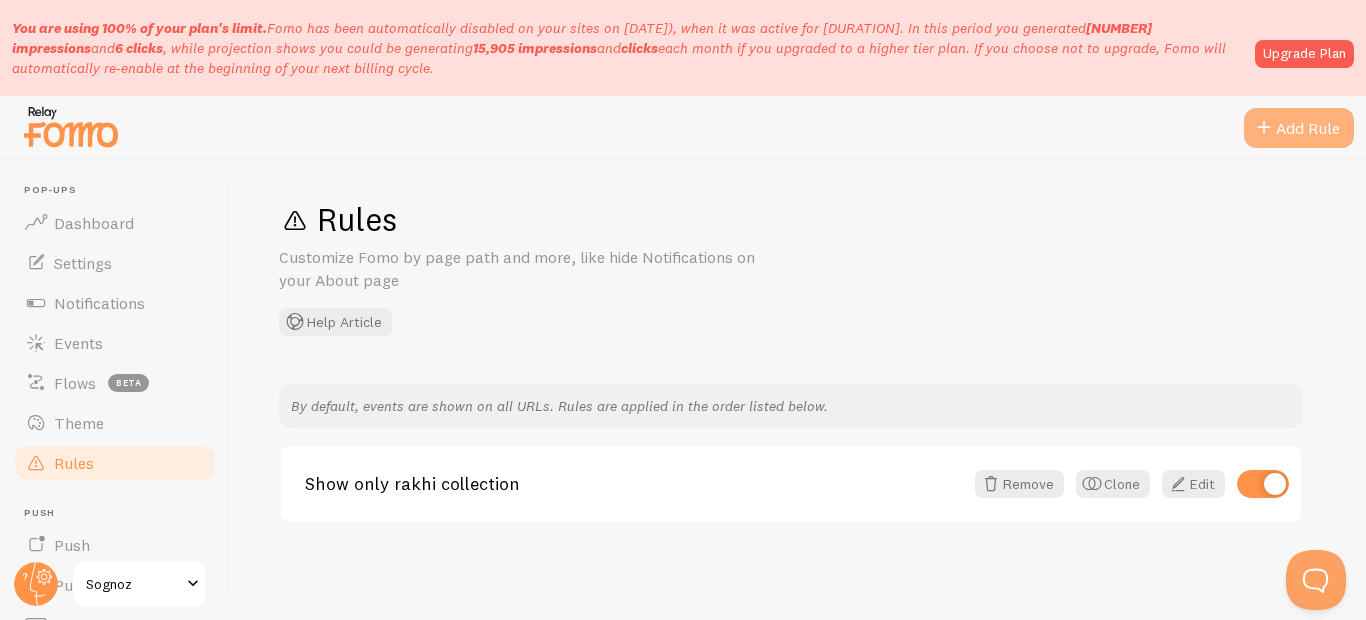 click on "Add Rule" at bounding box center (1299, 128) 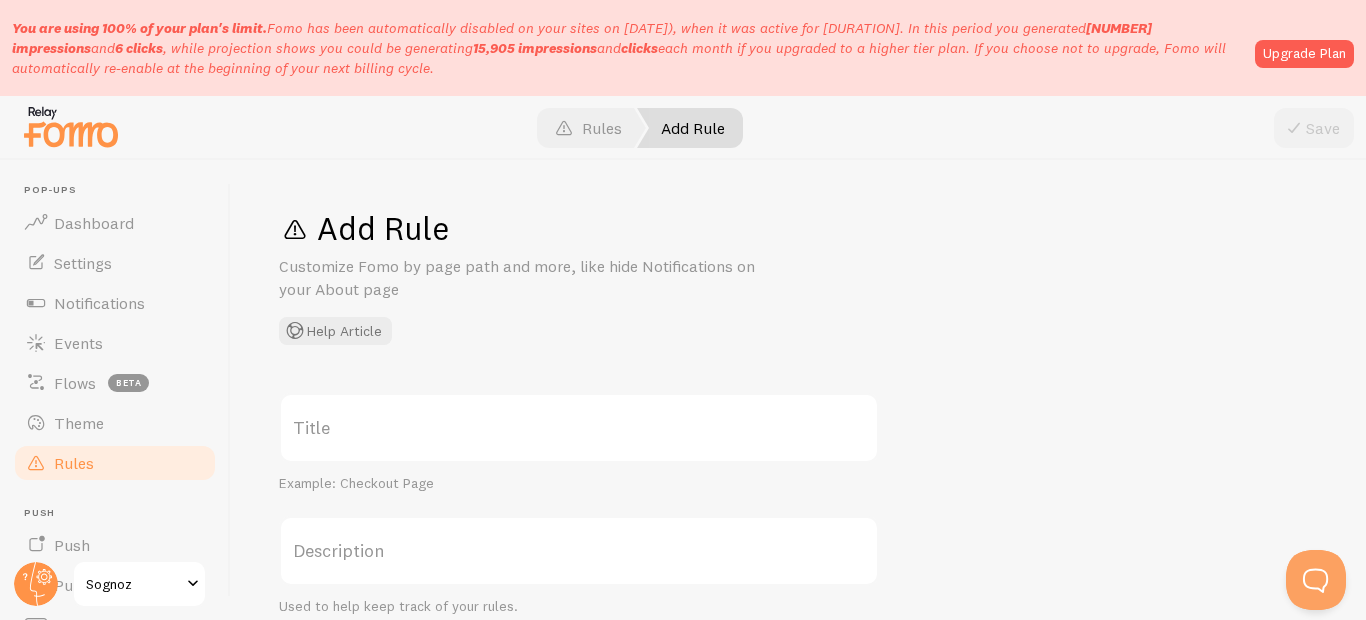 click on "Title" at bounding box center (579, 428) 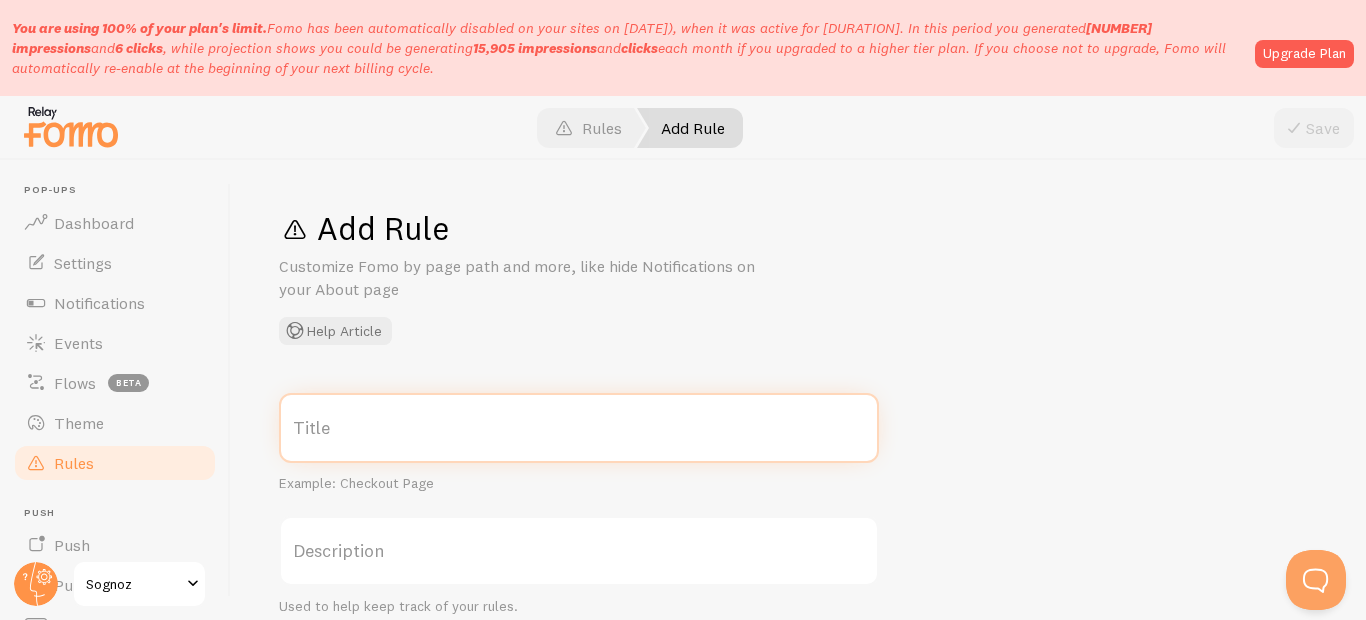 click on "Title" at bounding box center [579, 428] 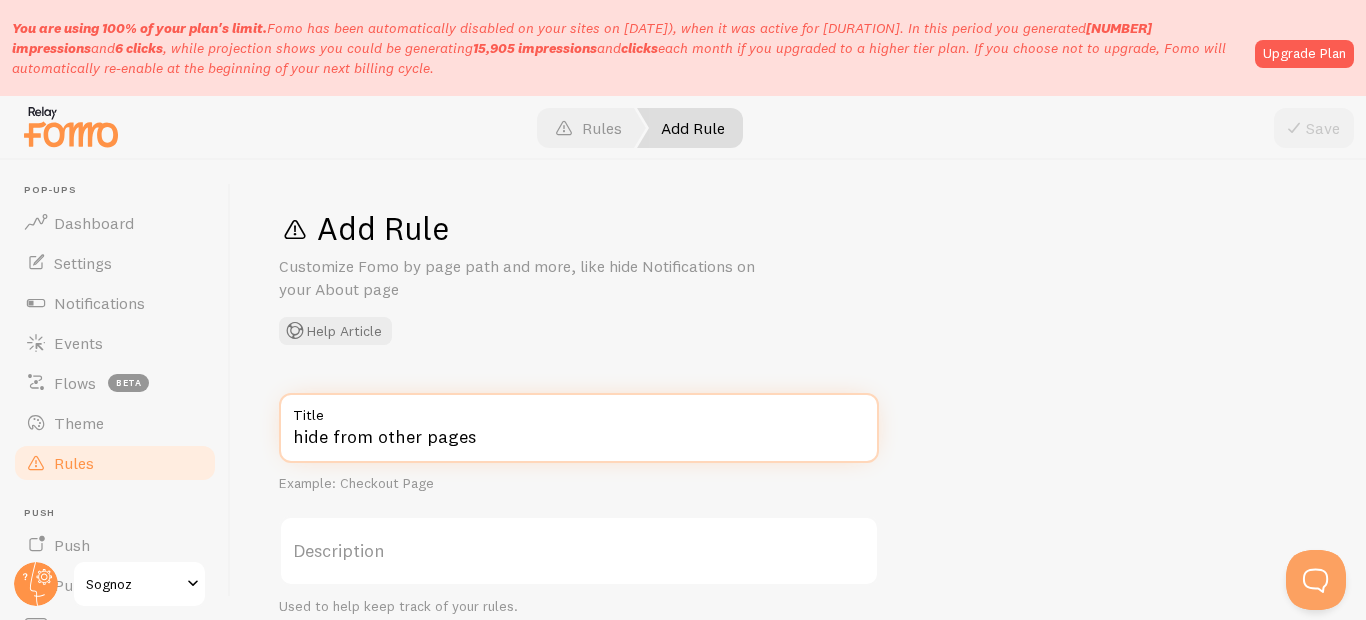 scroll, scrollTop: 360, scrollLeft: 0, axis: vertical 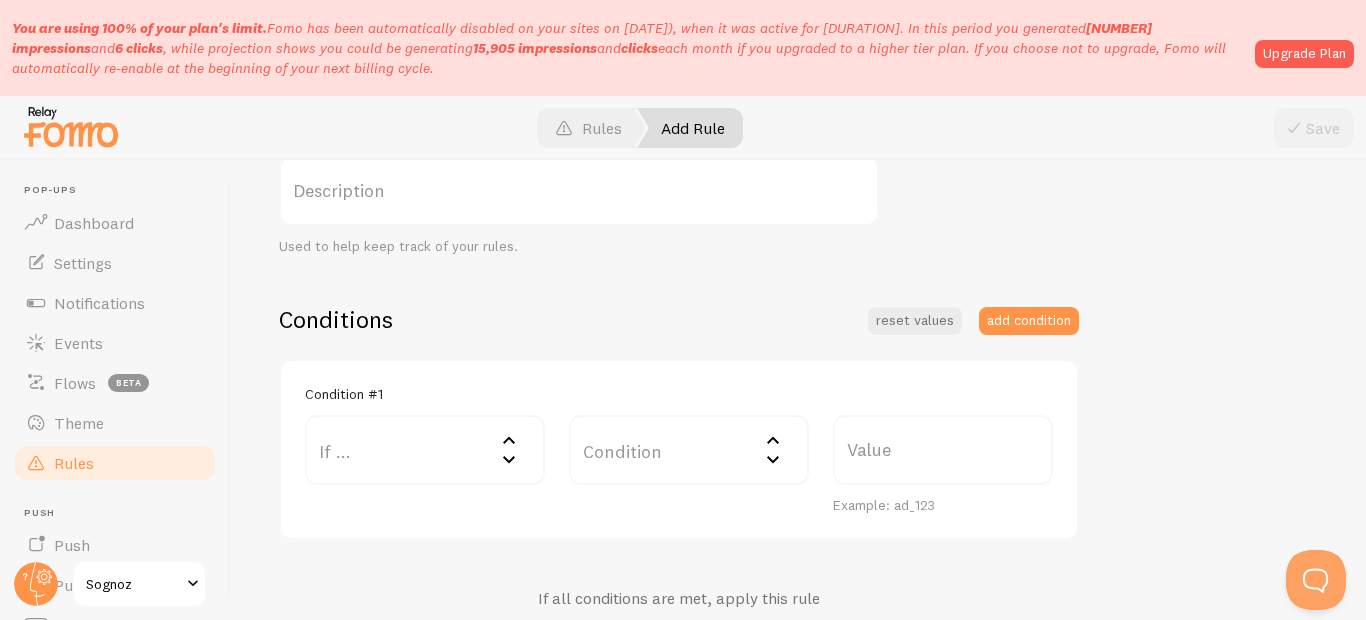 type on "hide from other pages" 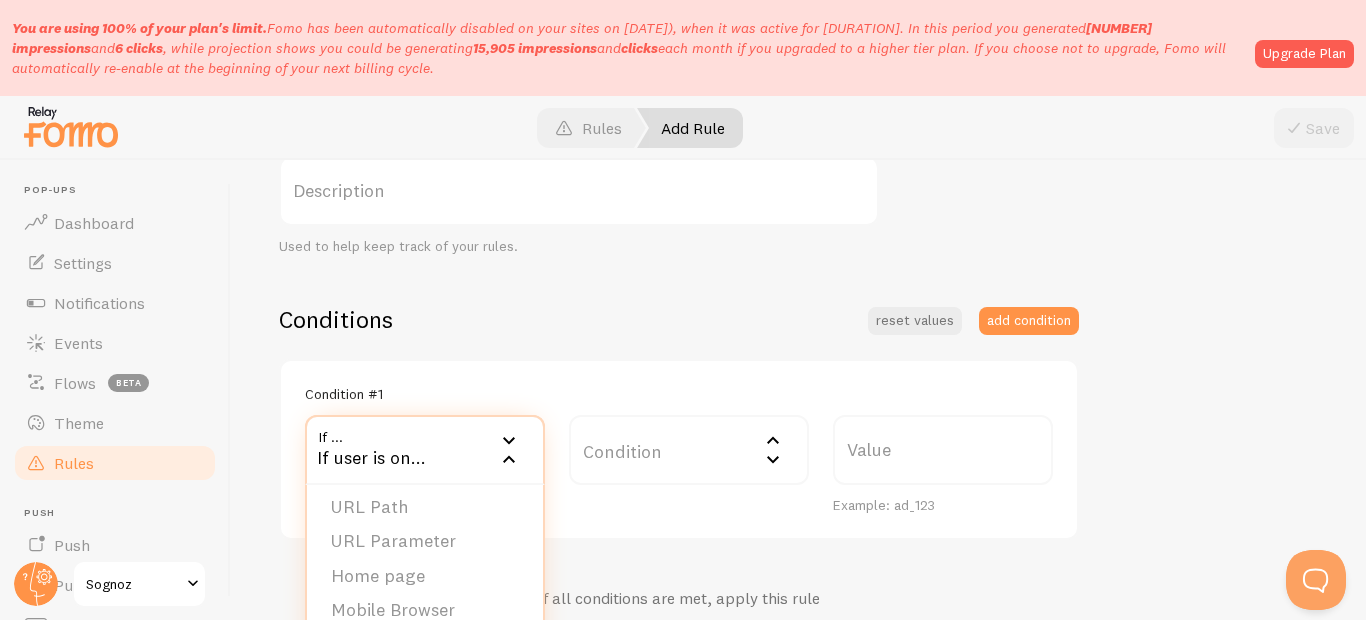 scroll, scrollTop: 0, scrollLeft: 0, axis: both 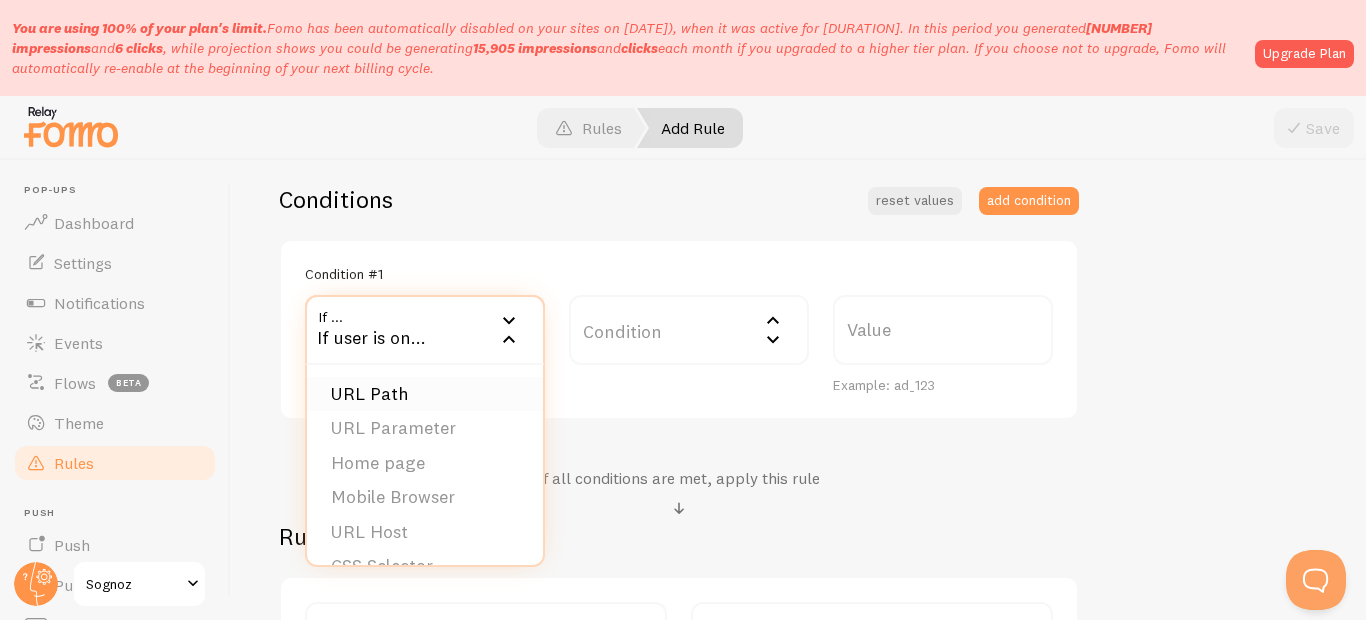 click on "URL Path" at bounding box center (425, 394) 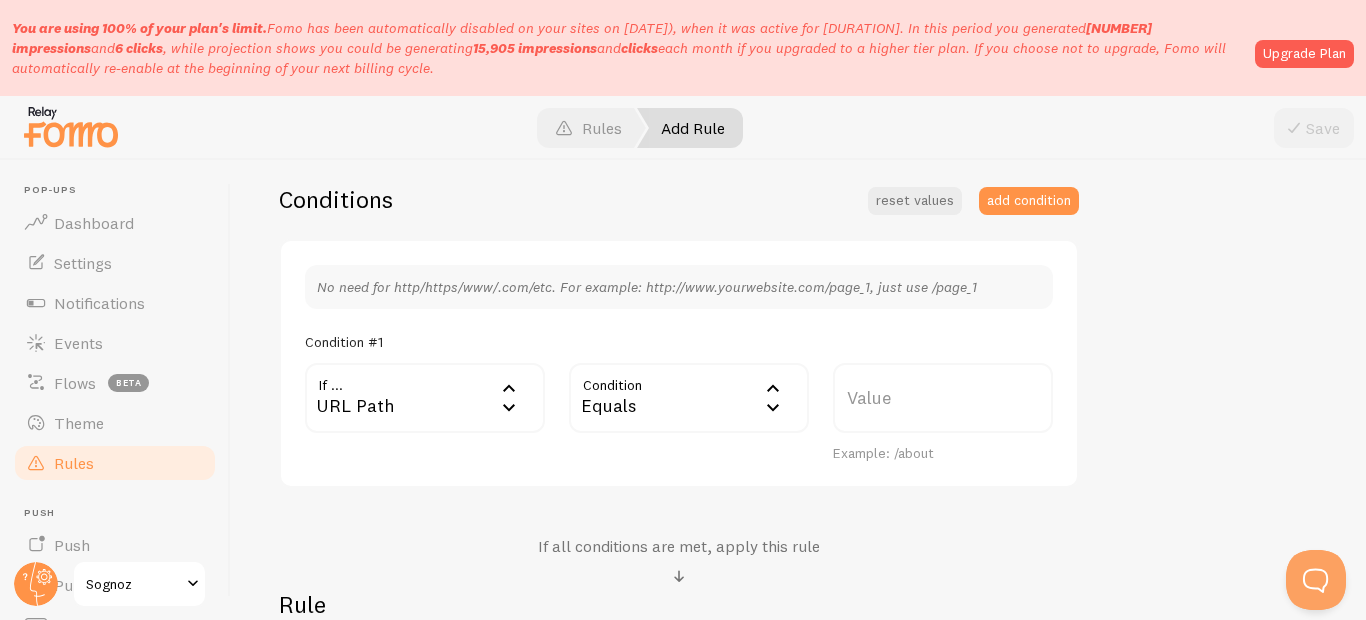 click on "Equals" at bounding box center [689, 398] 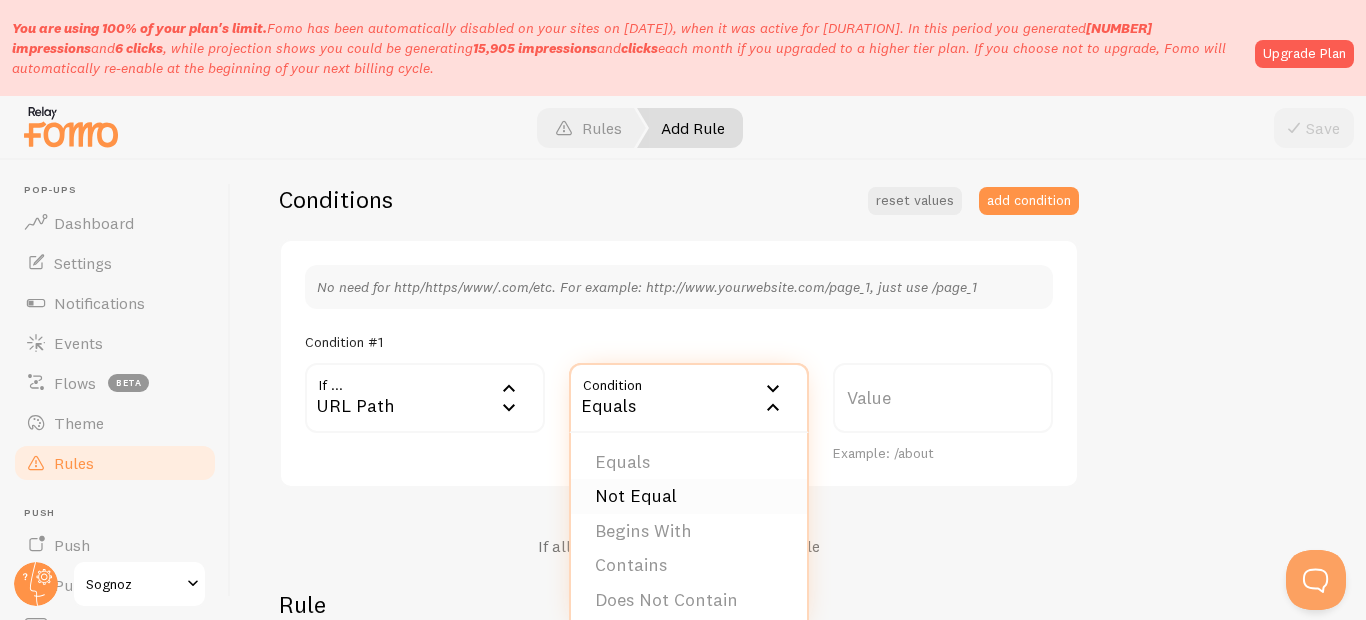 click on "Not Equal" at bounding box center [689, 496] 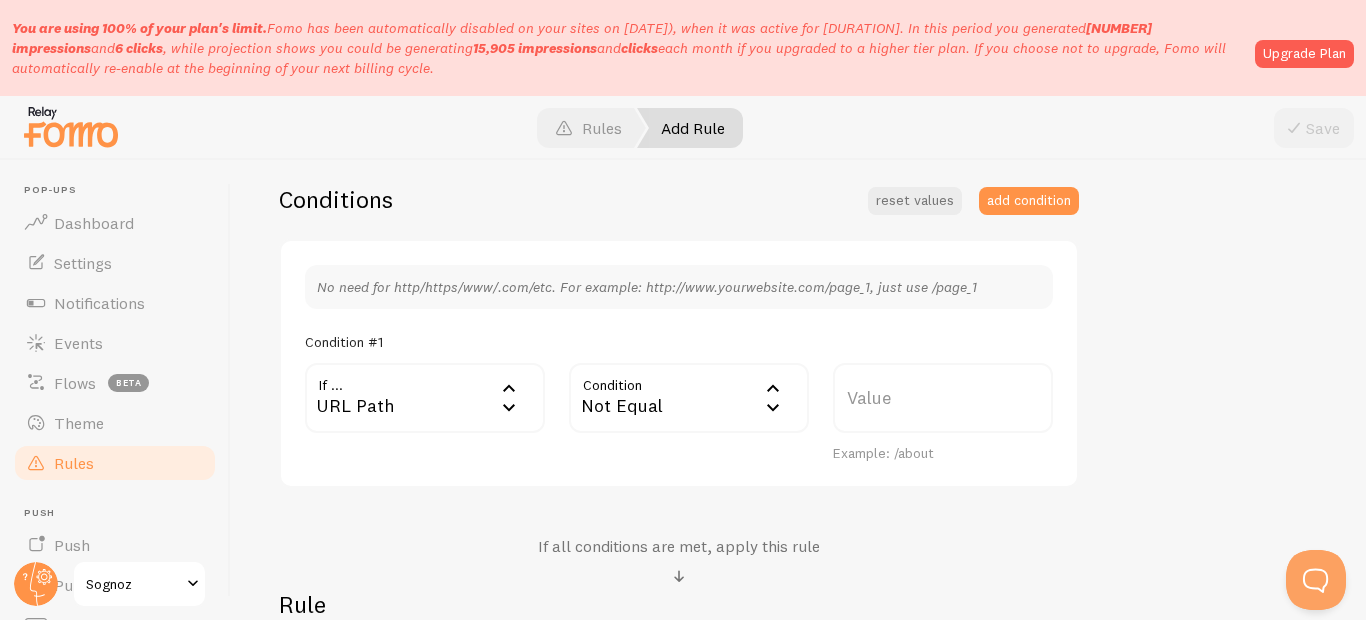 click on "Value" at bounding box center [943, 398] 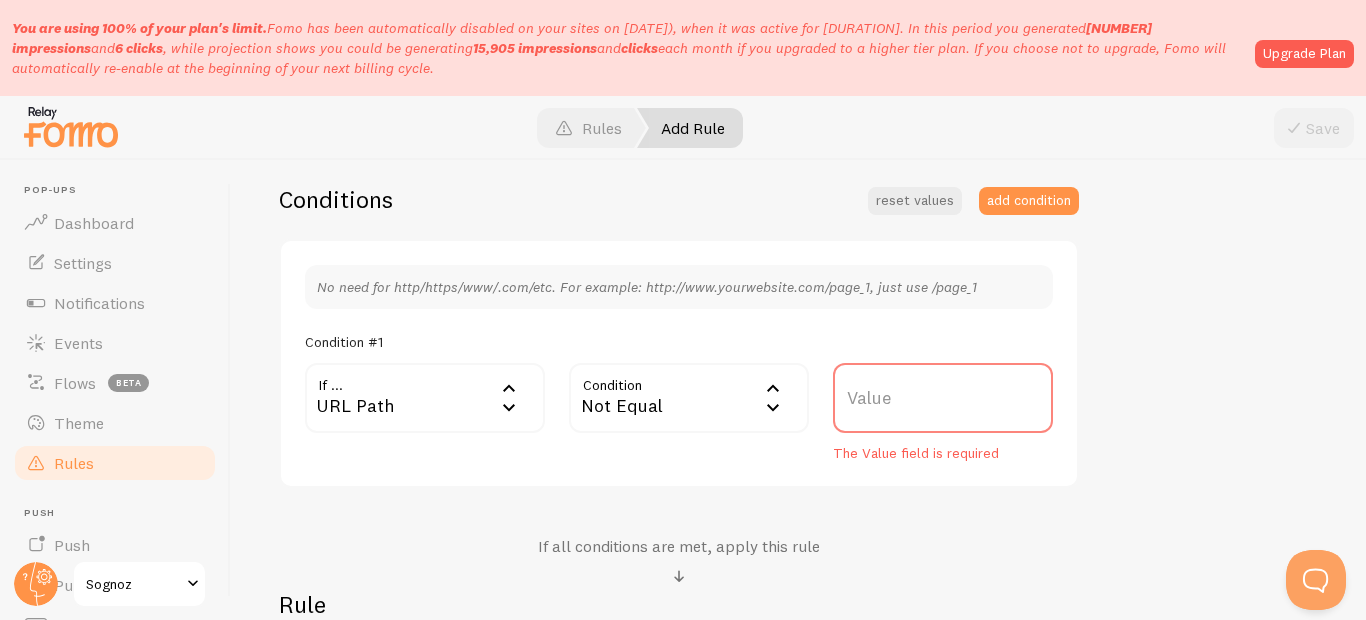 click on "Value" at bounding box center [943, 398] 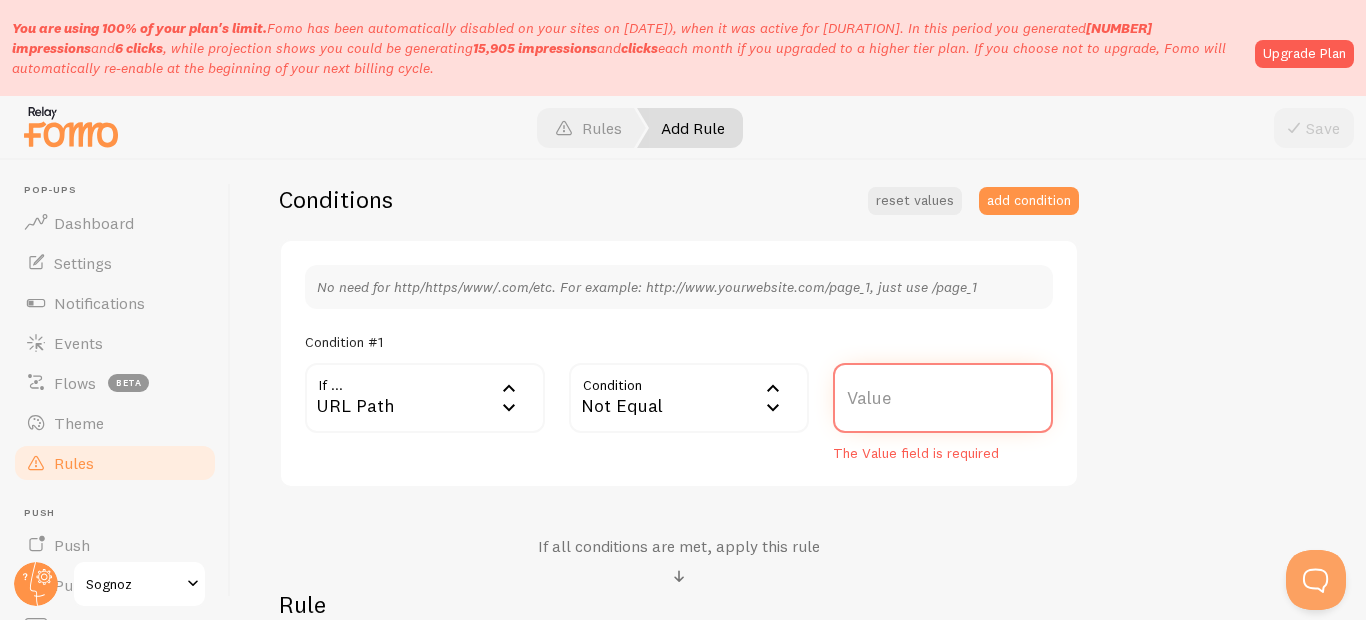 click on "Value" at bounding box center [943, 398] 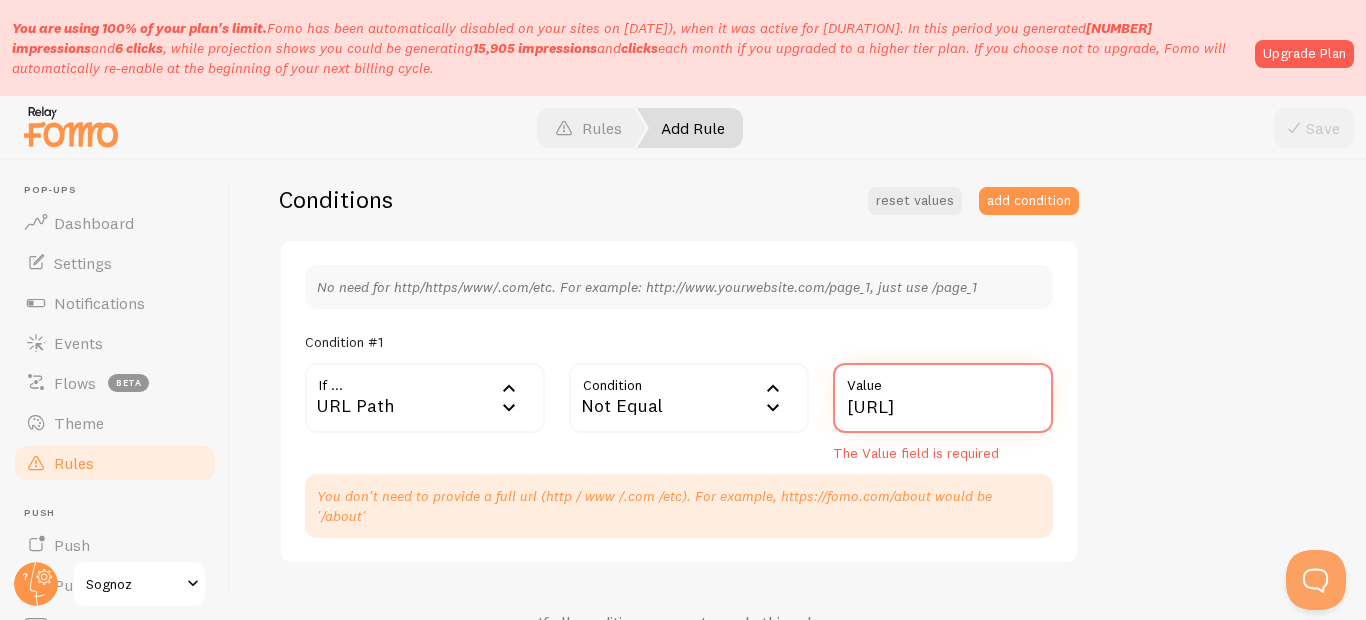 scroll, scrollTop: 0, scrollLeft: 194, axis: horizontal 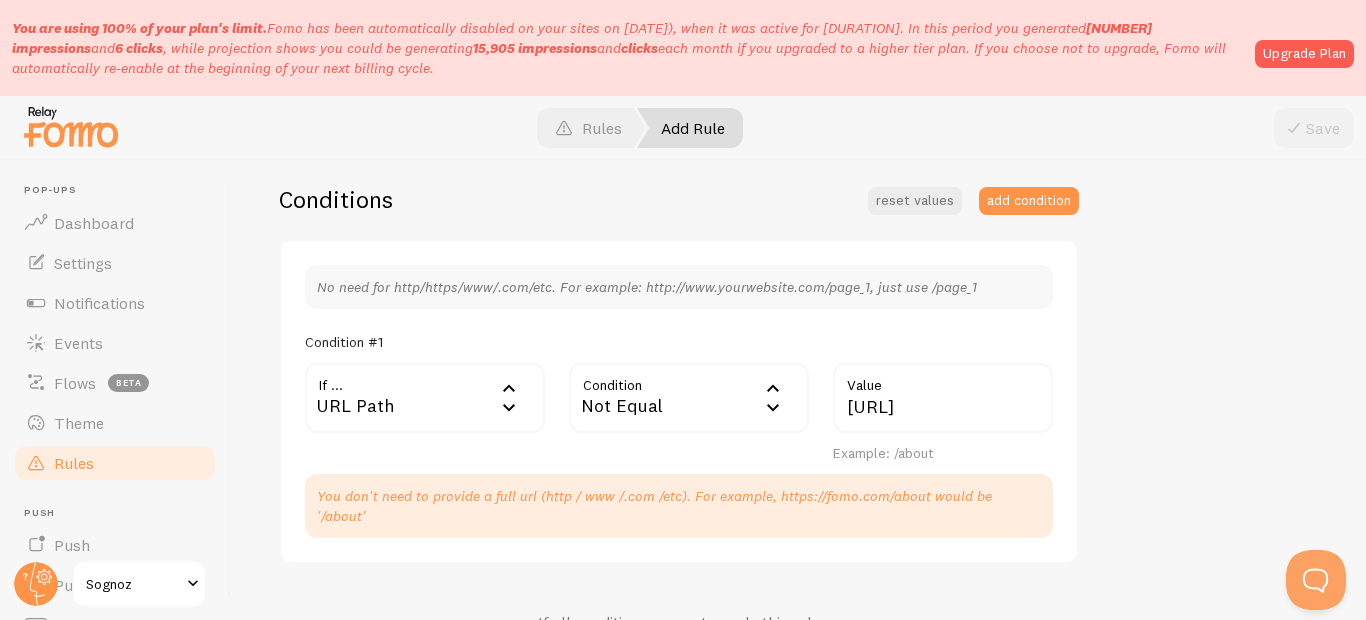 click on "hide from other pages   Title       Example: Checkout Page       Description       Used to help keep track of your rules.   Conditions
reset values
add condition
No need for http/https/www/.com/etc. For example: [URL], just use /page_1       Condition #1     If ...   url   URL Path       URL Path  URL Parameter  Home page  Mobile Browser  URL Host  CSS Selector        Condition   notEquals   Not Equal       Equals  Not Equal  Begins With  Contains  Does Not Contain        [URL]   Value       Example: /about     You don't need to provide a full url (http / www /.com /etc). For example, [URL] would be '/about'     If all conditions are met, apply this rule     Rule   Change Fomo Settings to this... (set/show)     Change Fomo Settings to this... (set/show)       Notifications  Do Not Show Template  Only Show Template  Max per page" at bounding box center [798, 377] 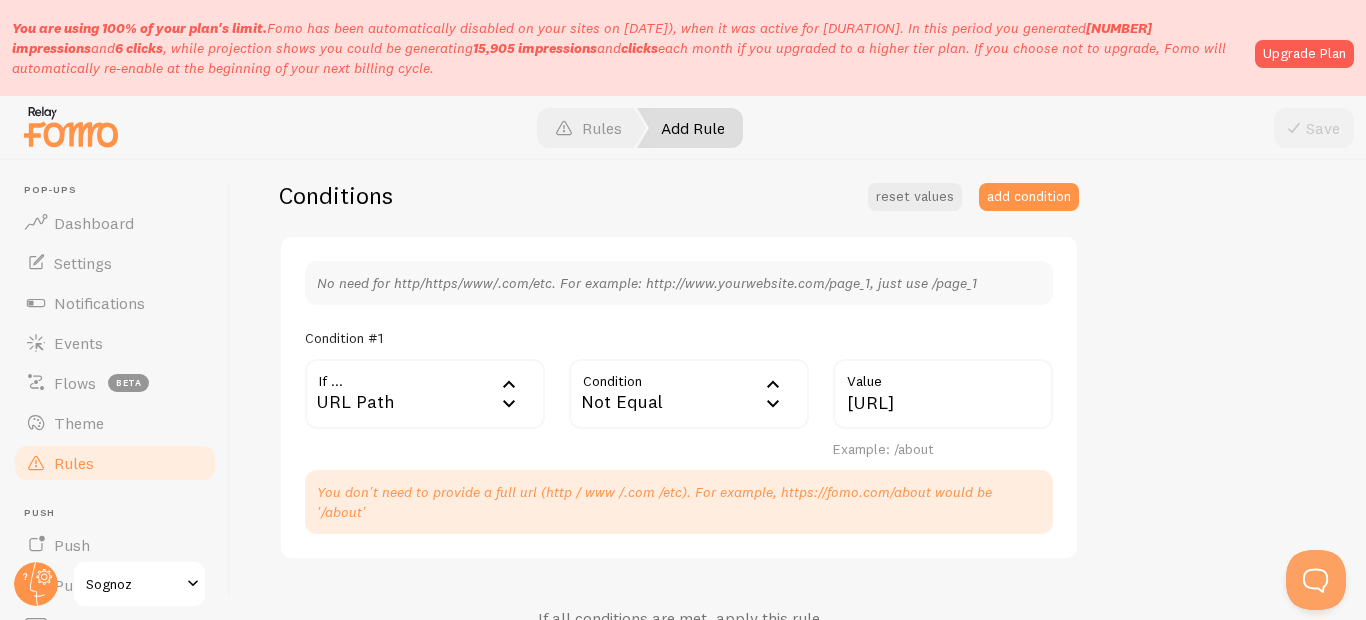 scroll, scrollTop: 480, scrollLeft: 0, axis: vertical 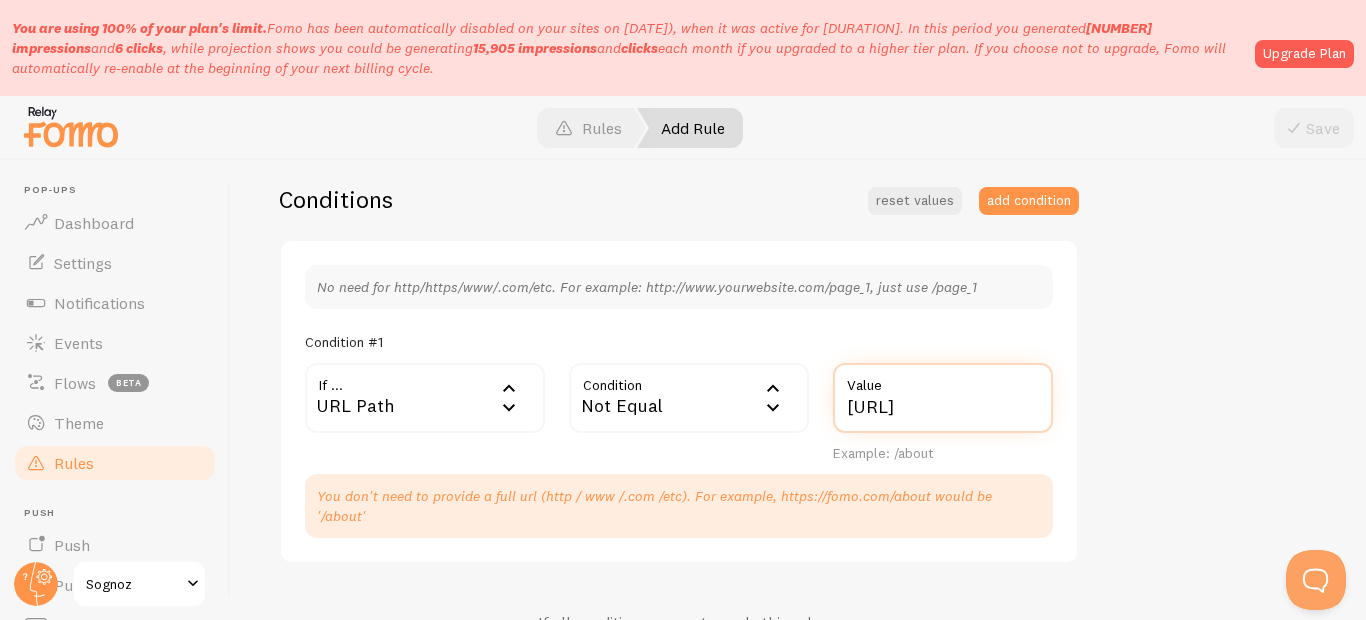 drag, startPoint x: 954, startPoint y: 407, endPoint x: 1262, endPoint y: 409, distance: 308.0065 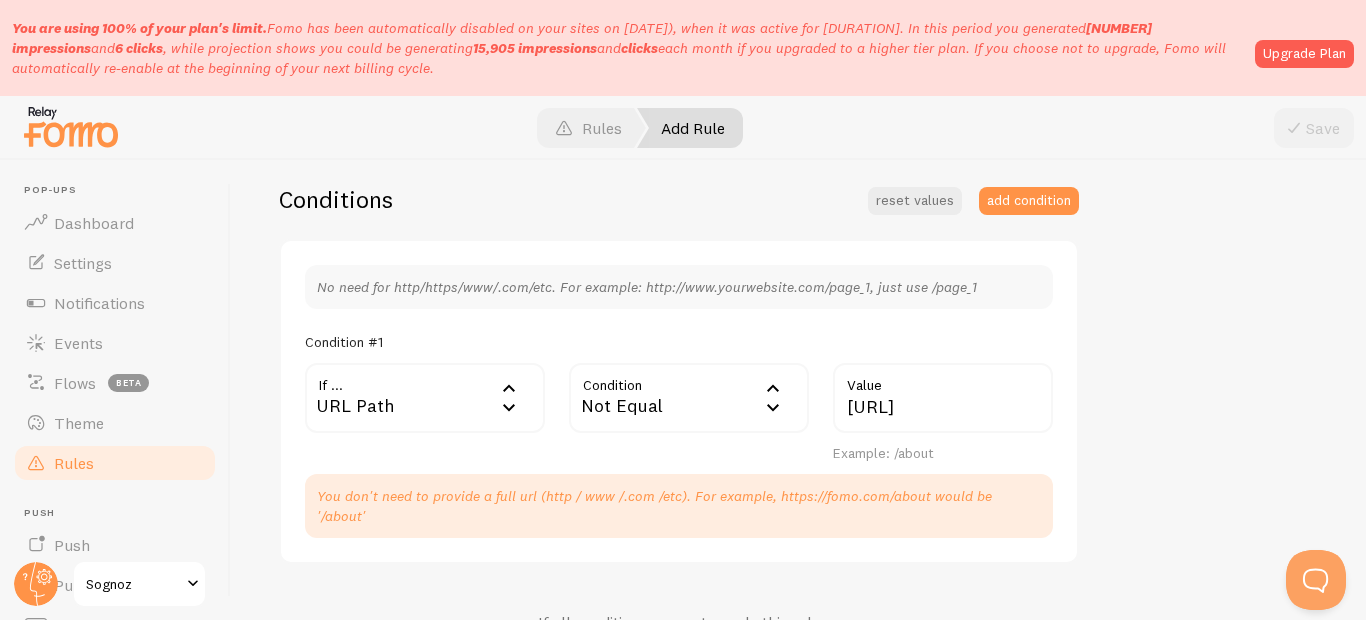 click on "hide from other pages   Title       Example: Checkout Page       Description       Used to help keep track of your rules.   Conditions
reset values
add condition
No need for http/https/www/.com/etc. For example: [URL], just use /page_1       Condition #1     If ...   url   URL Path       URL Path  URL Parameter  Home page  Mobile Browser  URL Host  CSS Selector        Condition   notEquals   Not Equal       Equals  Not Equal  Begins With  Contains  Does Not Contain        [URL]   Value       Example: /about     You don't need to provide a full url (http / www /.com /etc). For example, [URL] would be '/about'     If all conditions are met, apply this rule     Rule   Change Fomo Settings to this... (set/show)     Change Fomo Settings to this... (set/show)       Notifications  Do Not Show Template  Only Show Template  Max per page" at bounding box center [798, 377] 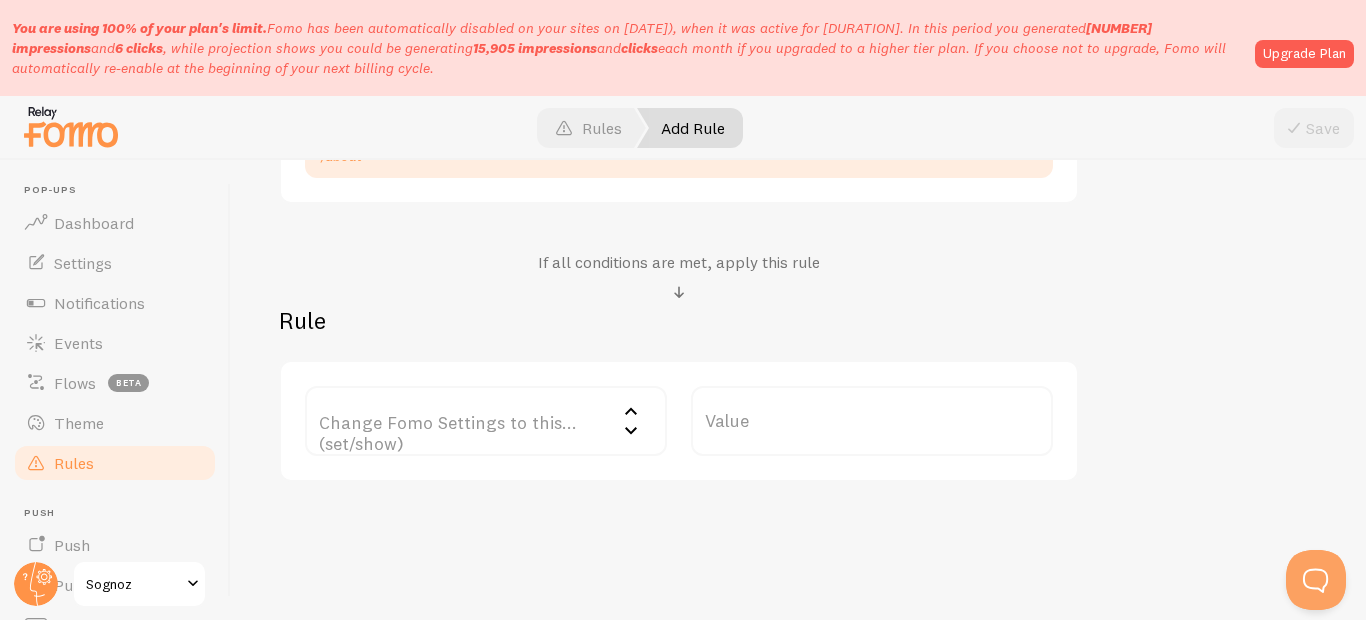 scroll, scrollTop: 858, scrollLeft: 0, axis: vertical 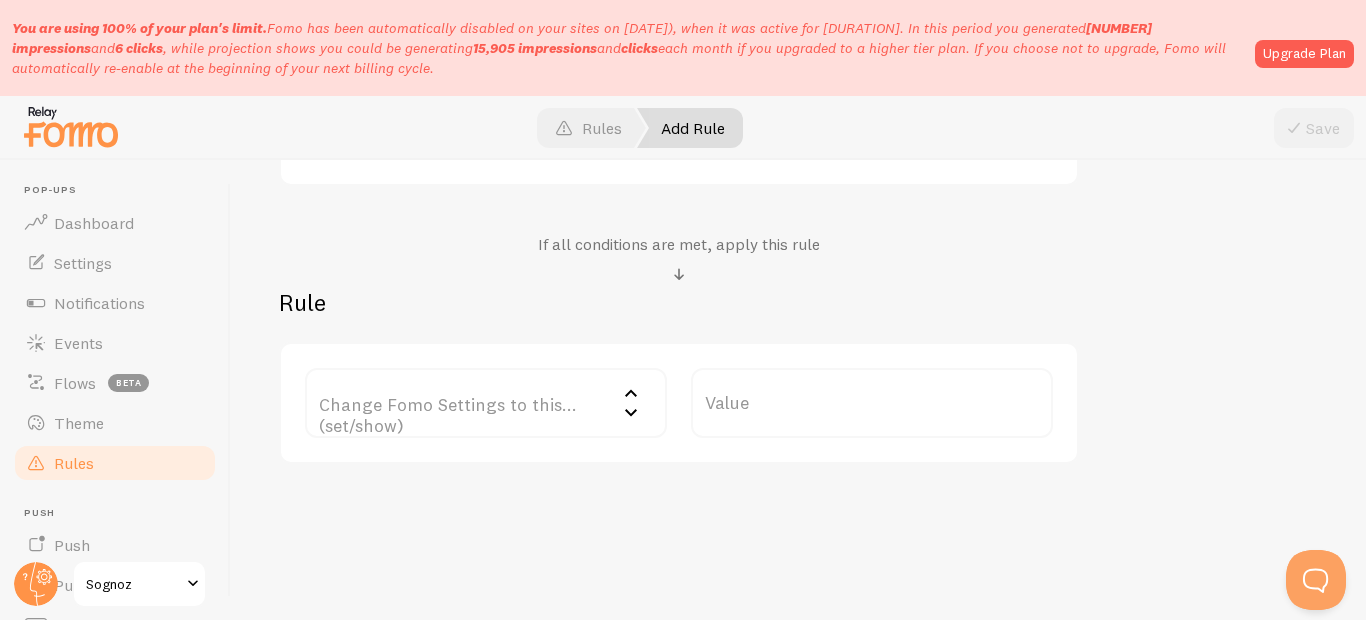 click on "Change Fomo Settings to this... (set/show)" at bounding box center [486, 403] 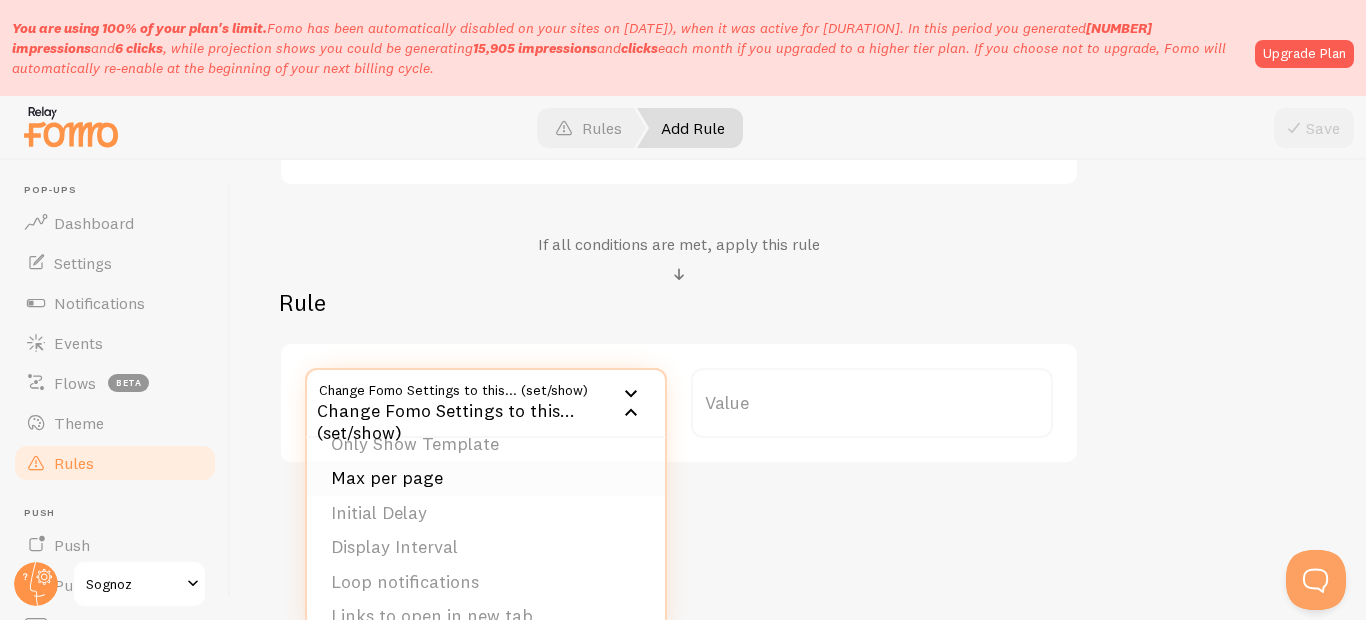 scroll, scrollTop: 0, scrollLeft: 0, axis: both 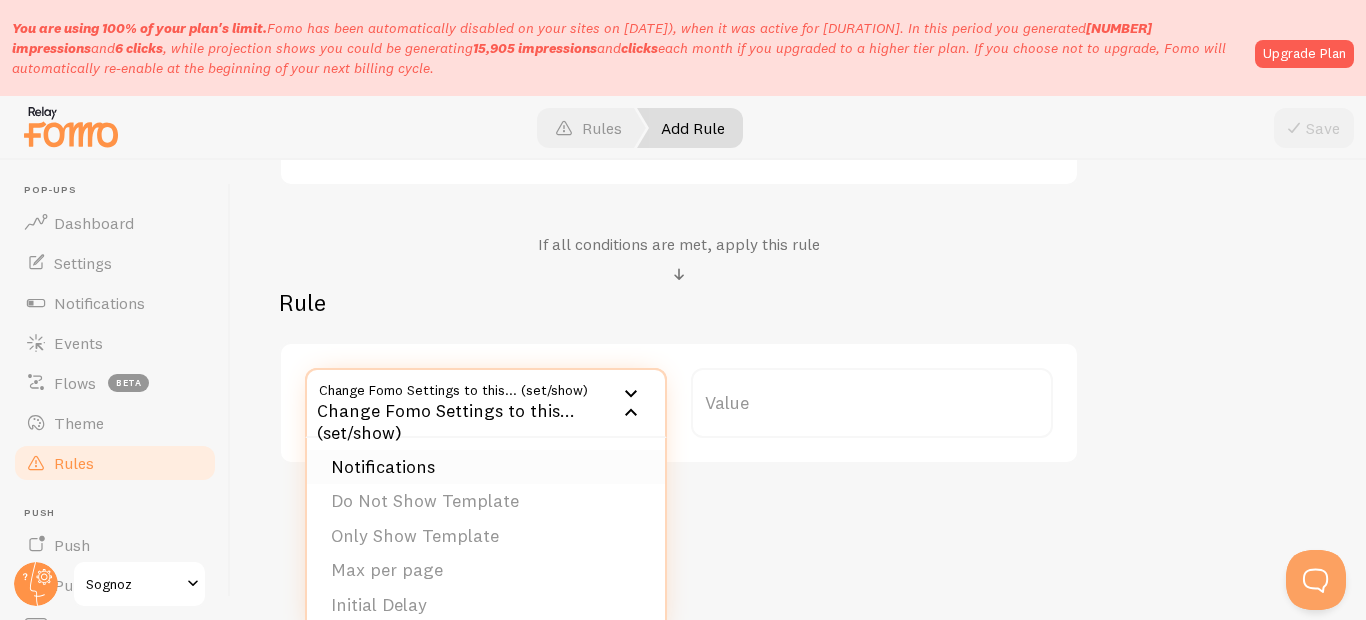 click on "Notifications" at bounding box center (486, 467) 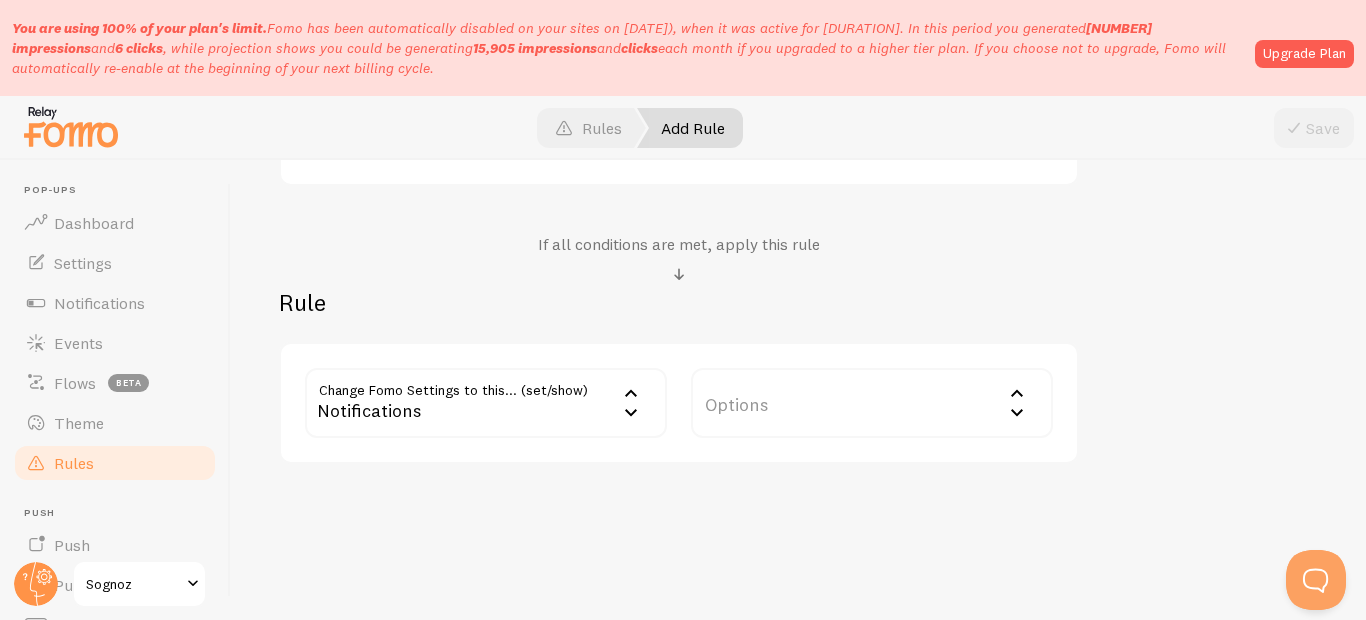 click on "Options" at bounding box center [872, 403] 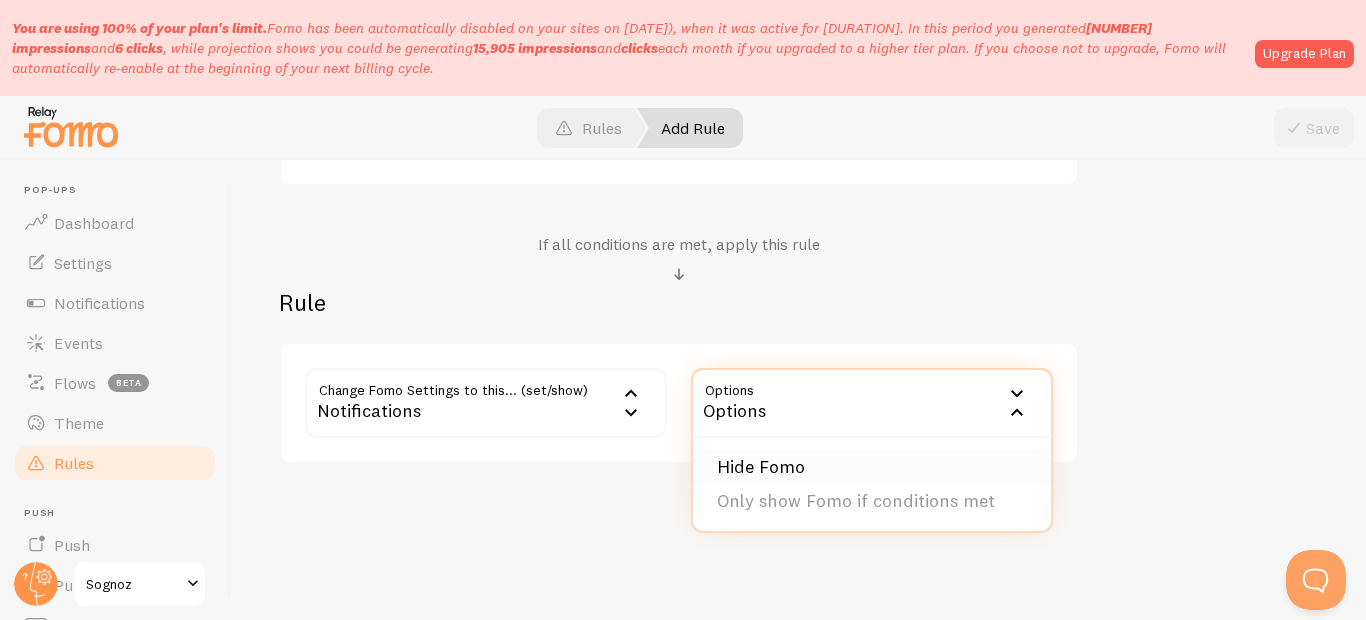 click on "Hide Fomo" at bounding box center (872, 467) 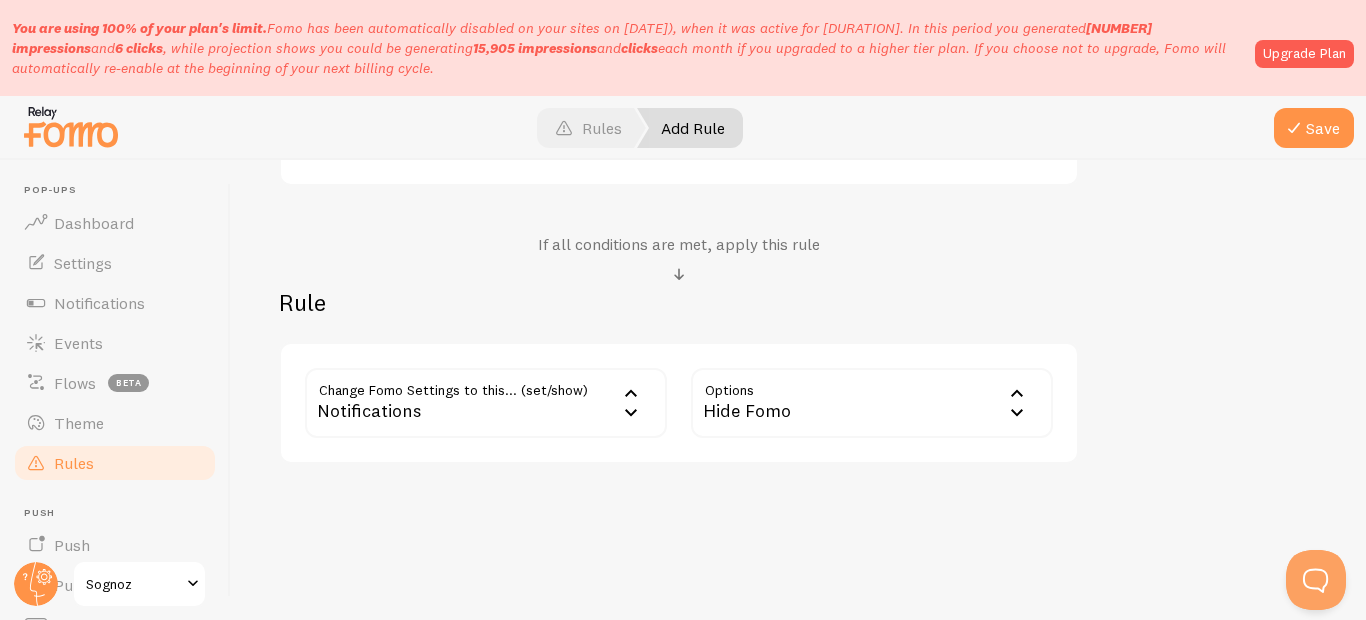 click on "Notifications" at bounding box center [486, 403] 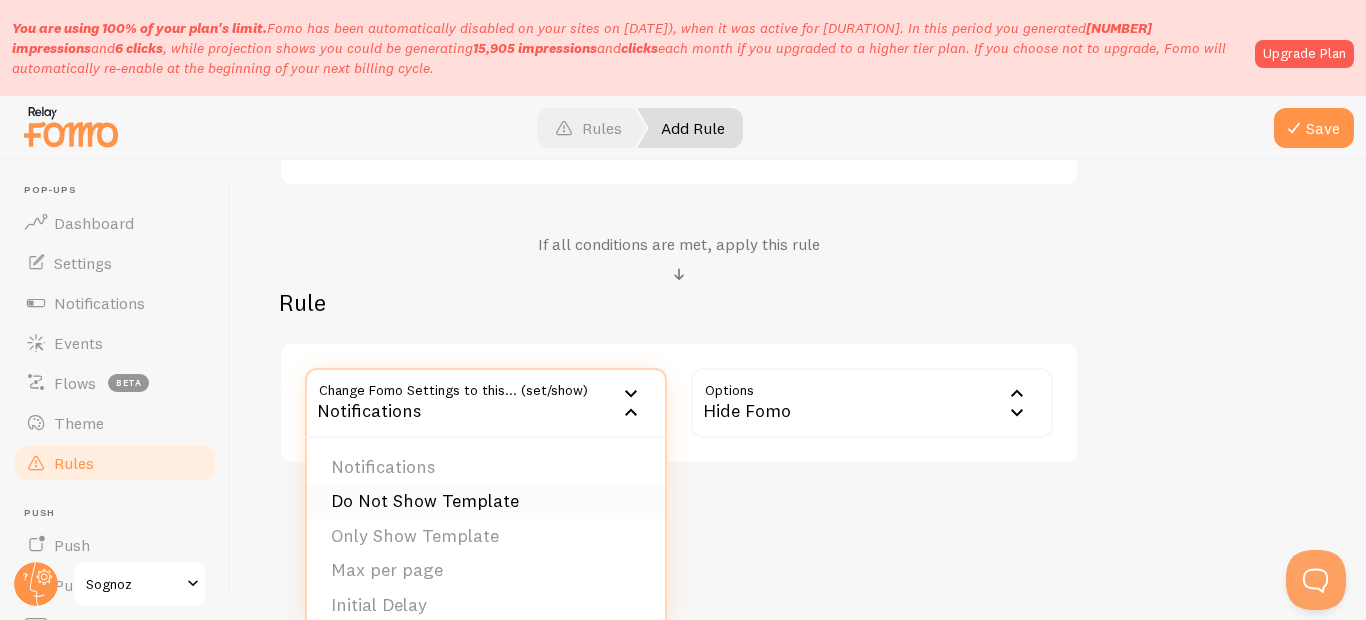 click on "Do Not Show Template" at bounding box center (486, 501) 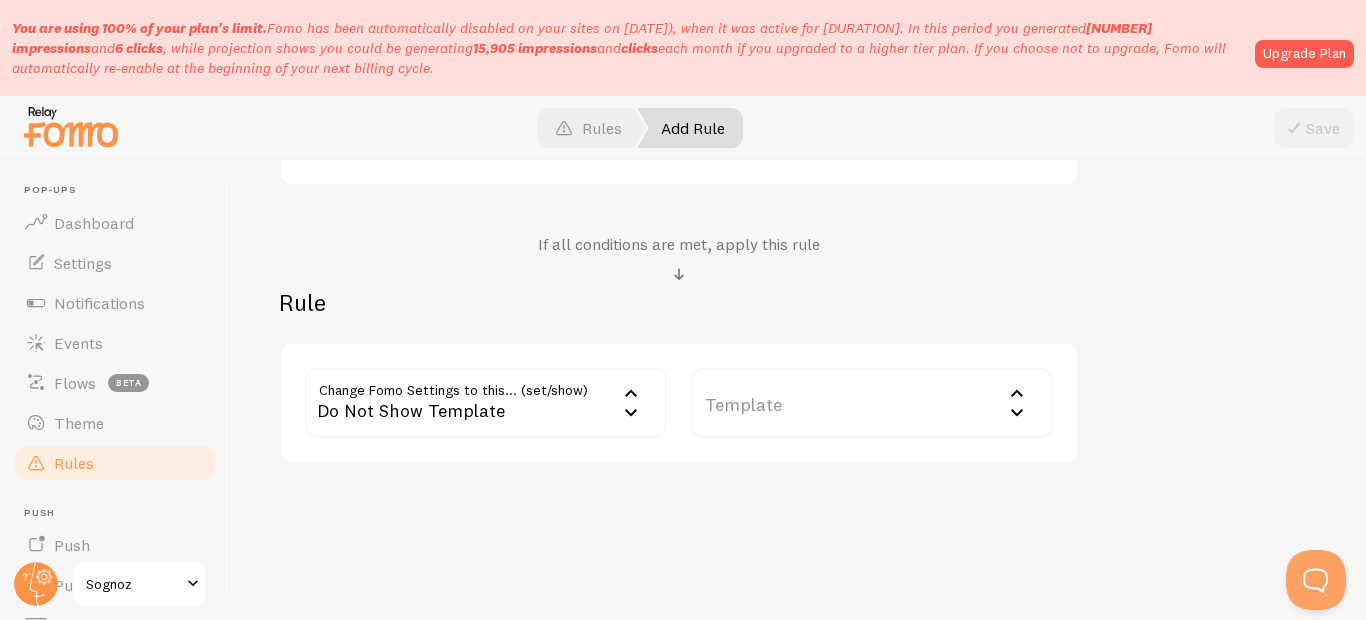 click on "Template" at bounding box center [872, 403] 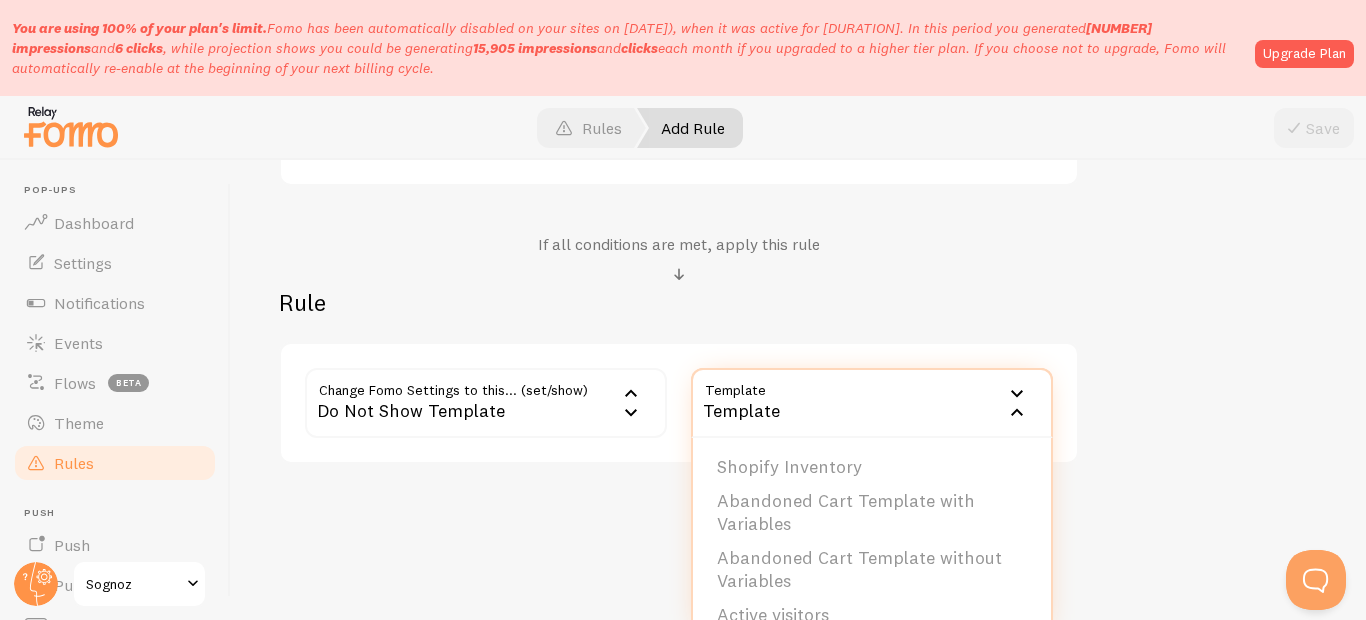 click on "Do Not Show Template" at bounding box center (486, 403) 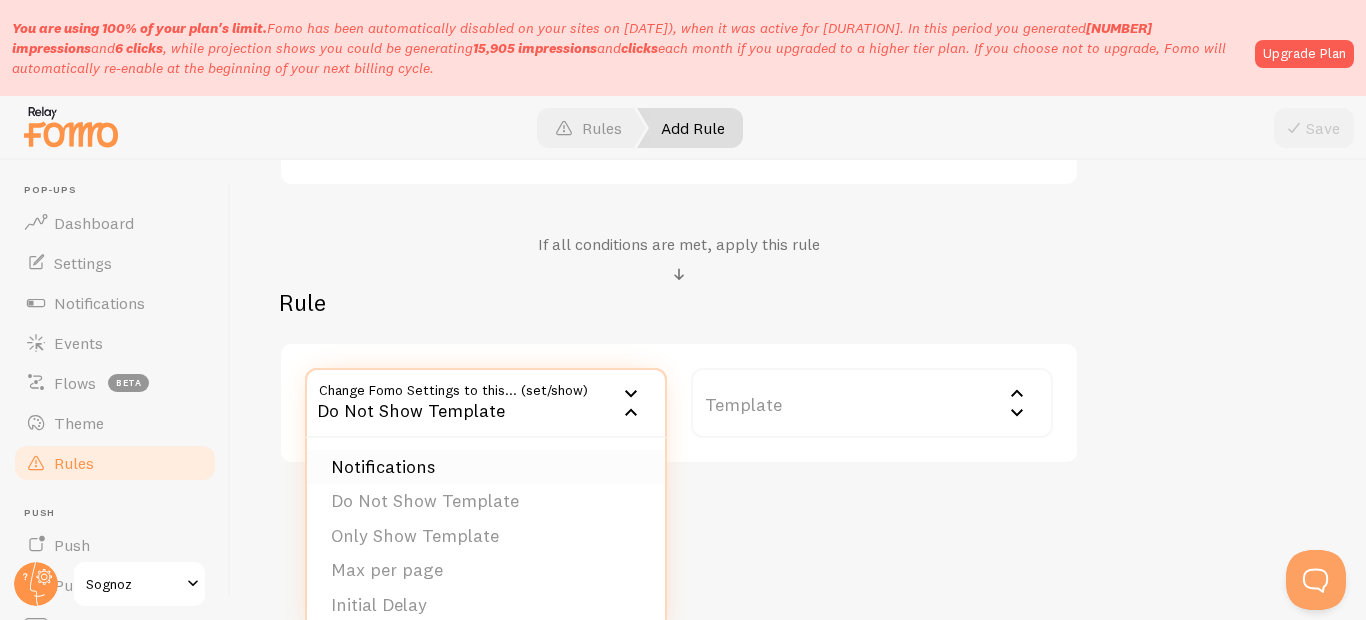 click on "Notifications" at bounding box center [486, 467] 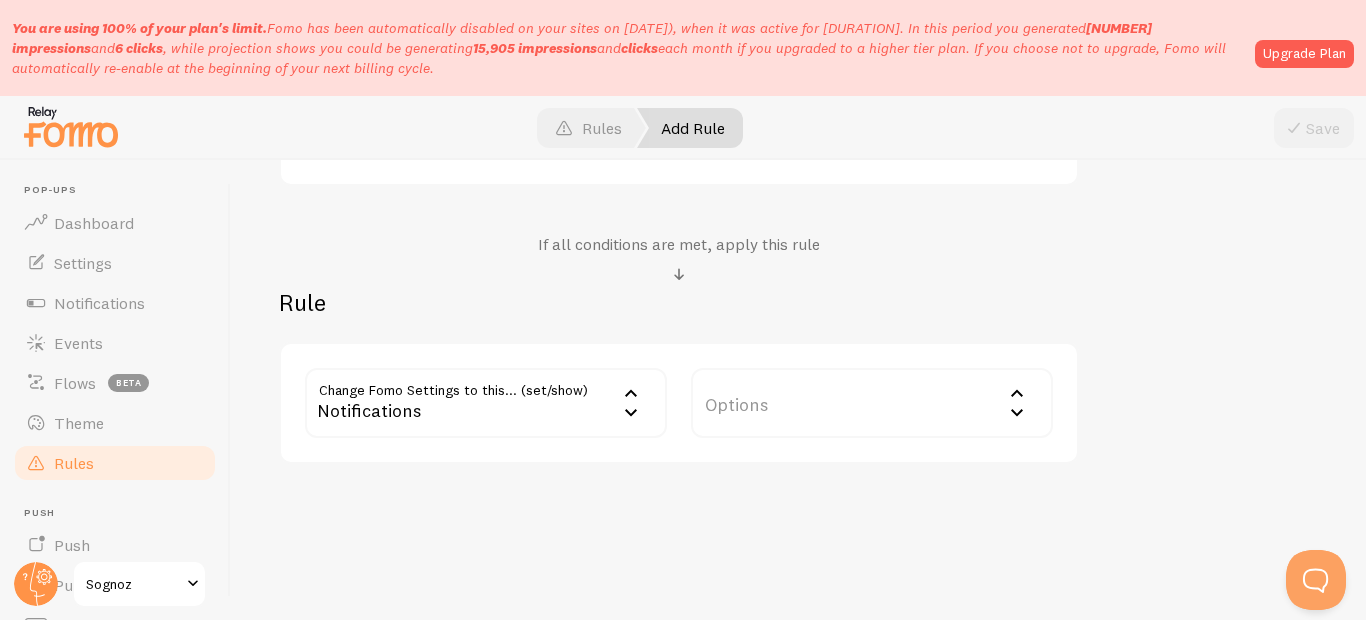 click on "Options" at bounding box center (872, 403) 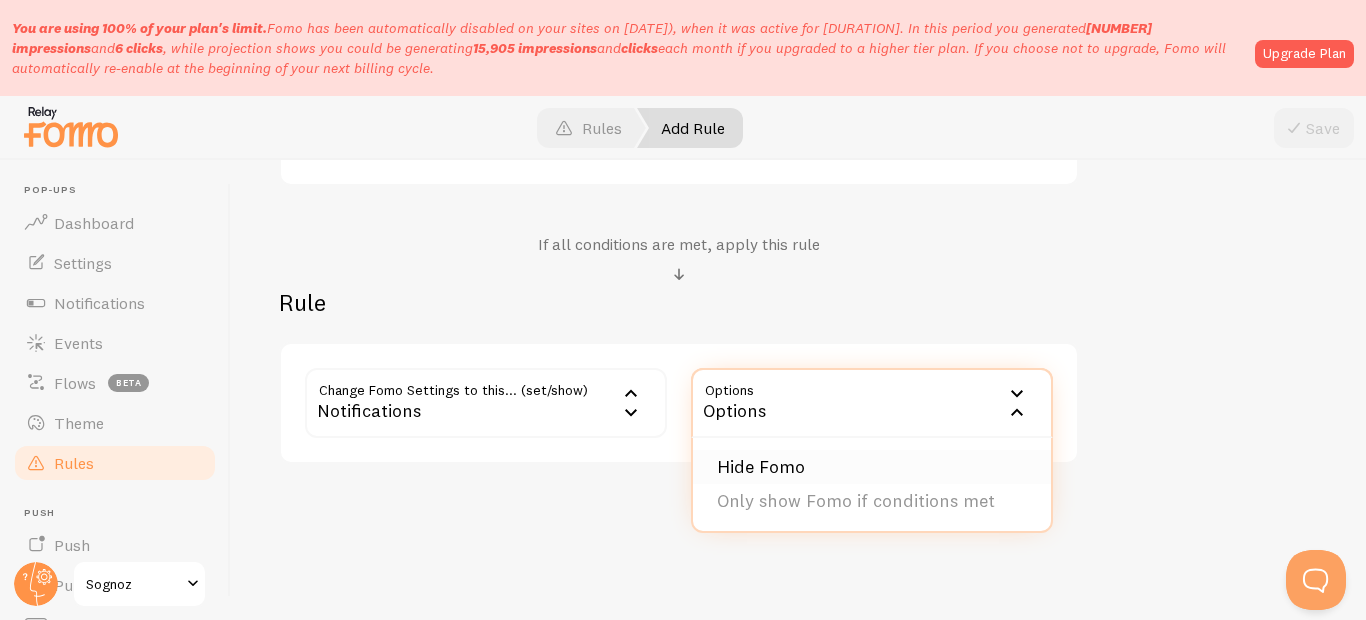 click on "Hide Fomo" at bounding box center [872, 467] 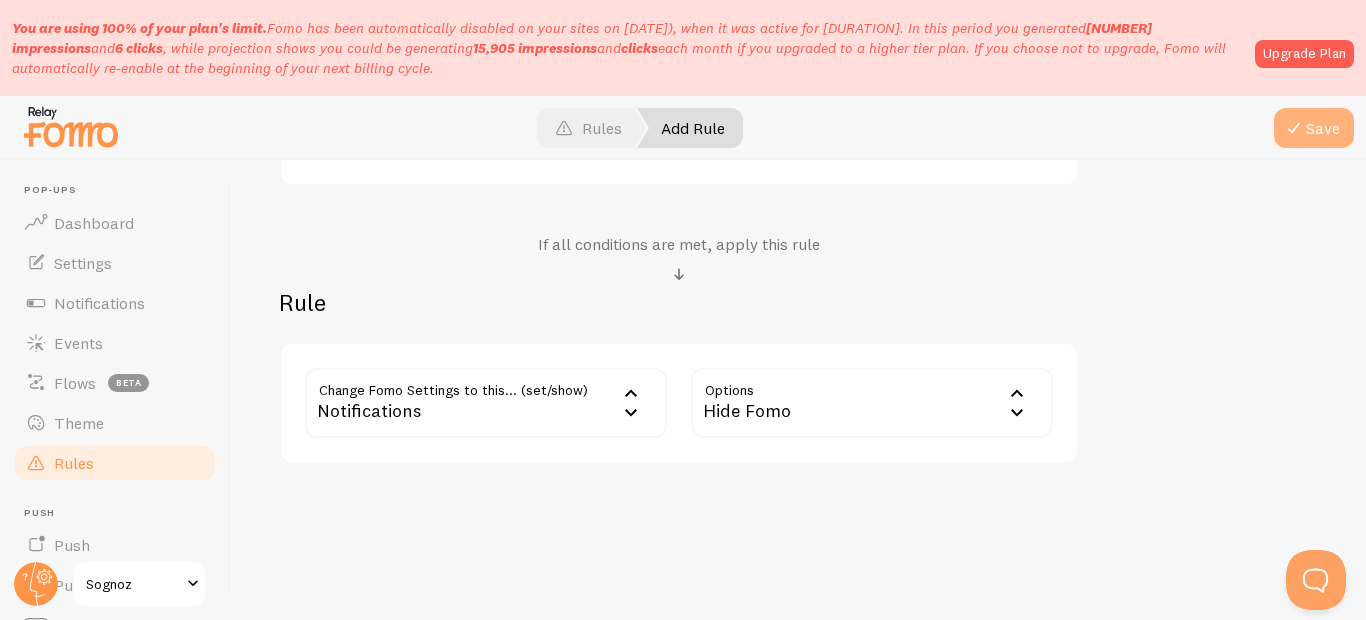 click on "Save" at bounding box center [1314, 128] 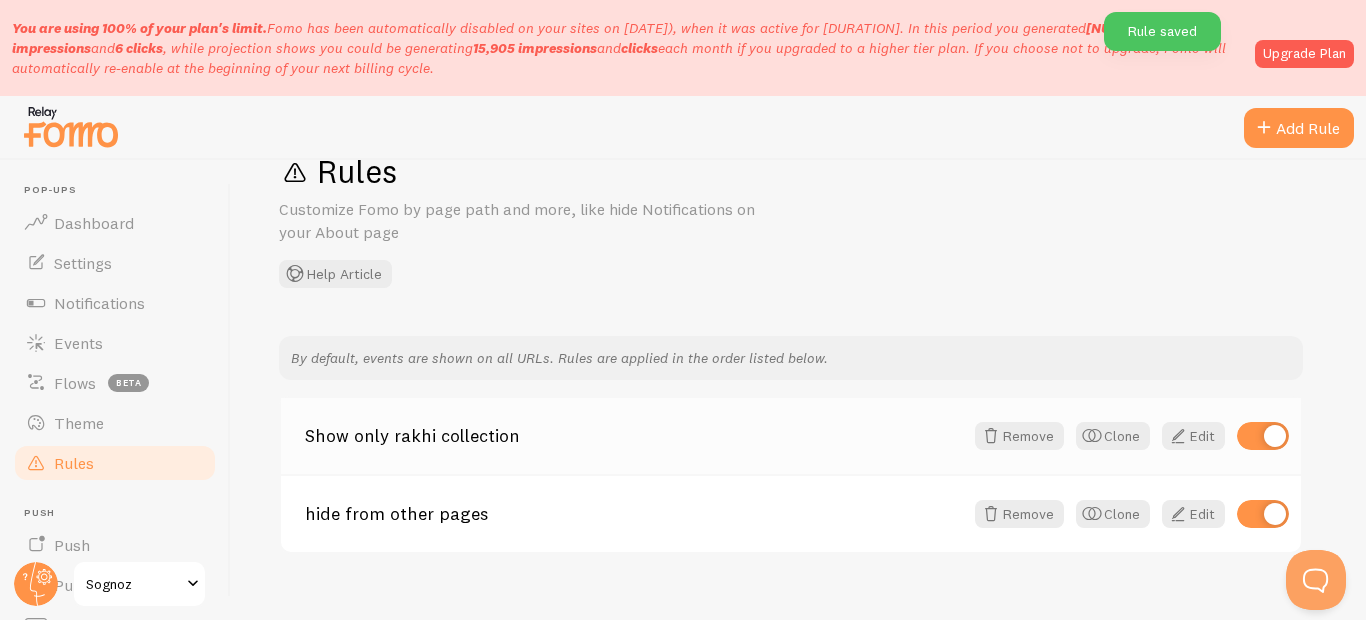 scroll, scrollTop: 87, scrollLeft: 0, axis: vertical 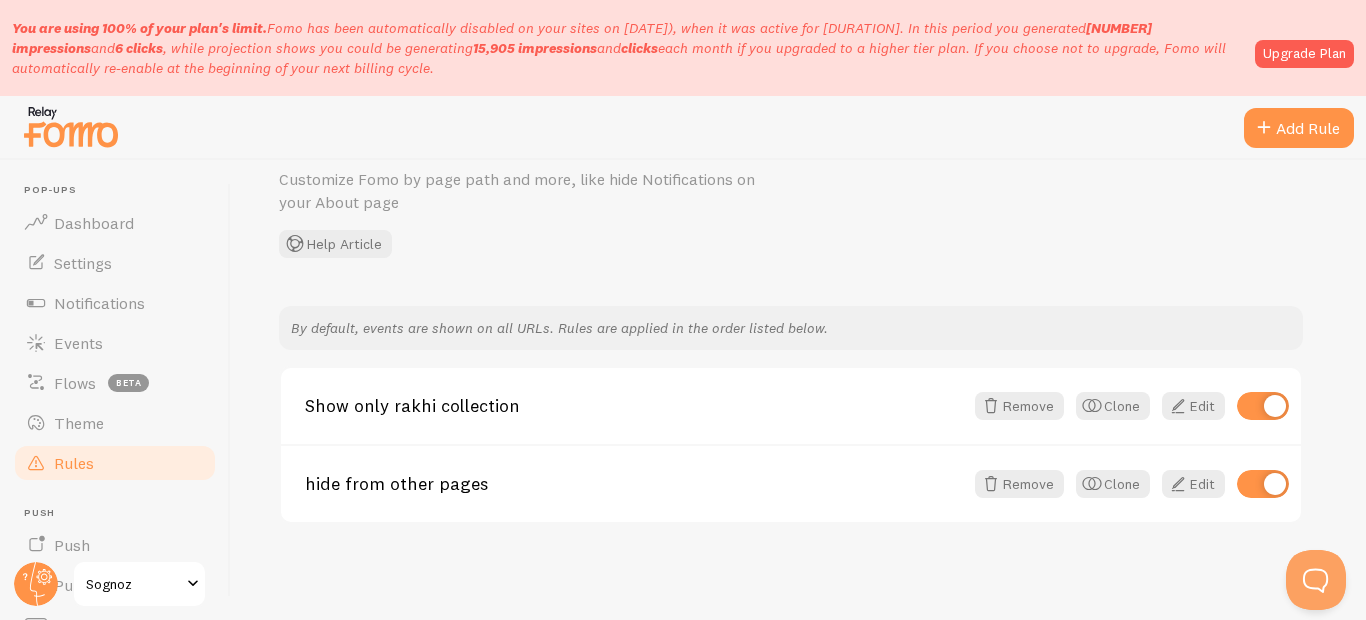 click on "Sognoz" at bounding box center [133, 584] 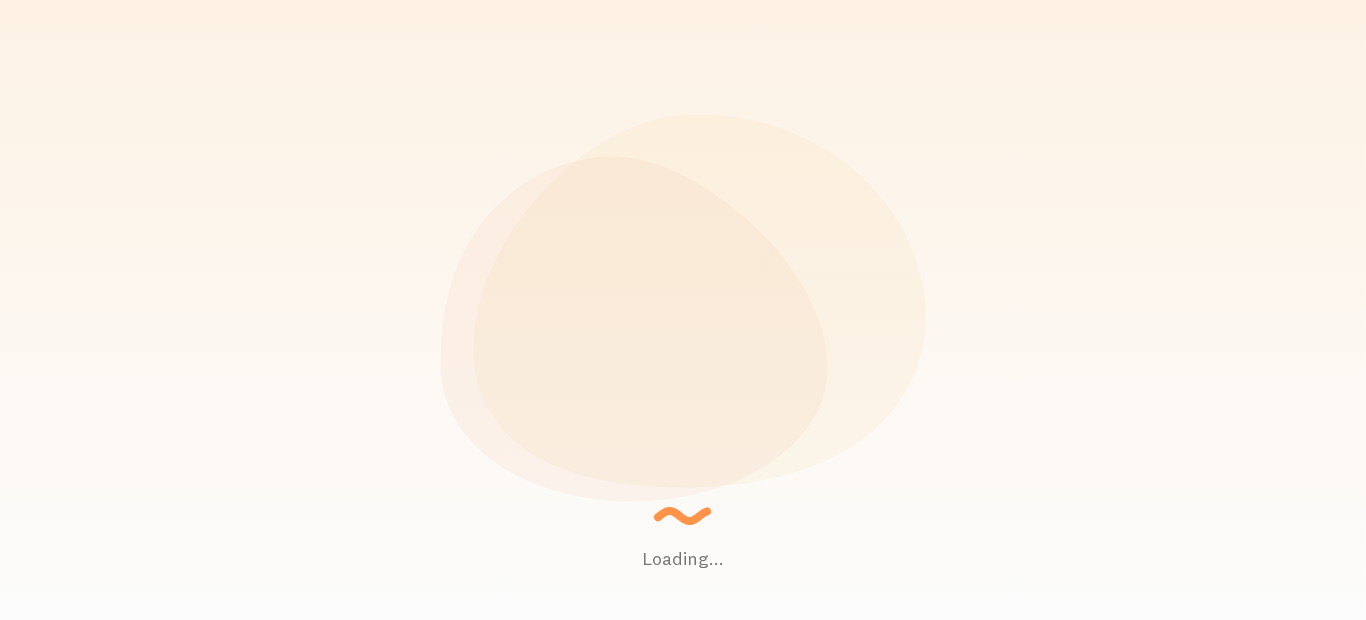 scroll, scrollTop: 0, scrollLeft: 0, axis: both 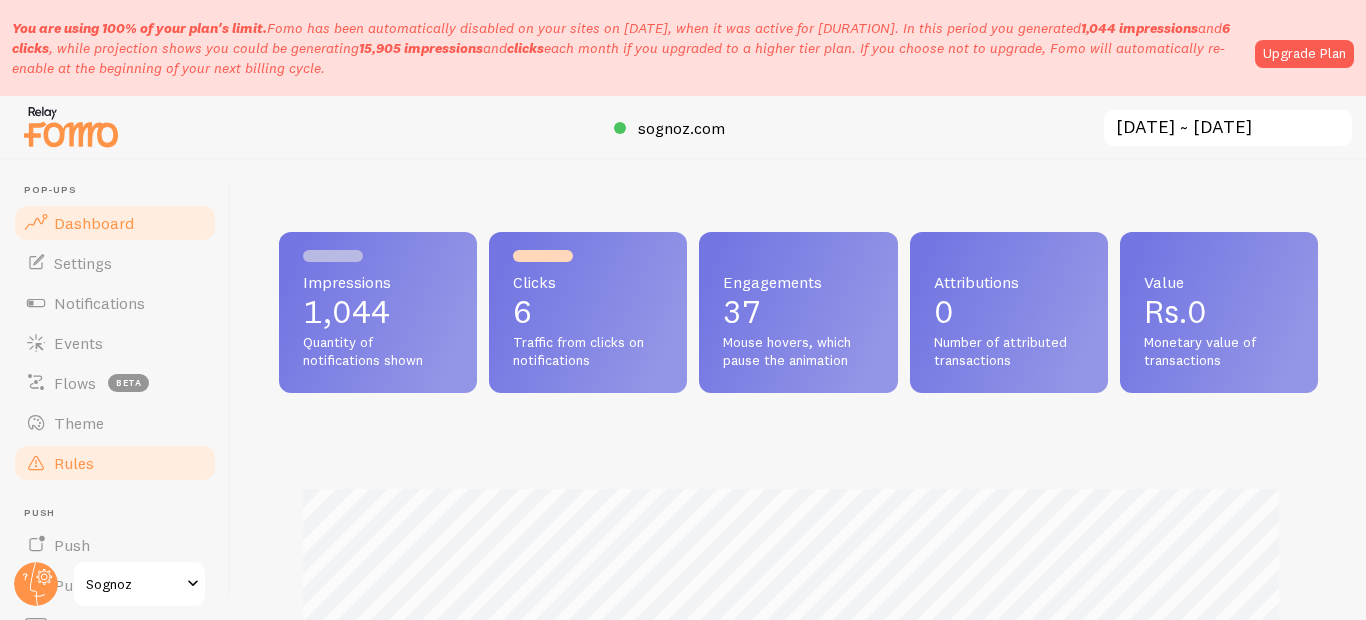 click on "Rules" at bounding box center (74, 463) 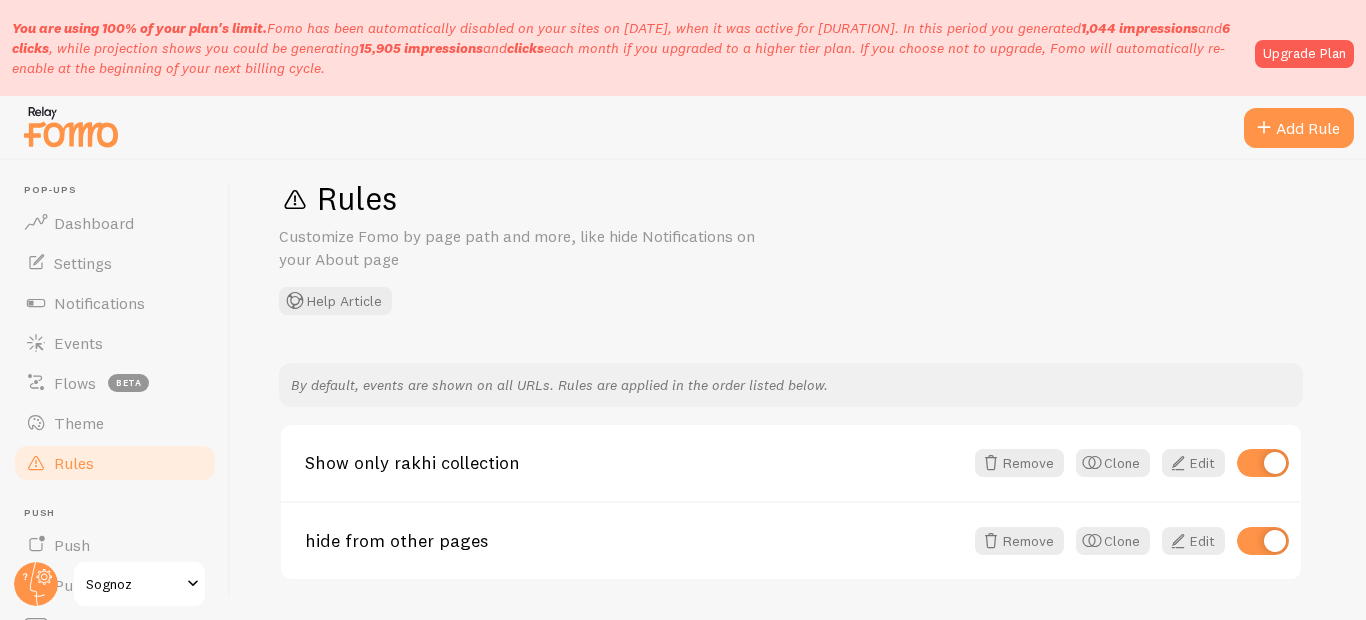 scroll, scrollTop: 0, scrollLeft: 0, axis: both 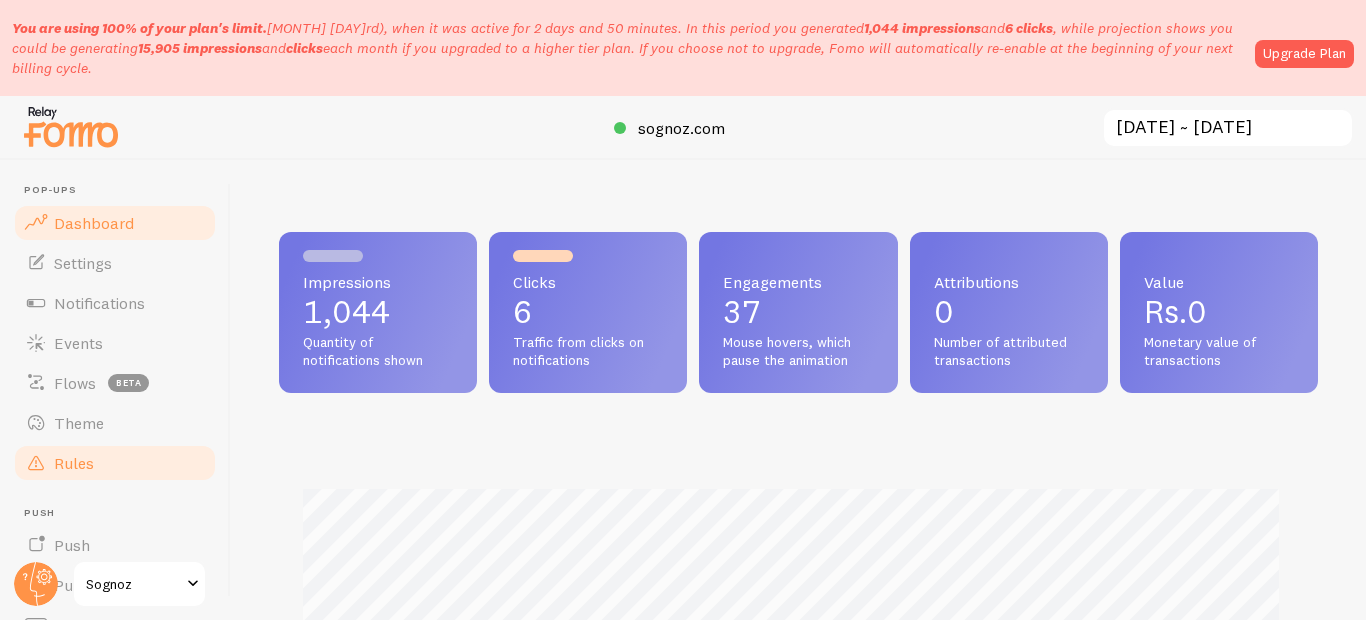 click on "Rules" at bounding box center [74, 463] 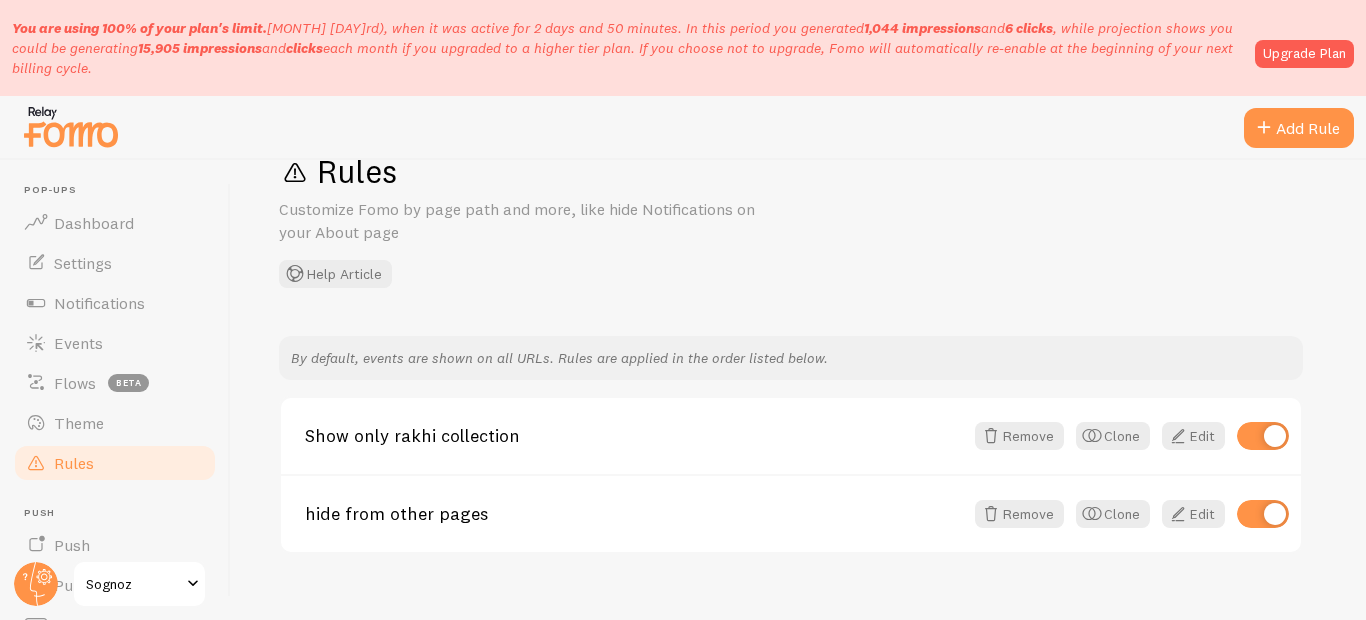 scroll, scrollTop: 87, scrollLeft: 0, axis: vertical 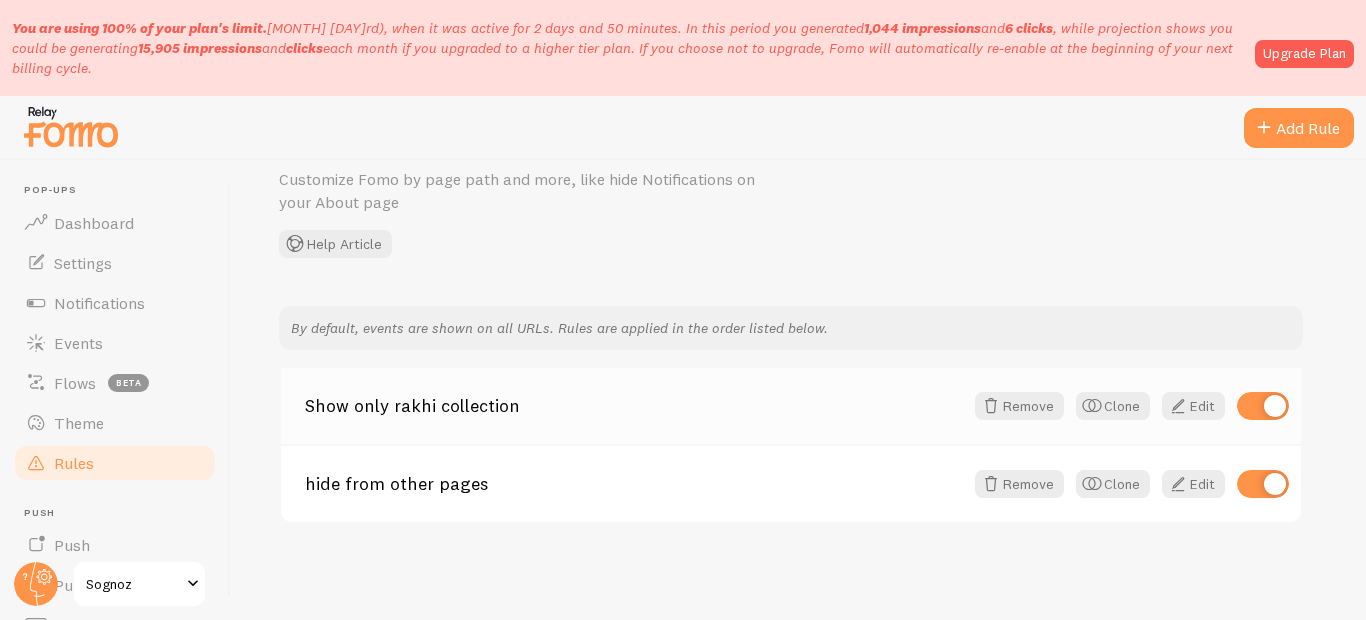 click at bounding box center (1263, 406) 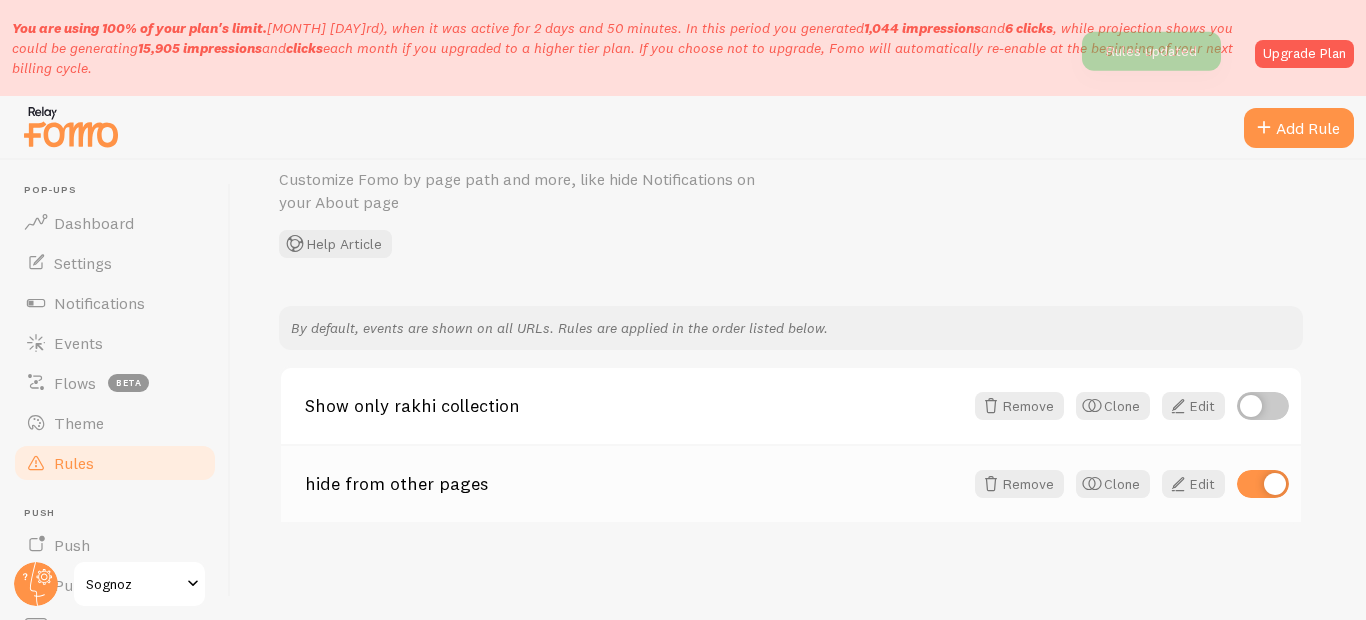 click at bounding box center (1263, 484) 